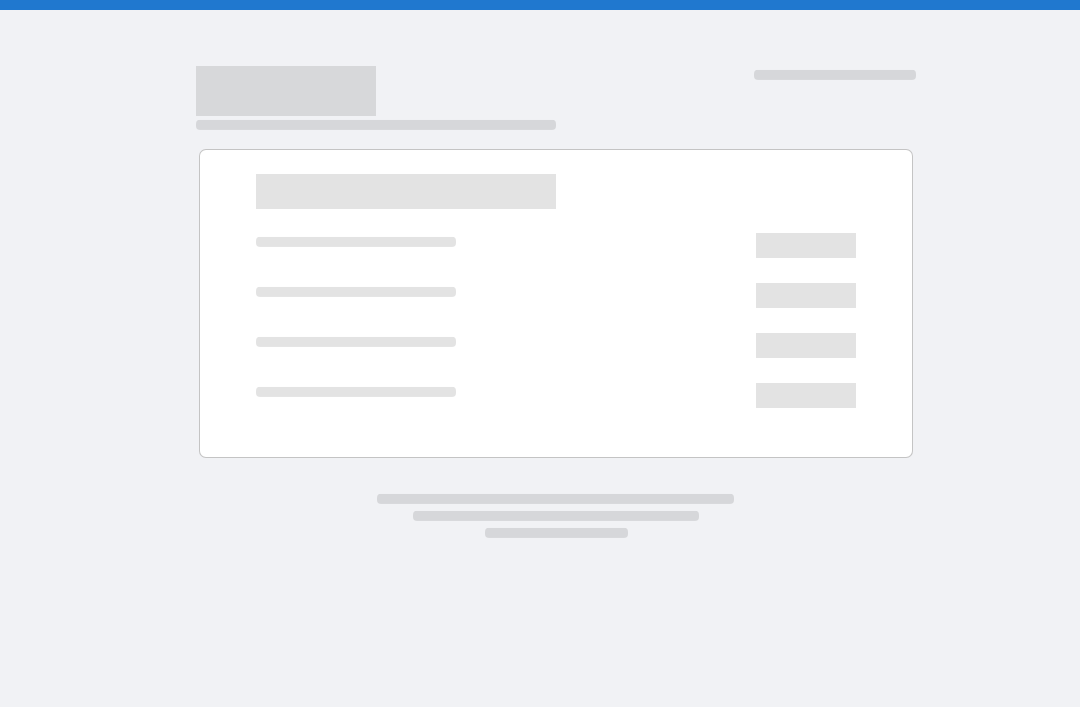 scroll, scrollTop: 0, scrollLeft: 0, axis: both 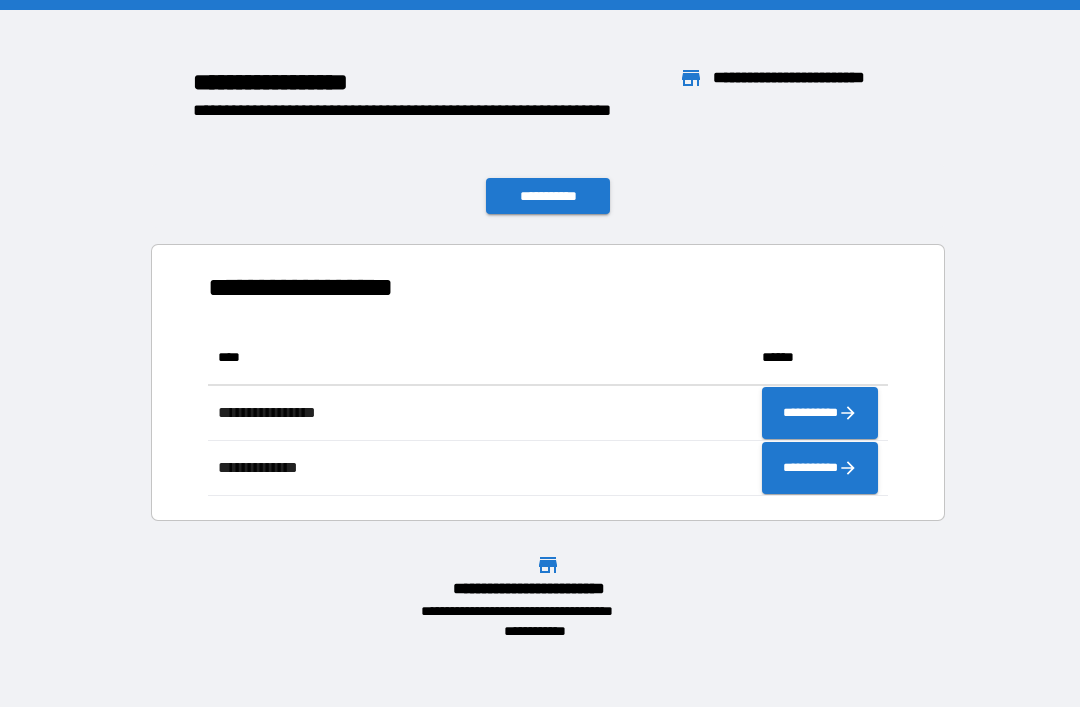 click on "**********" at bounding box center (548, 196) 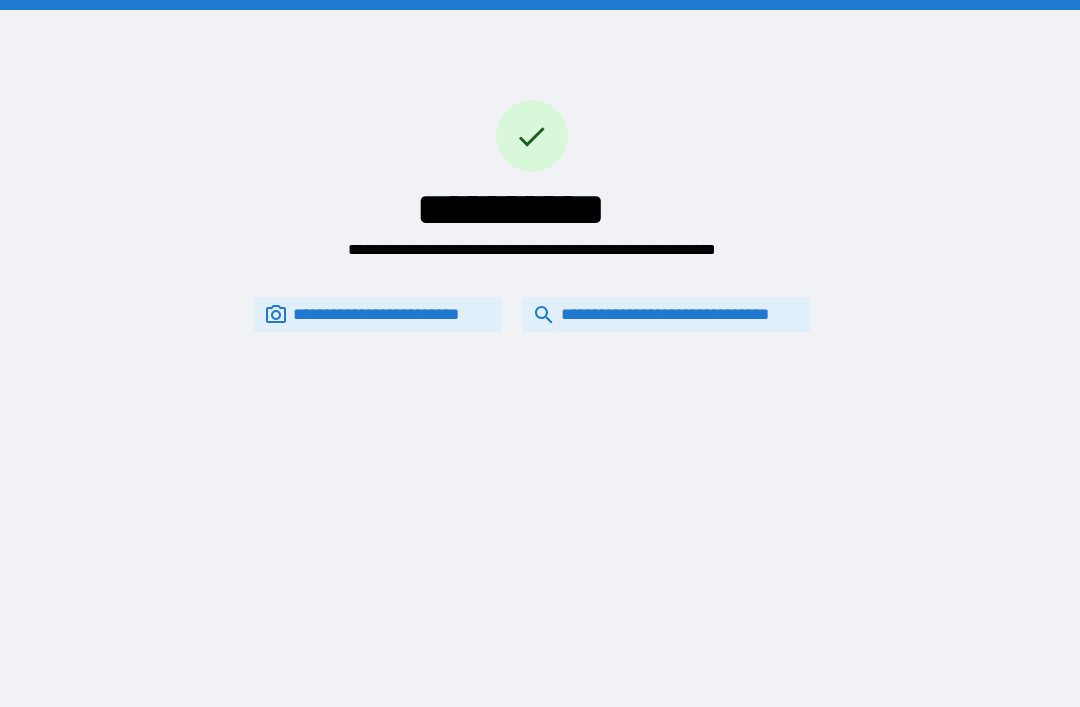 click on "**********" at bounding box center [666, 314] 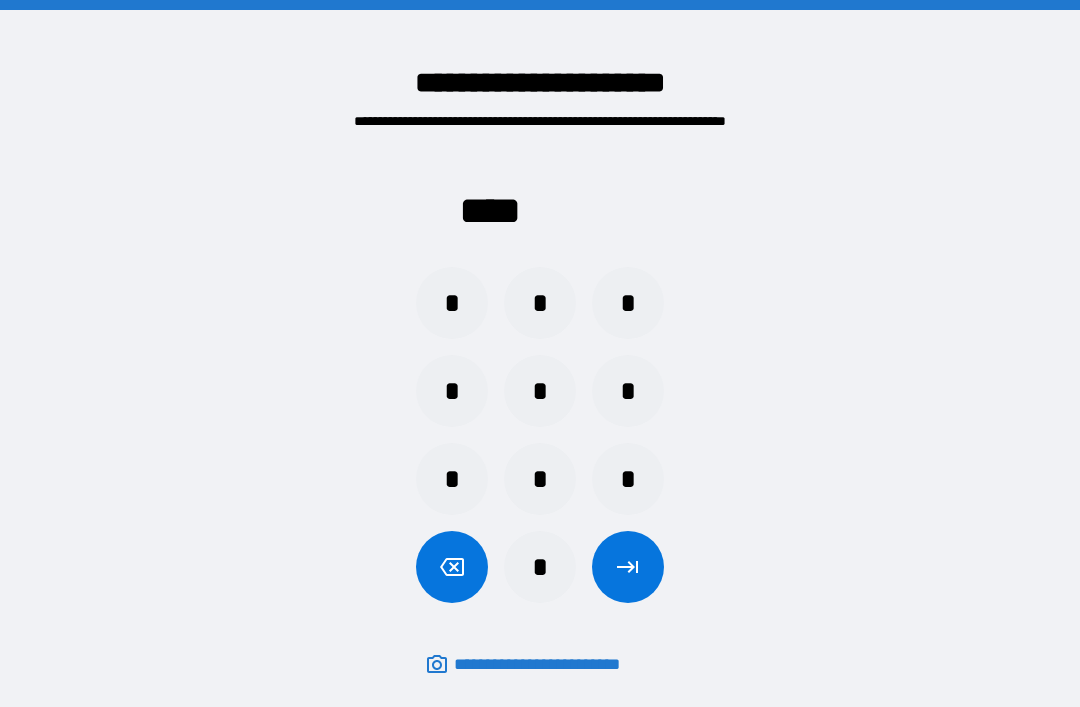click on "*" at bounding box center [540, 479] 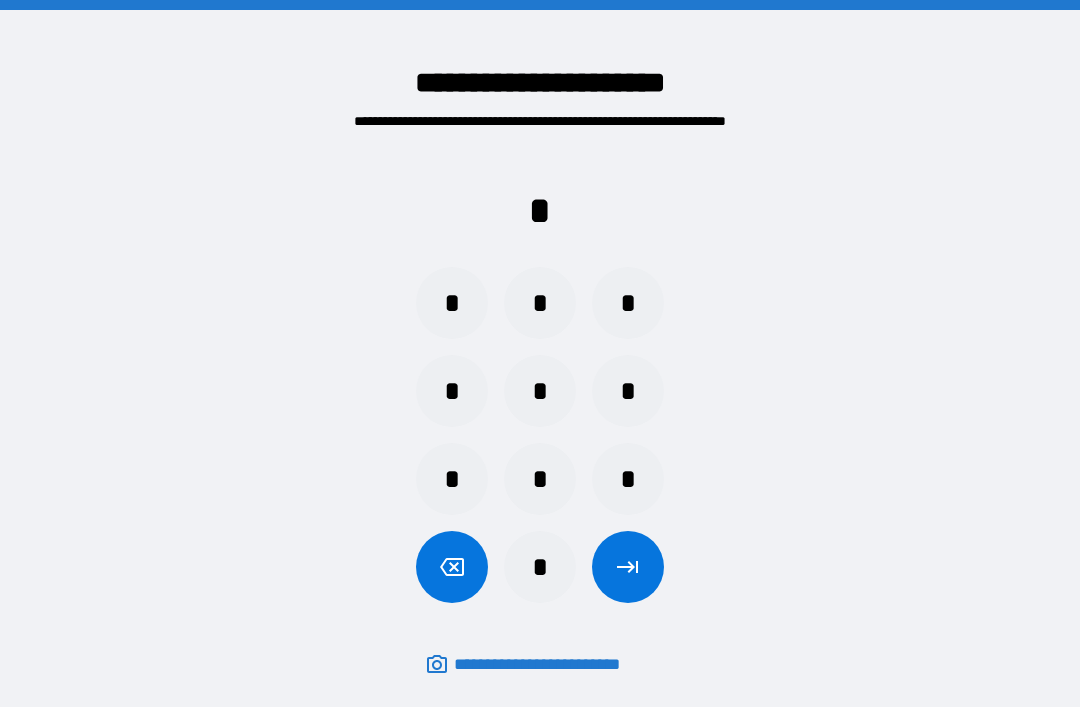 click on "*" at bounding box center (540, 391) 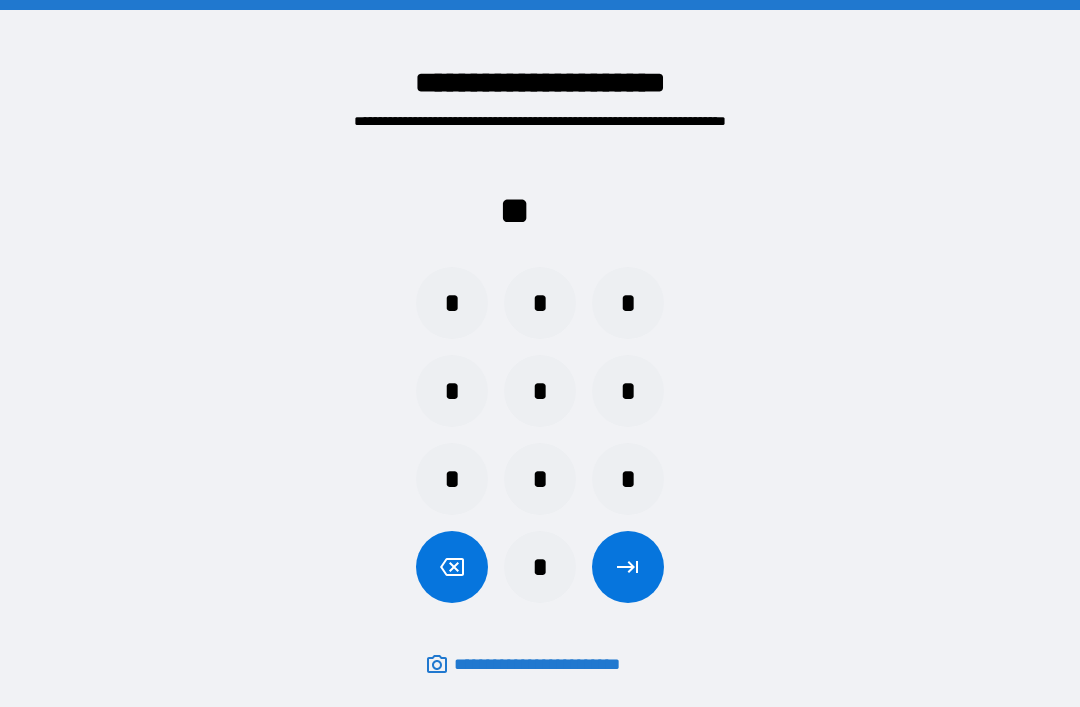click on "*" at bounding box center [452, 479] 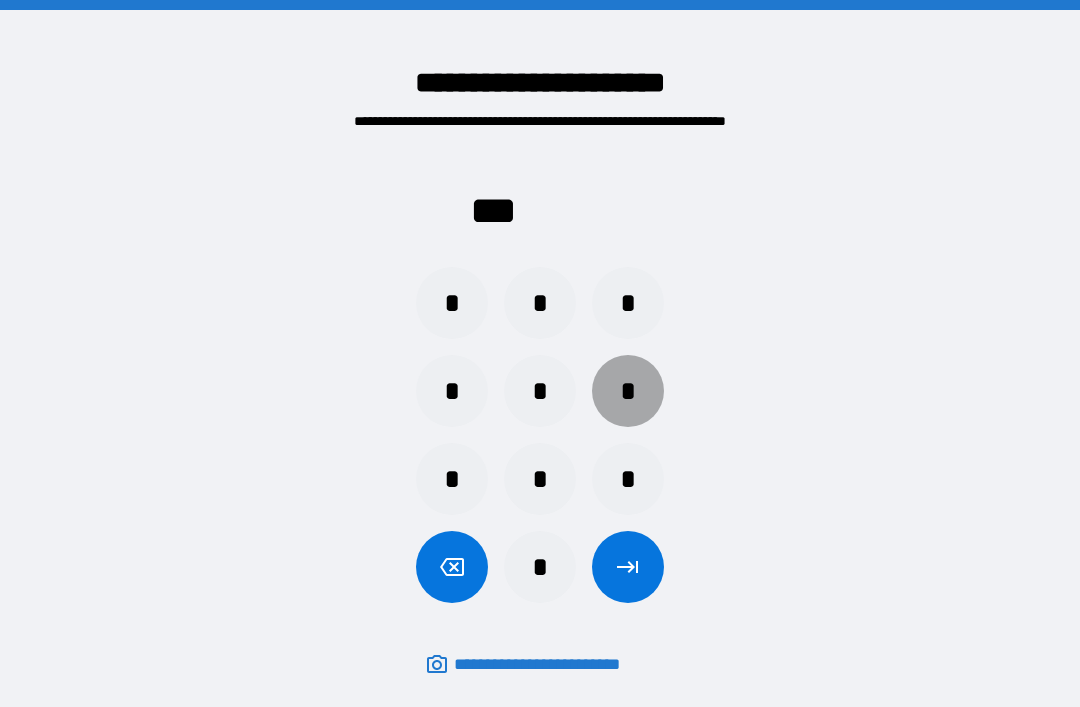 click on "*" at bounding box center [628, 391] 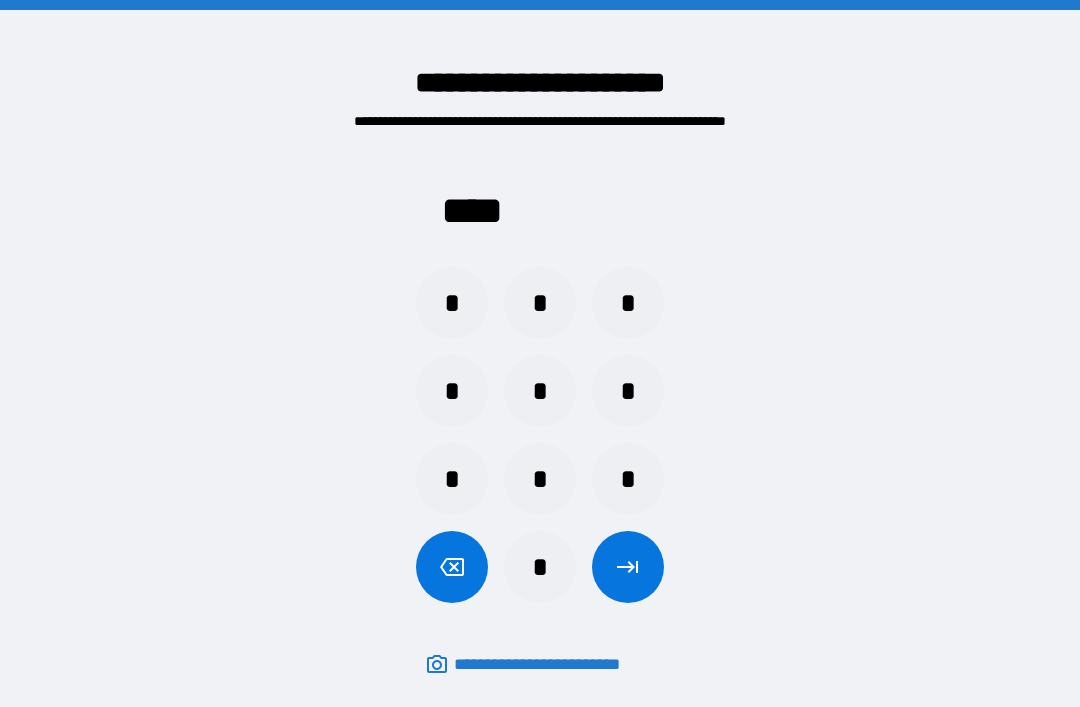 click at bounding box center [628, 567] 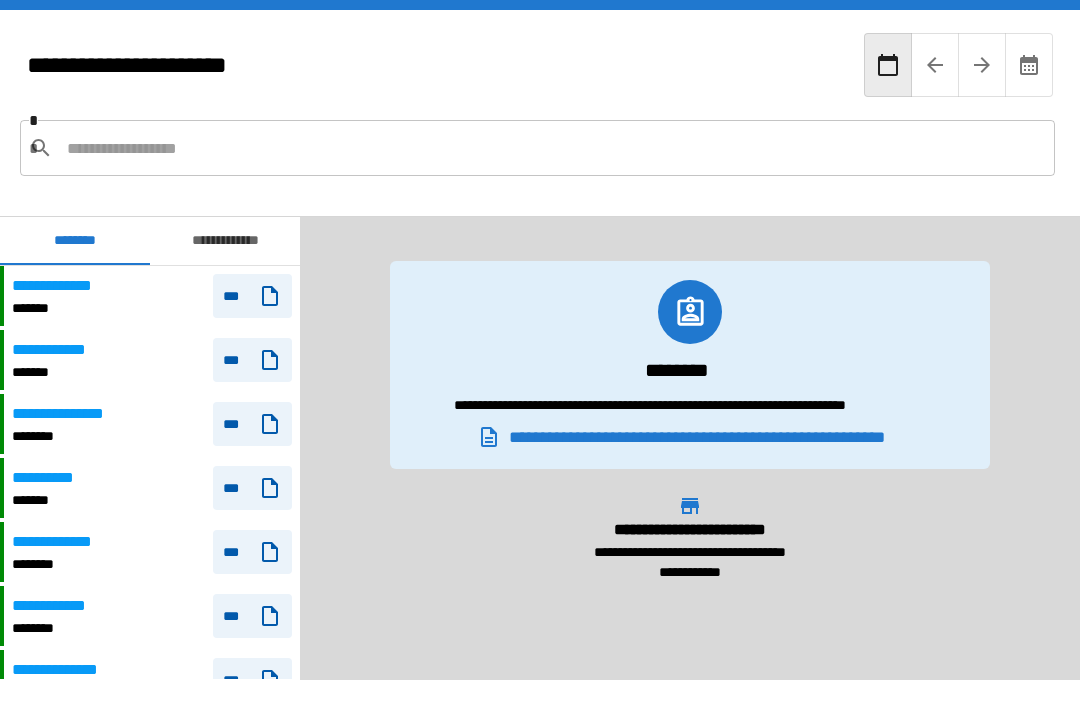 click at bounding box center [553, 148] 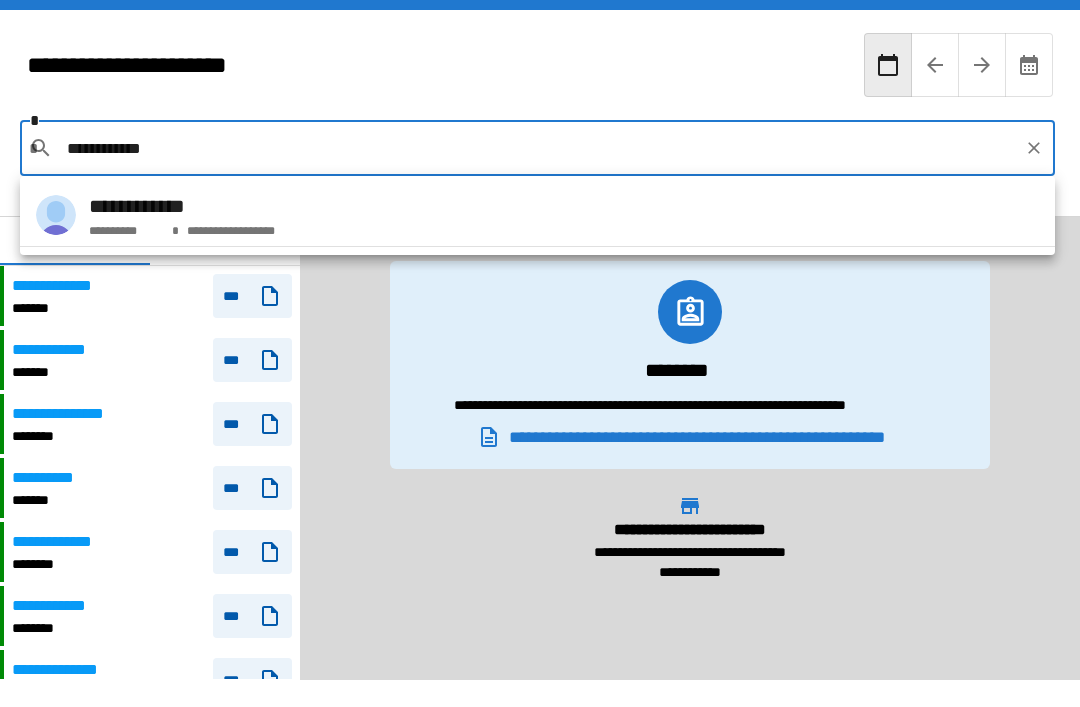 click on "**********" at bounding box center [537, 215] 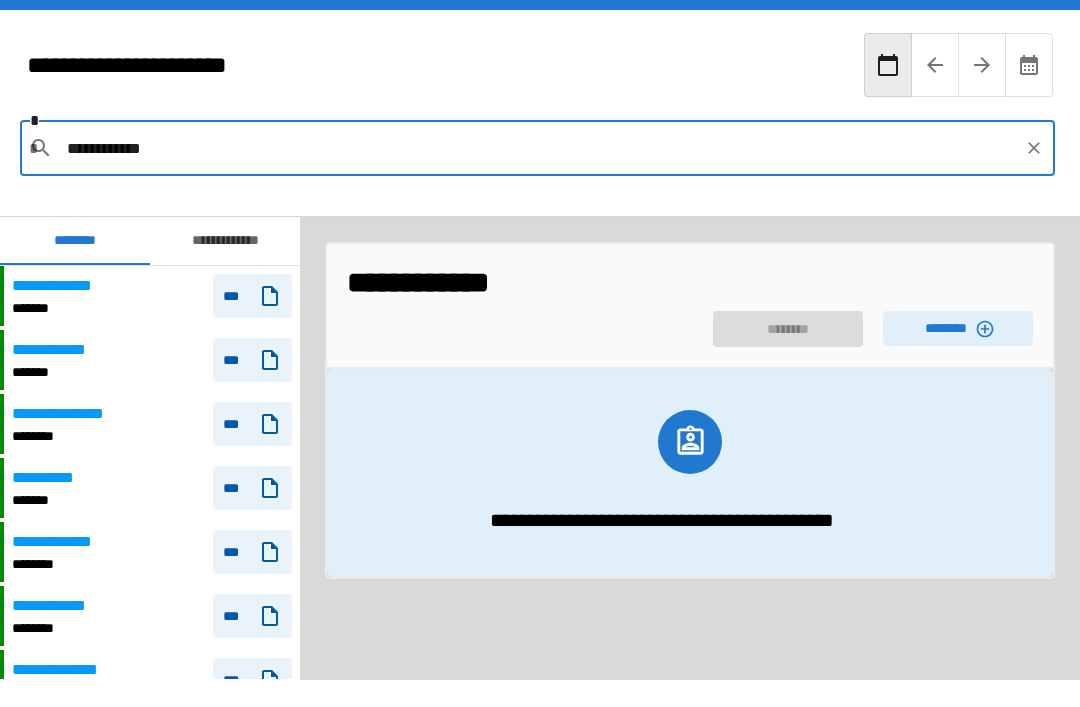 click on "**********" at bounding box center [690, 306] 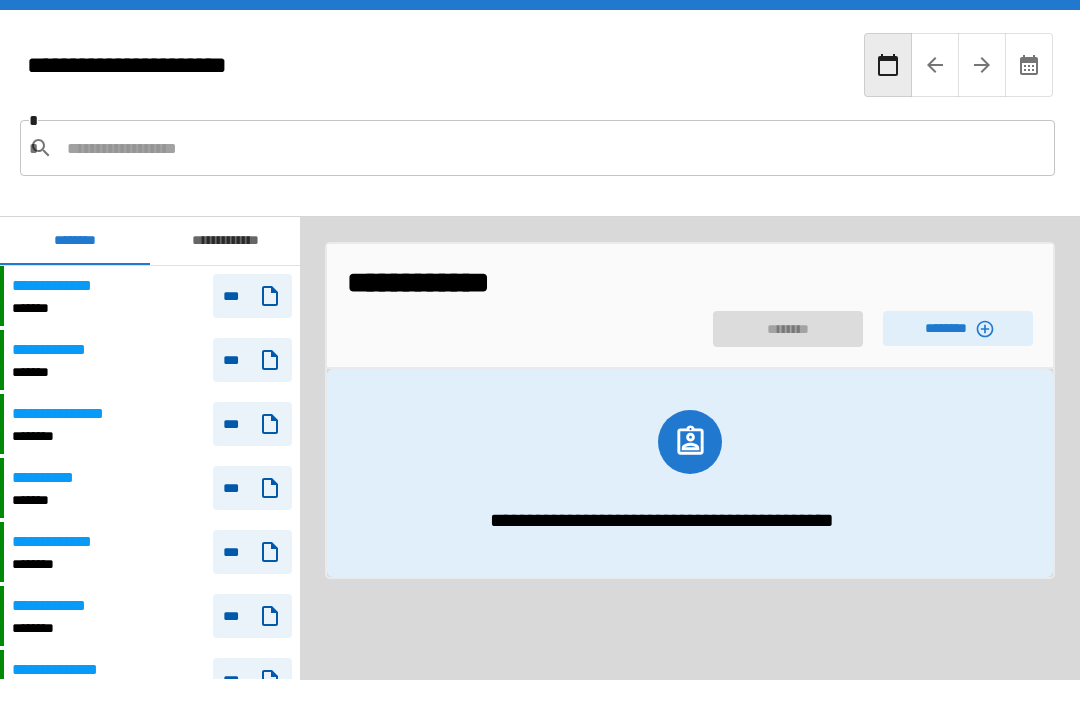click on "********" at bounding box center (958, 328) 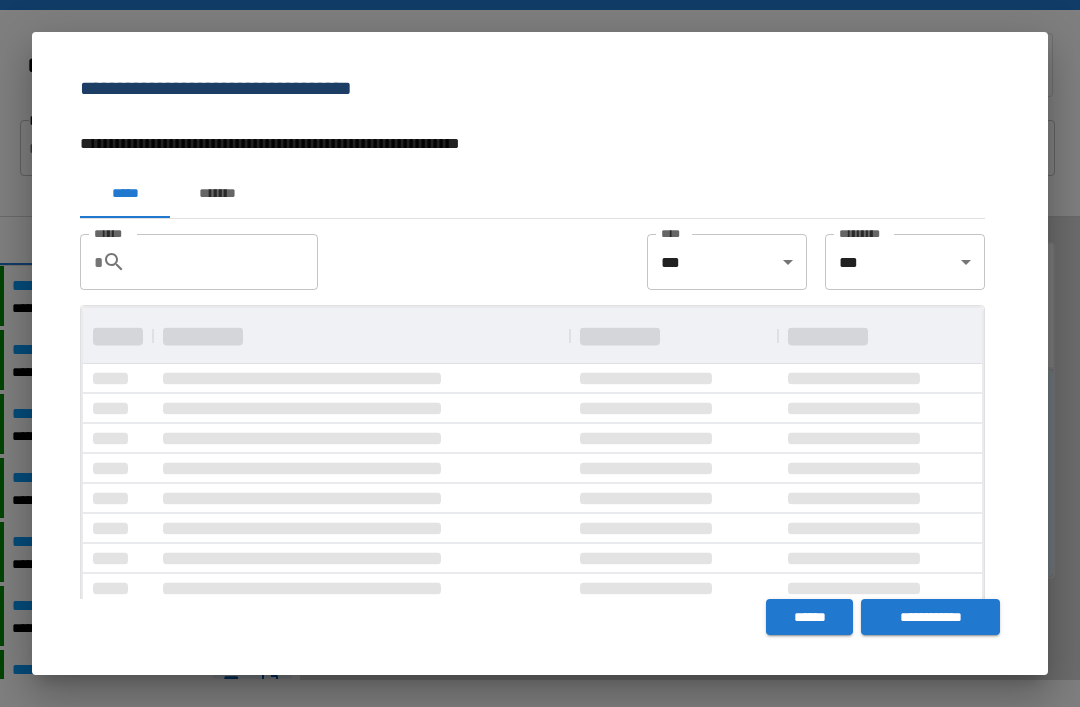 scroll, scrollTop: 0, scrollLeft: 0, axis: both 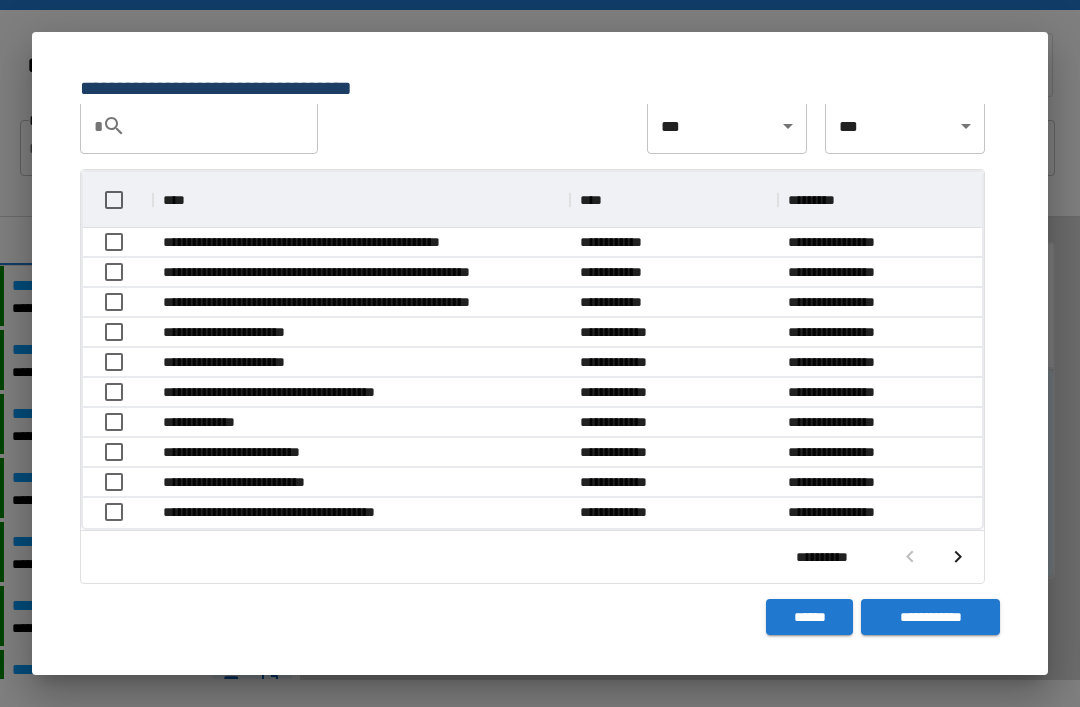 click 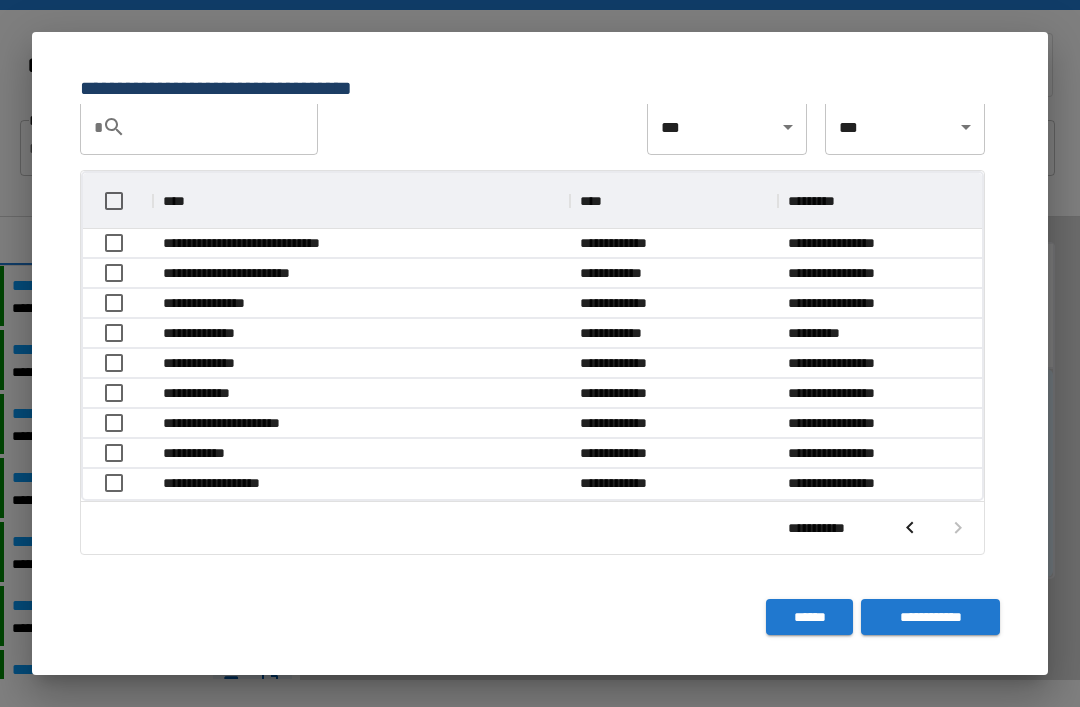 scroll, scrollTop: 1, scrollLeft: 1, axis: both 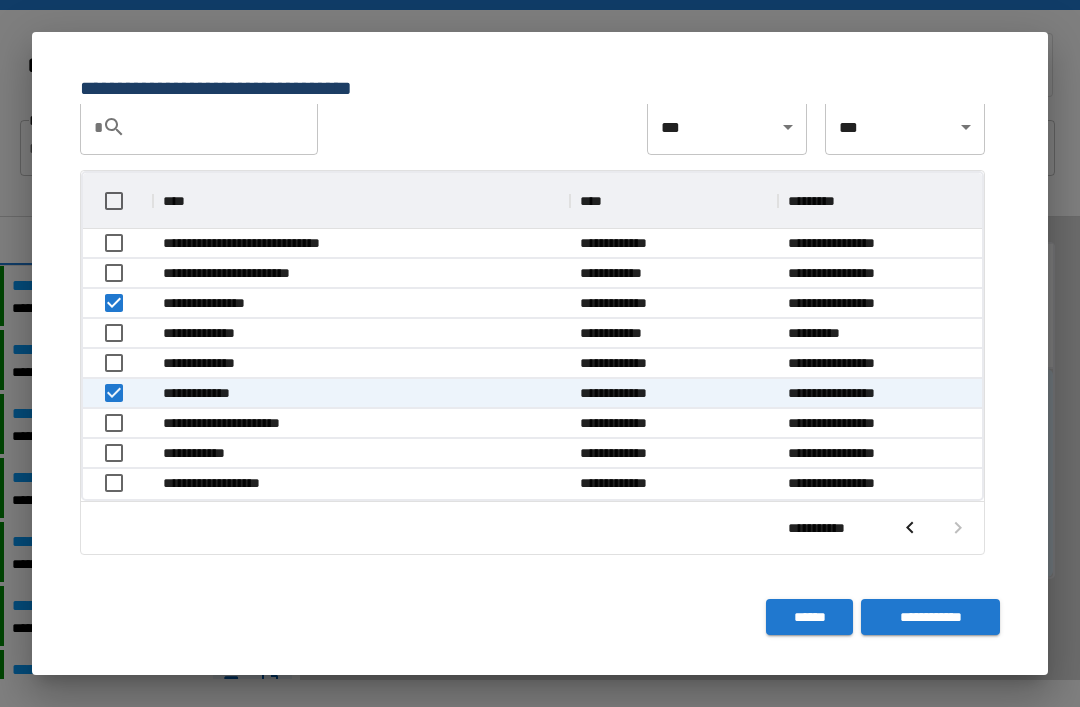 click on "**********" at bounding box center (930, 617) 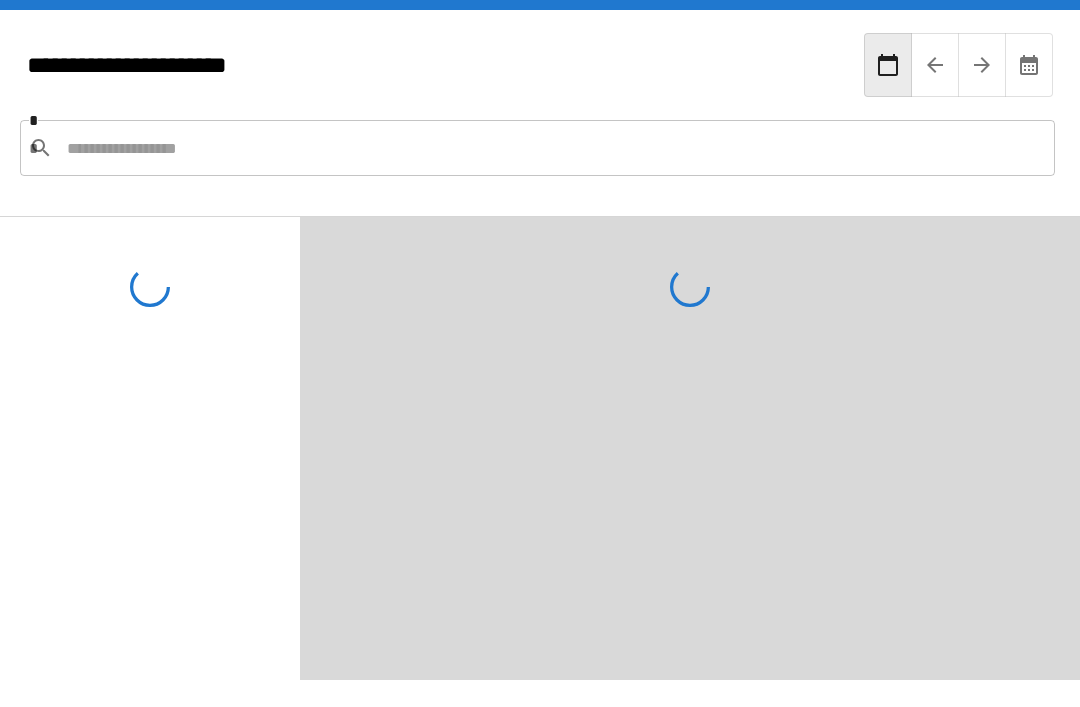 scroll, scrollTop: 135, scrollLeft: 0, axis: vertical 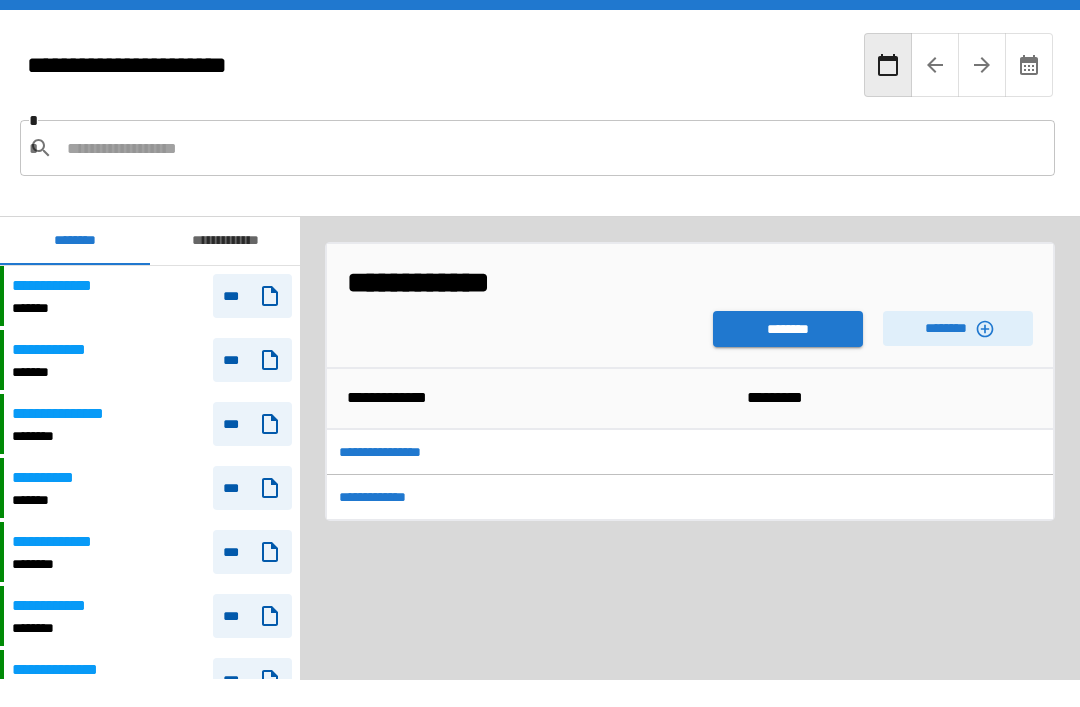 click on "********" at bounding box center (788, 329) 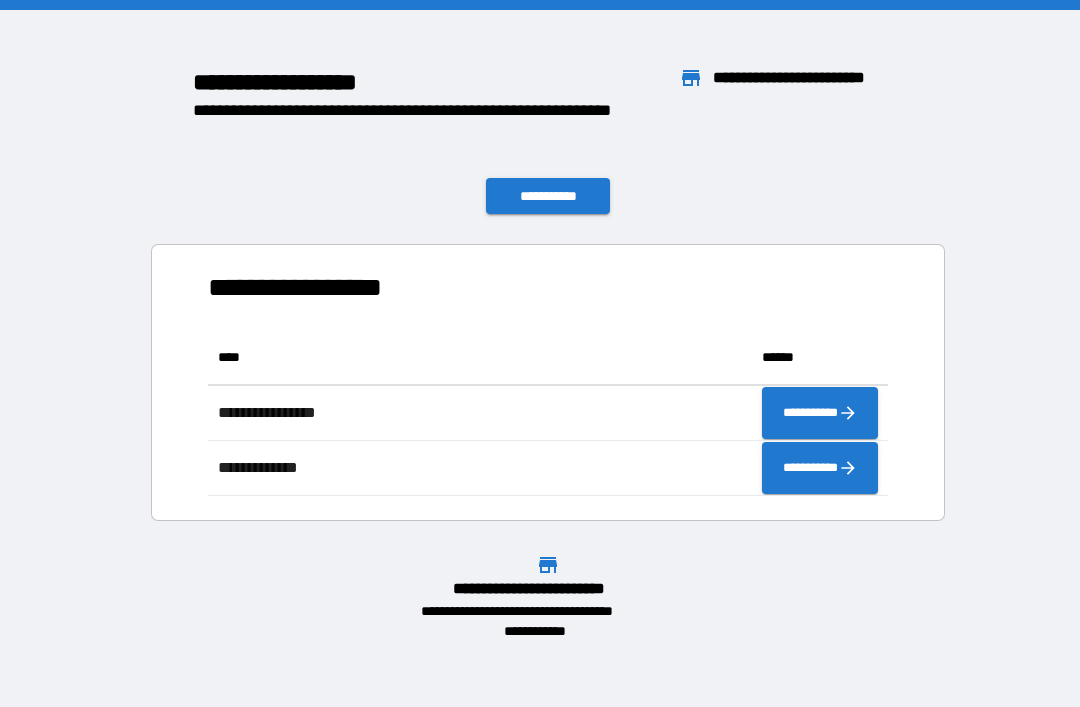 scroll, scrollTop: 1, scrollLeft: 1, axis: both 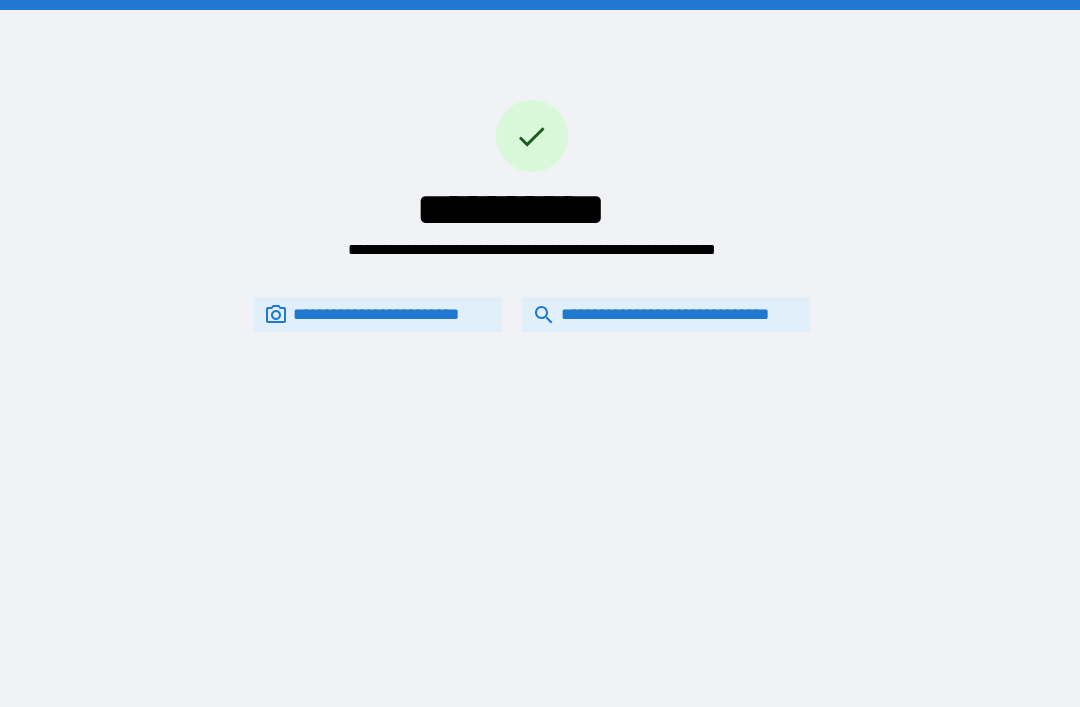 click on "**********" at bounding box center [666, 314] 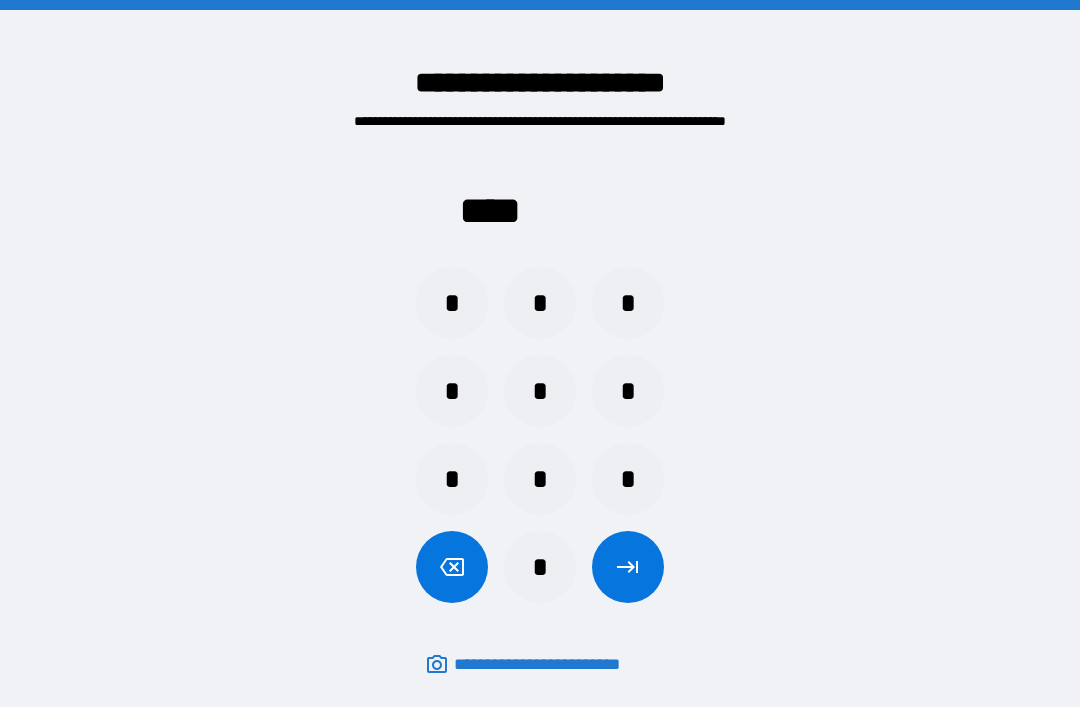 click on "*" at bounding box center [540, 479] 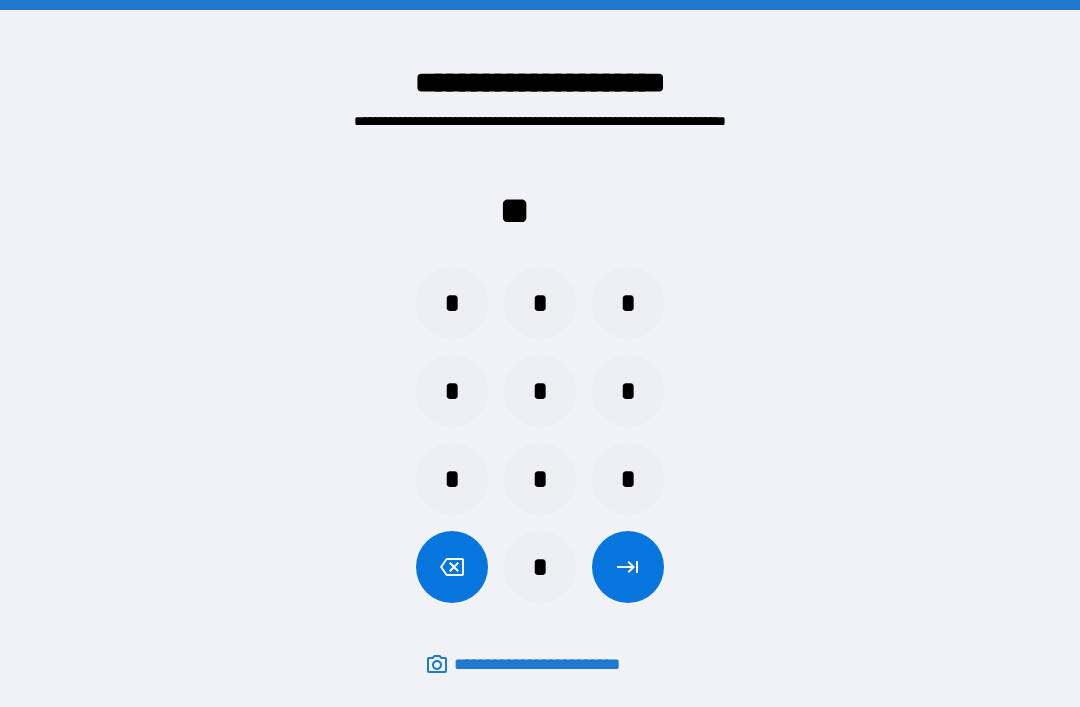 click on "*" at bounding box center (452, 479) 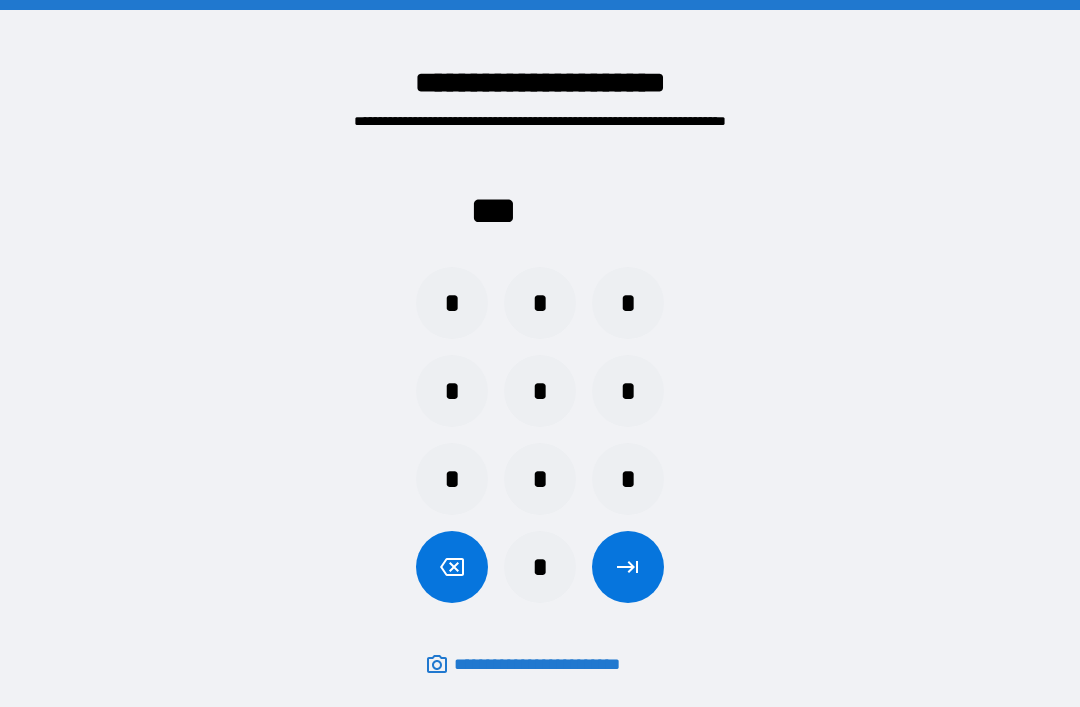 click on "*" at bounding box center (628, 391) 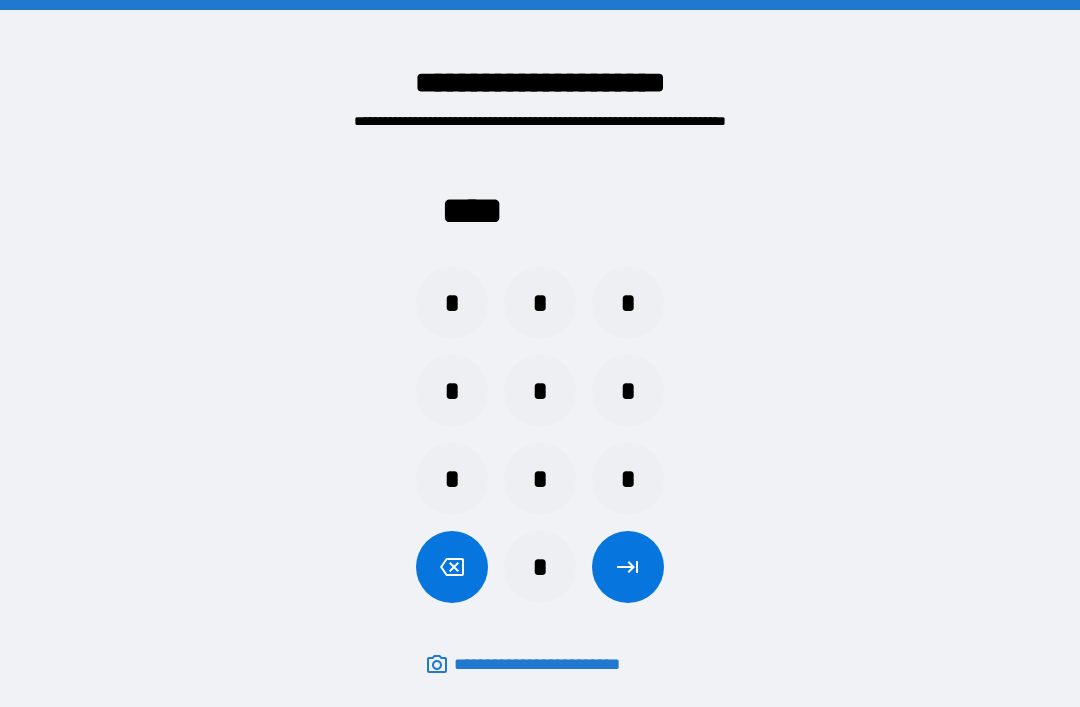 click 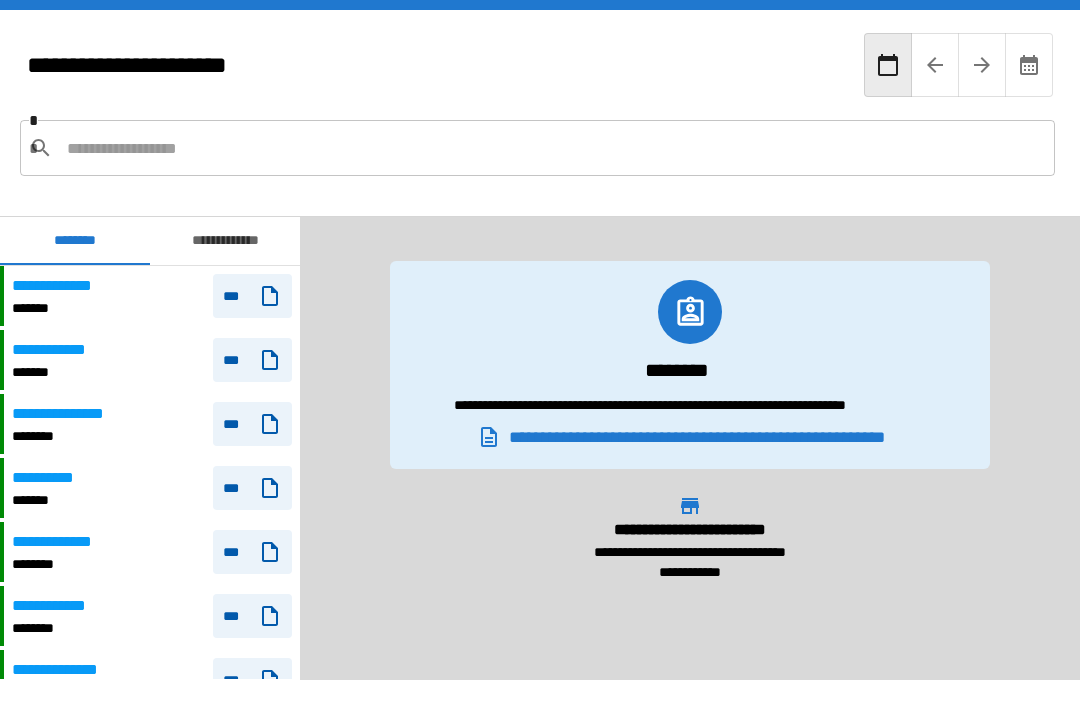 click at bounding box center (553, 148) 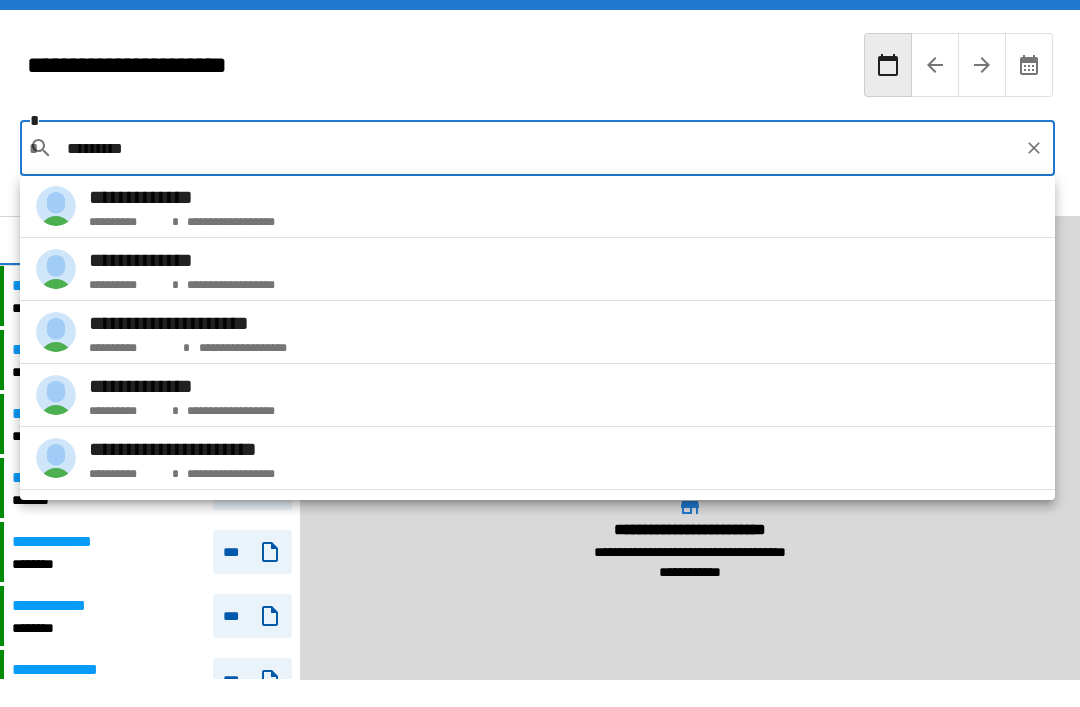 scroll, scrollTop: 76, scrollLeft: 0, axis: vertical 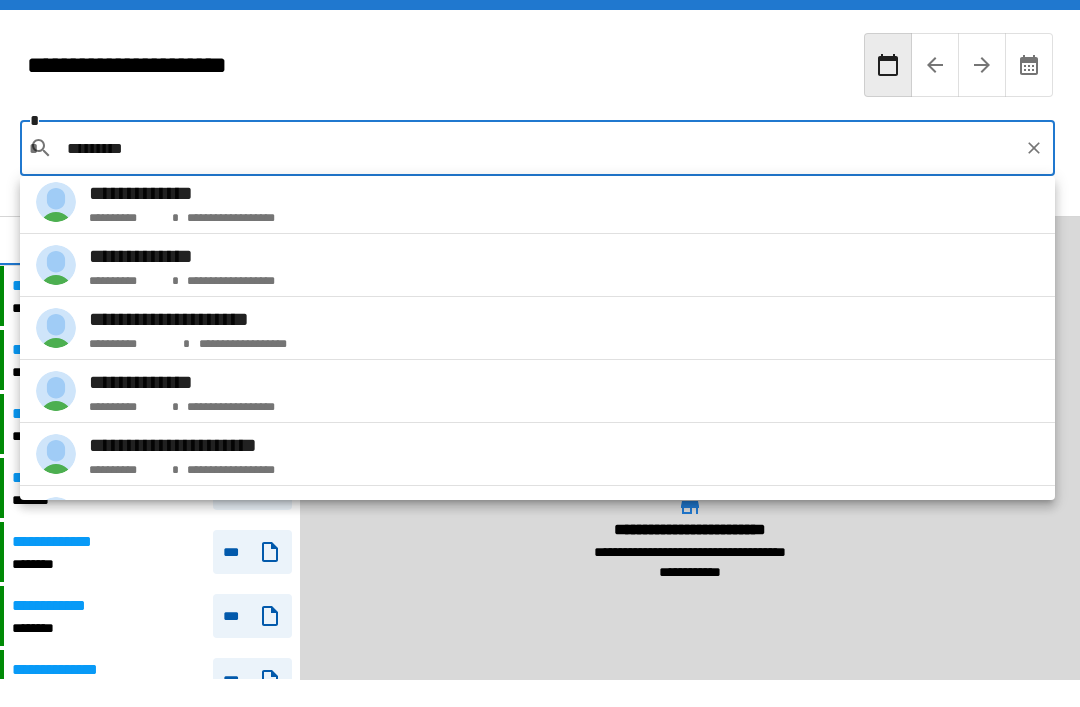 click on "**********" at bounding box center (537, 265) 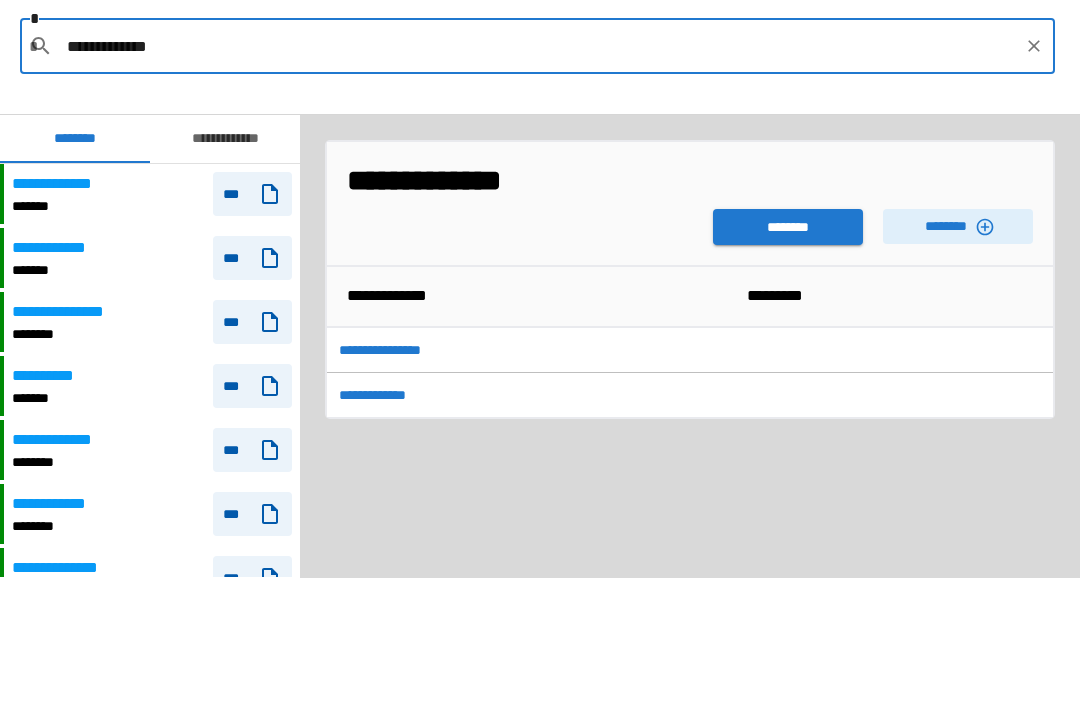 click on "********" at bounding box center [788, 329] 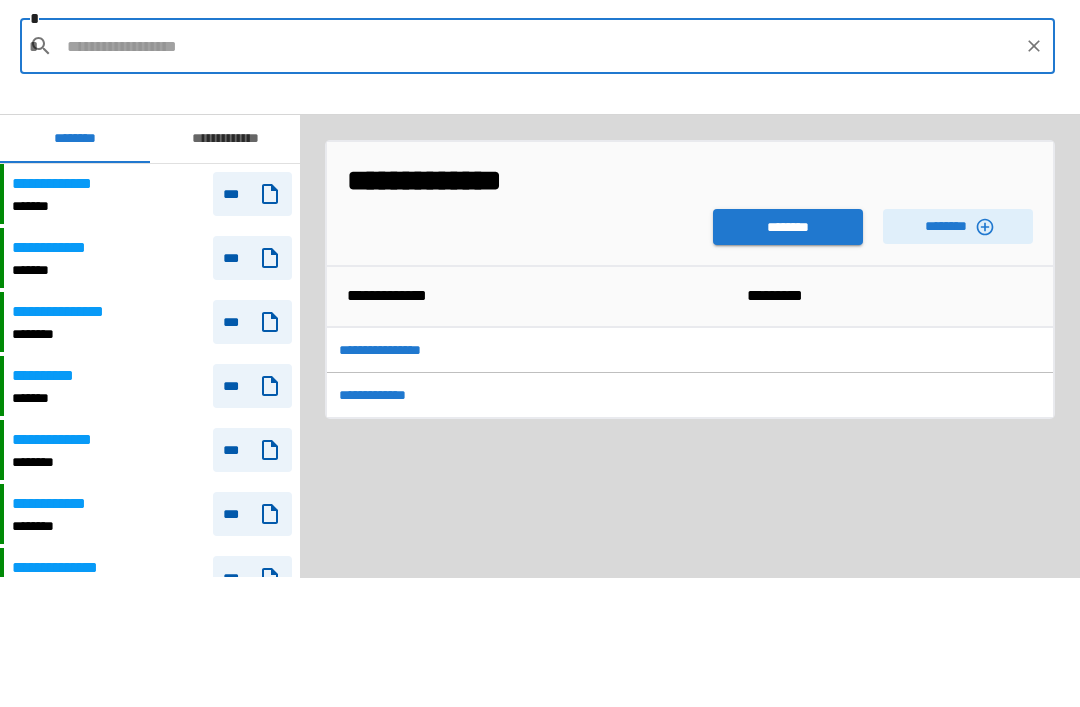 scroll, scrollTop: 64, scrollLeft: 0, axis: vertical 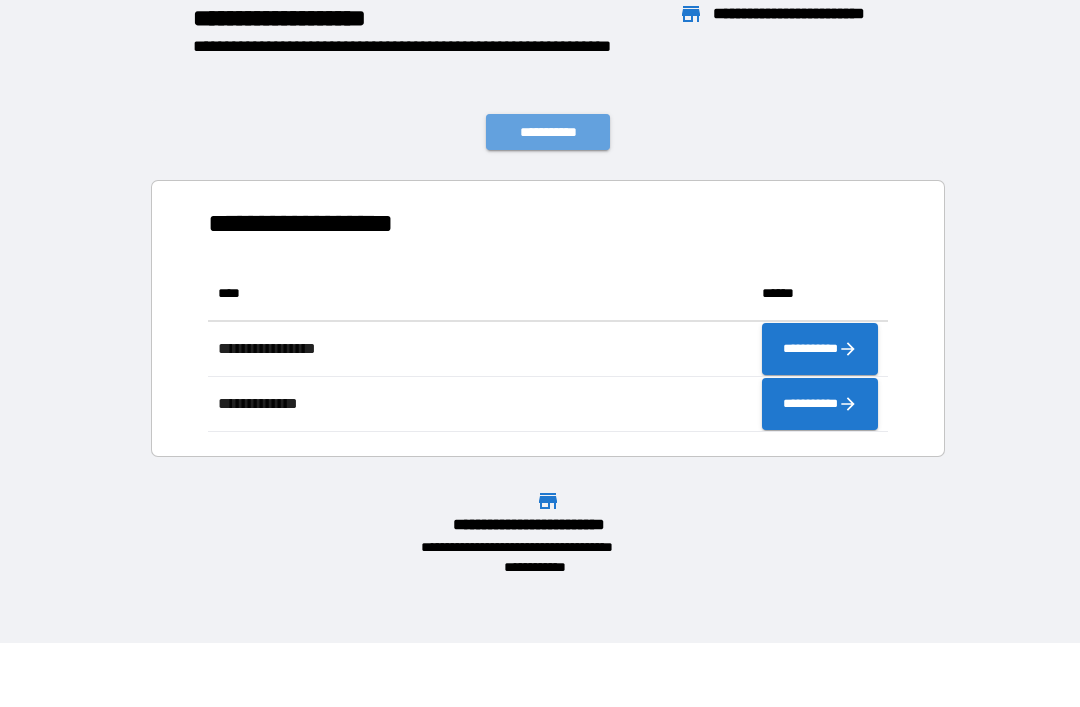 click on "**********" at bounding box center [548, 132] 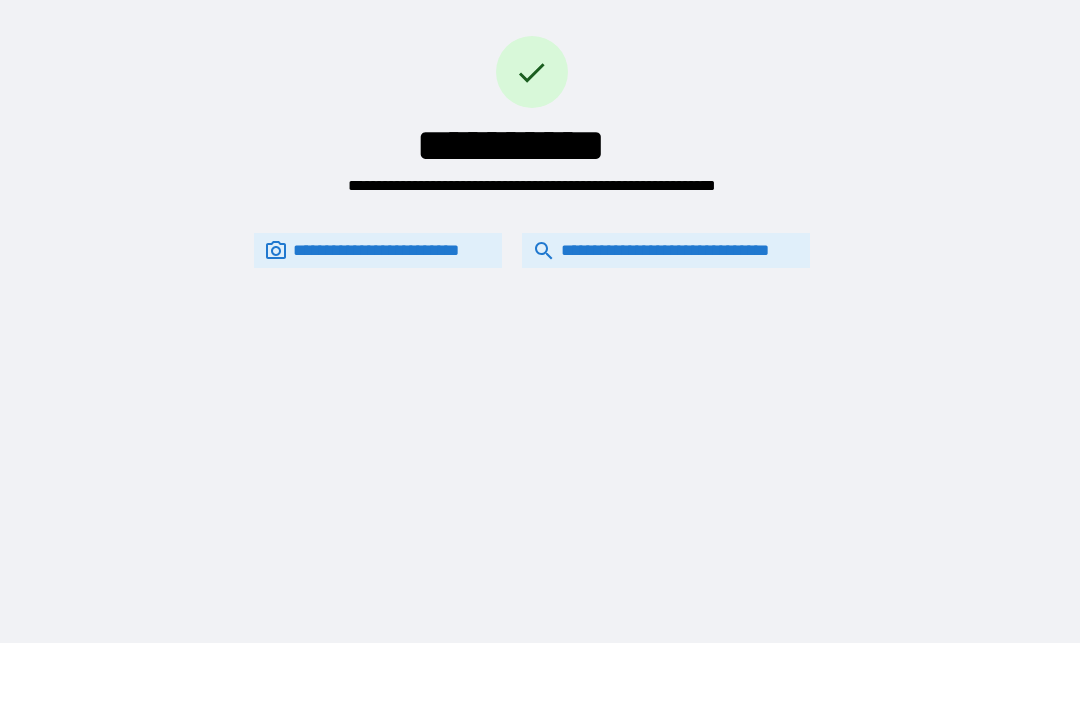 click on "**********" at bounding box center [666, 250] 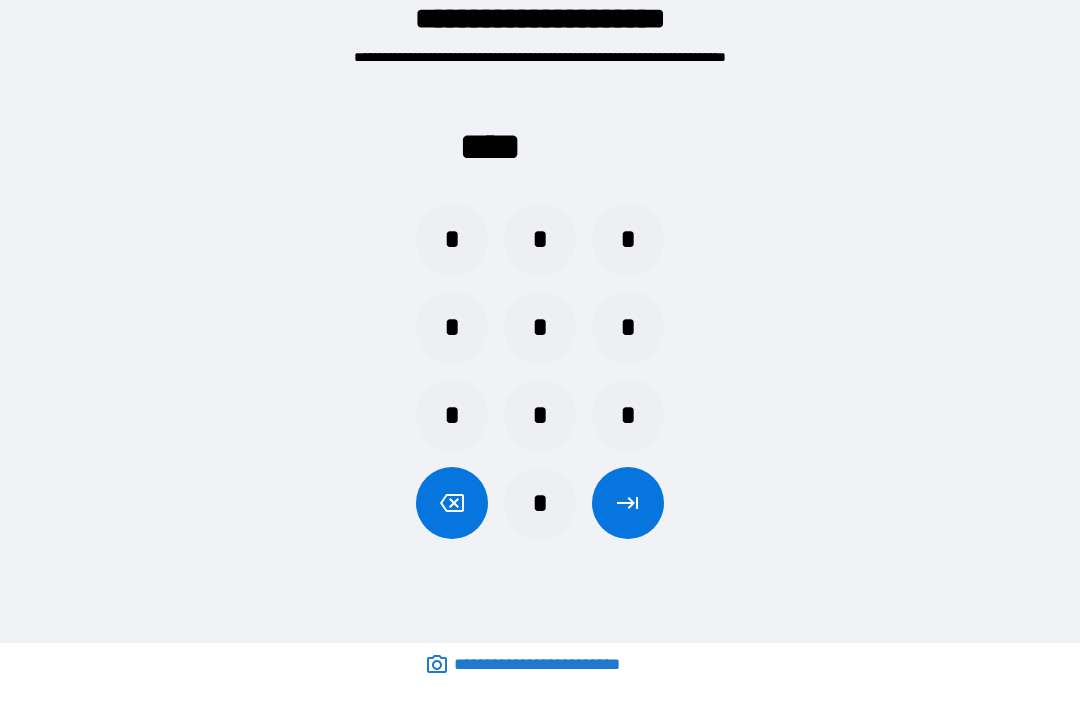 click on "*" at bounding box center [540, 415] 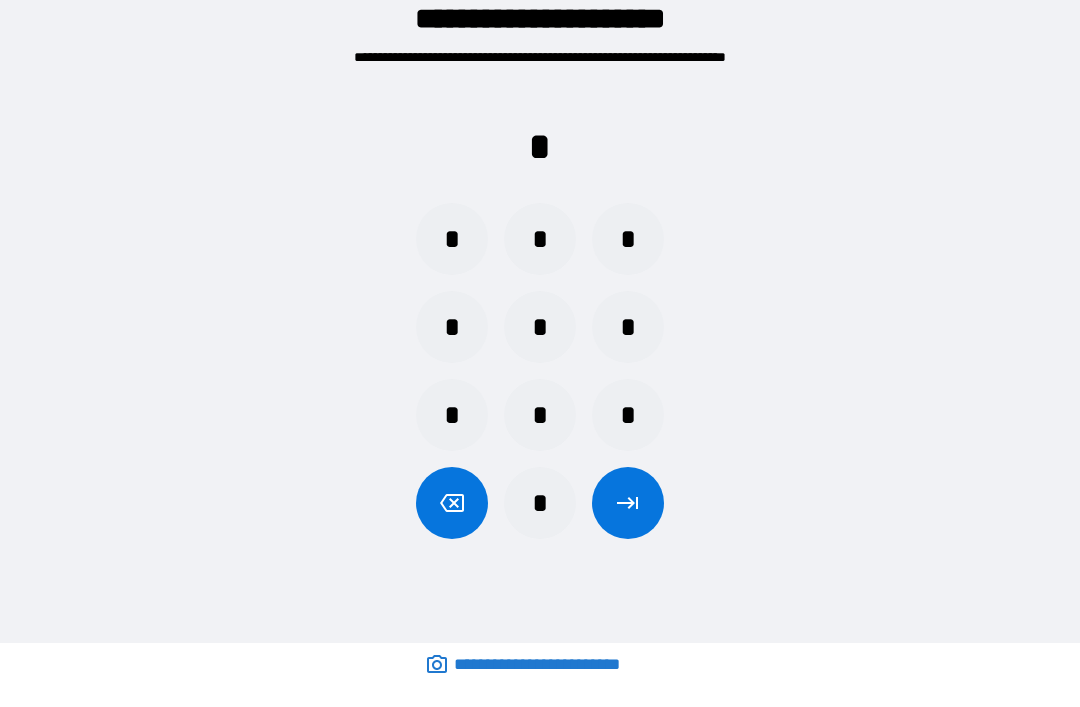 click on "*" at bounding box center [540, 327] 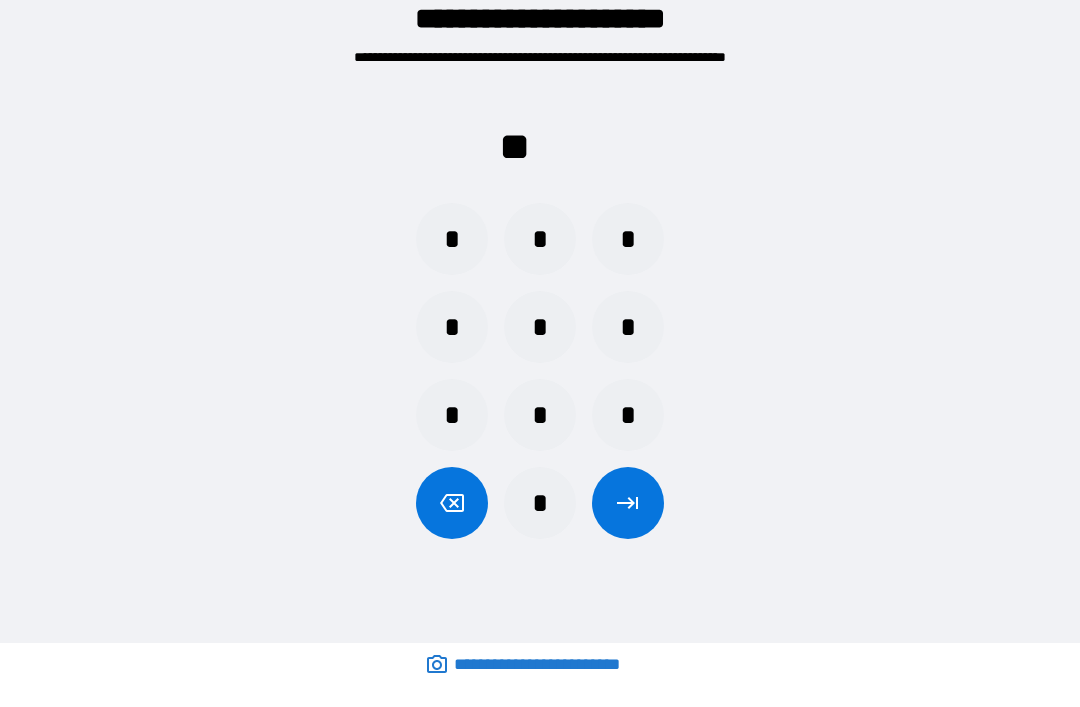 click on "*" at bounding box center [452, 415] 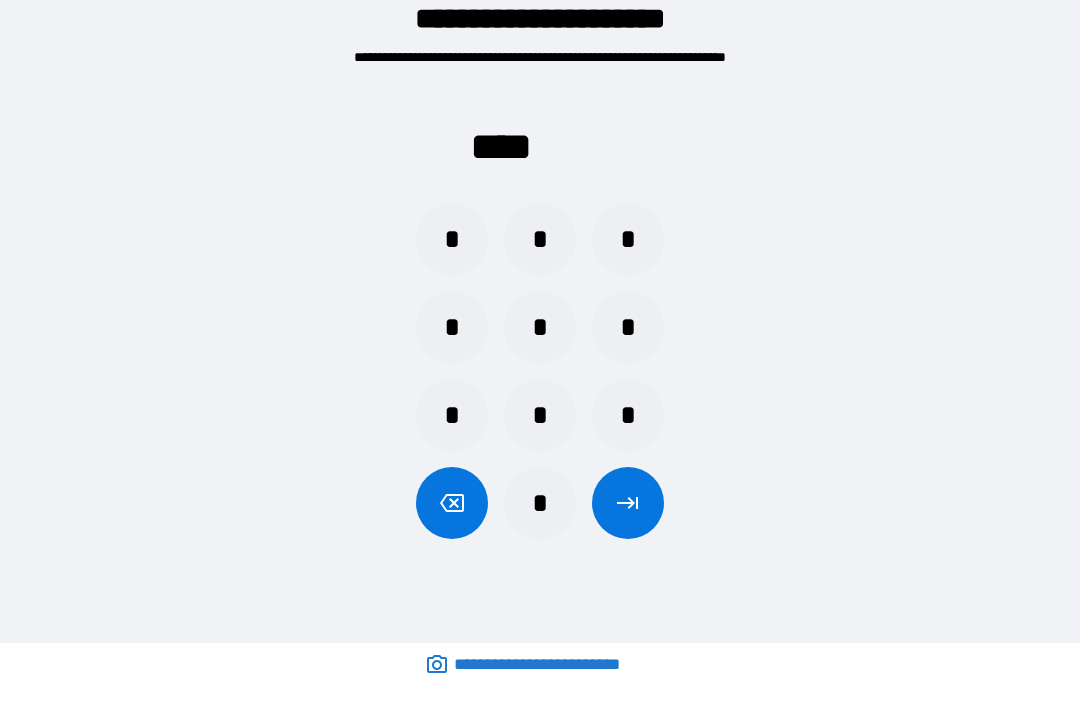 click at bounding box center (628, 503) 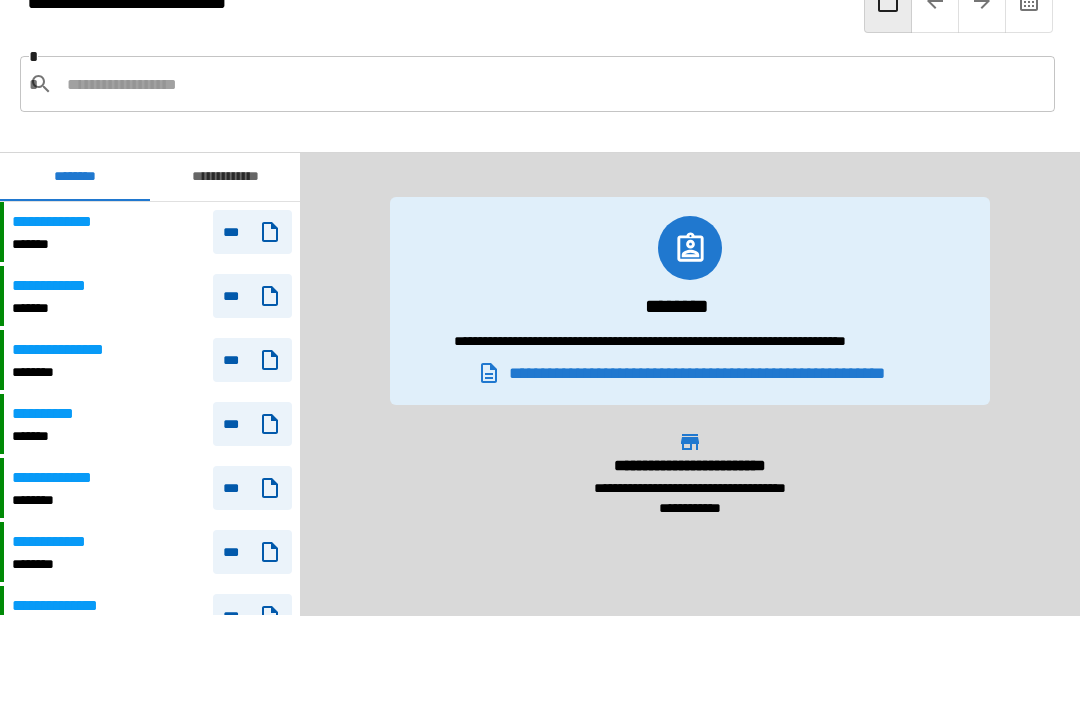 click at bounding box center [553, 84] 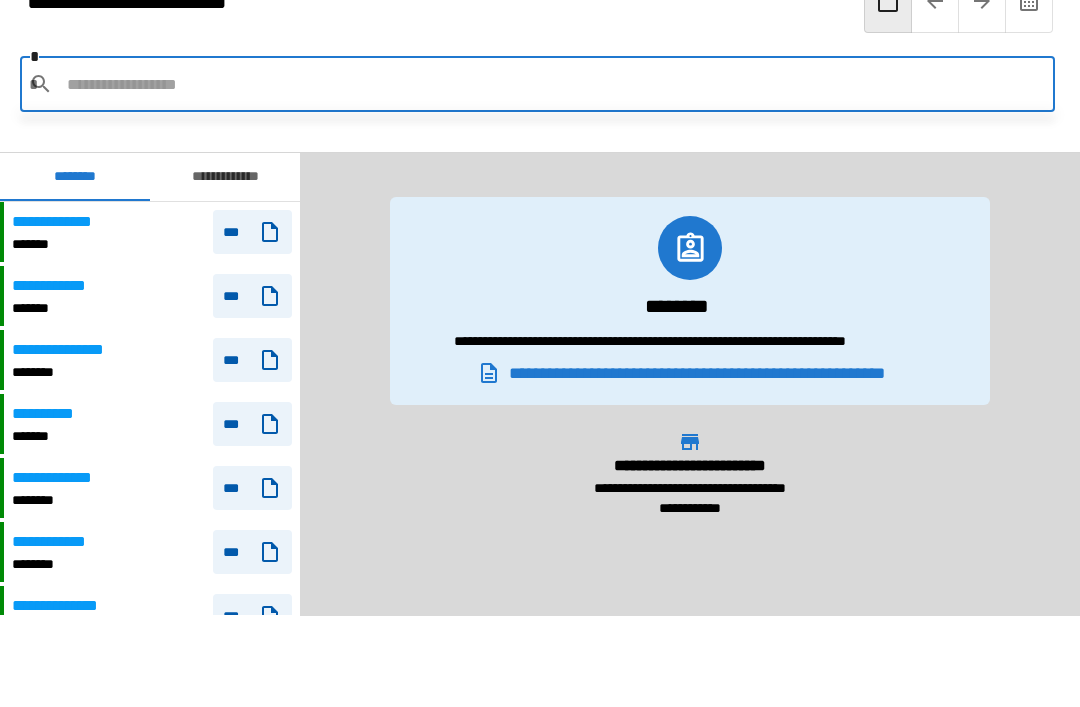 click at bounding box center (553, 84) 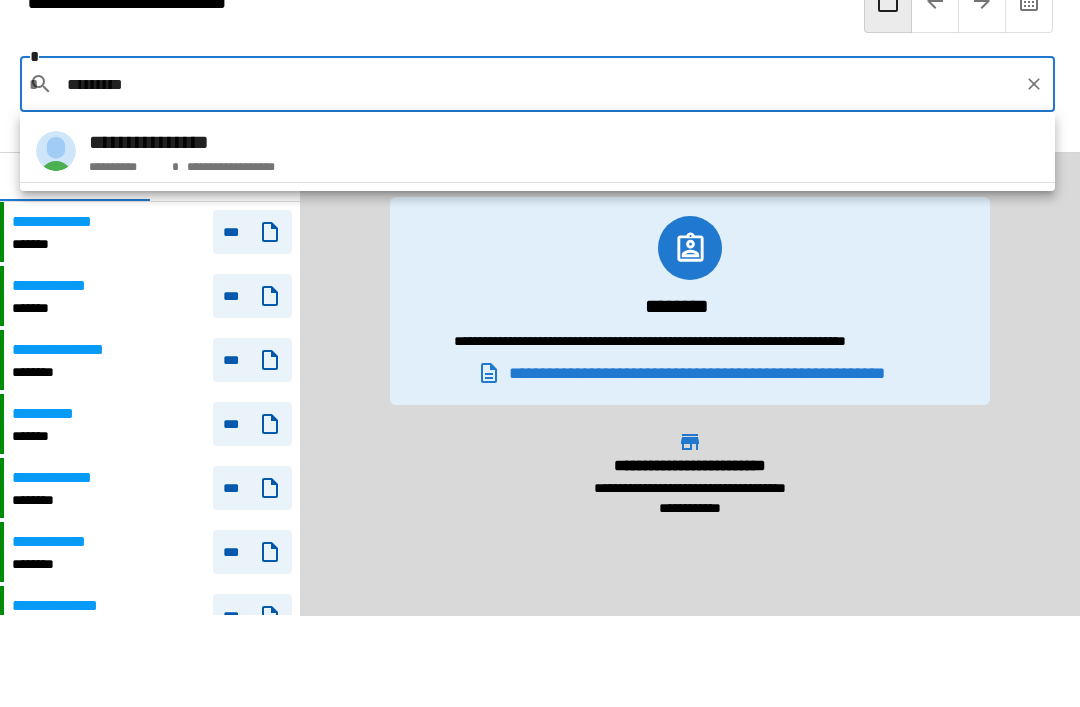 click on "**********" at bounding box center (537, 151) 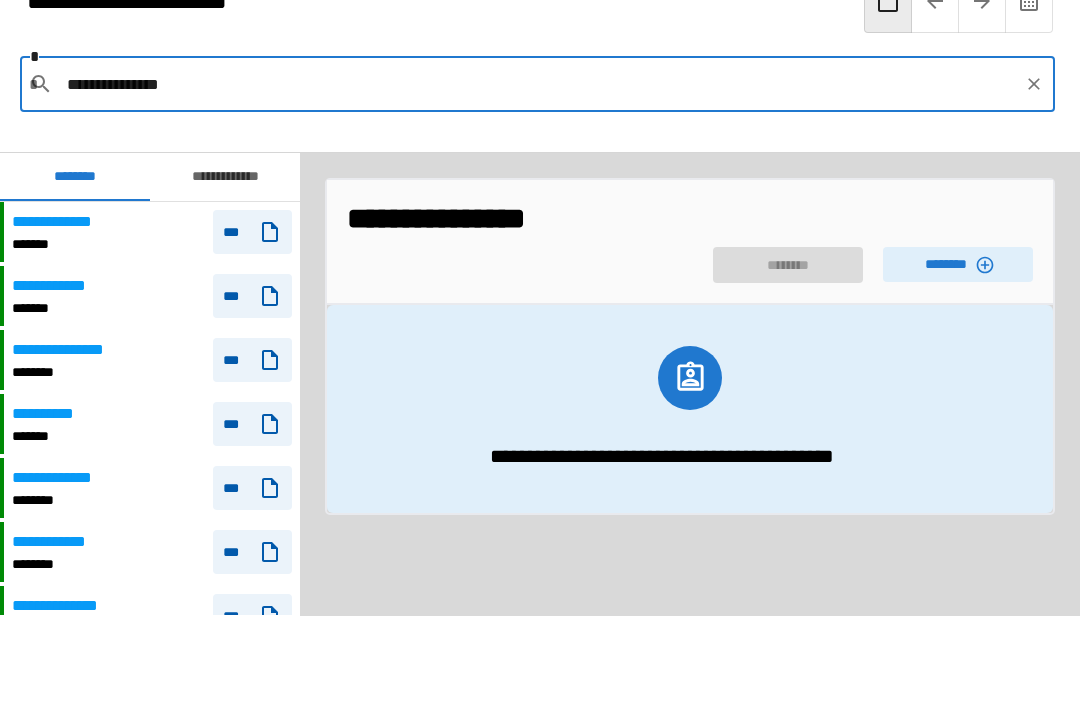 click on "********" at bounding box center [958, 264] 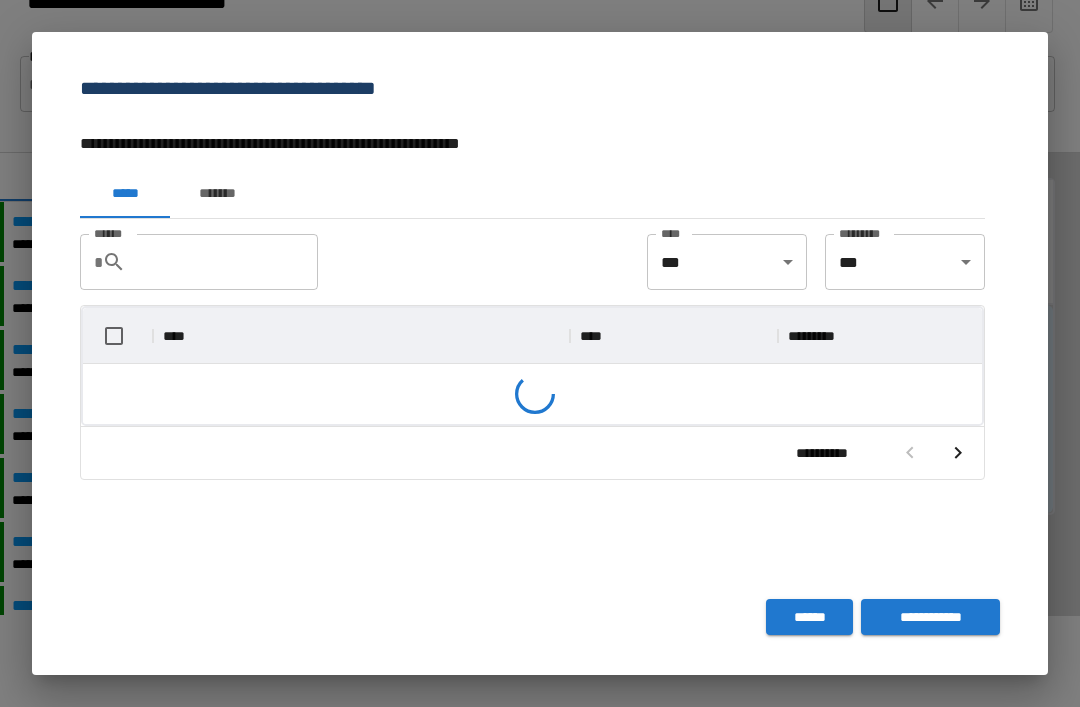 scroll, scrollTop: 1, scrollLeft: 1, axis: both 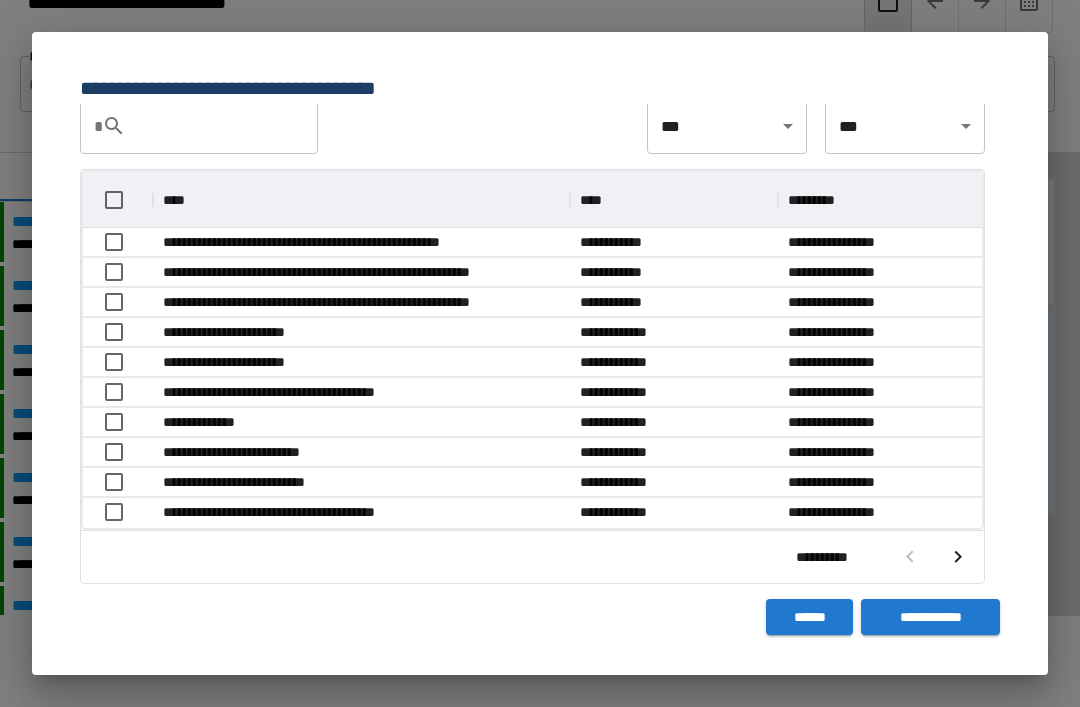 click 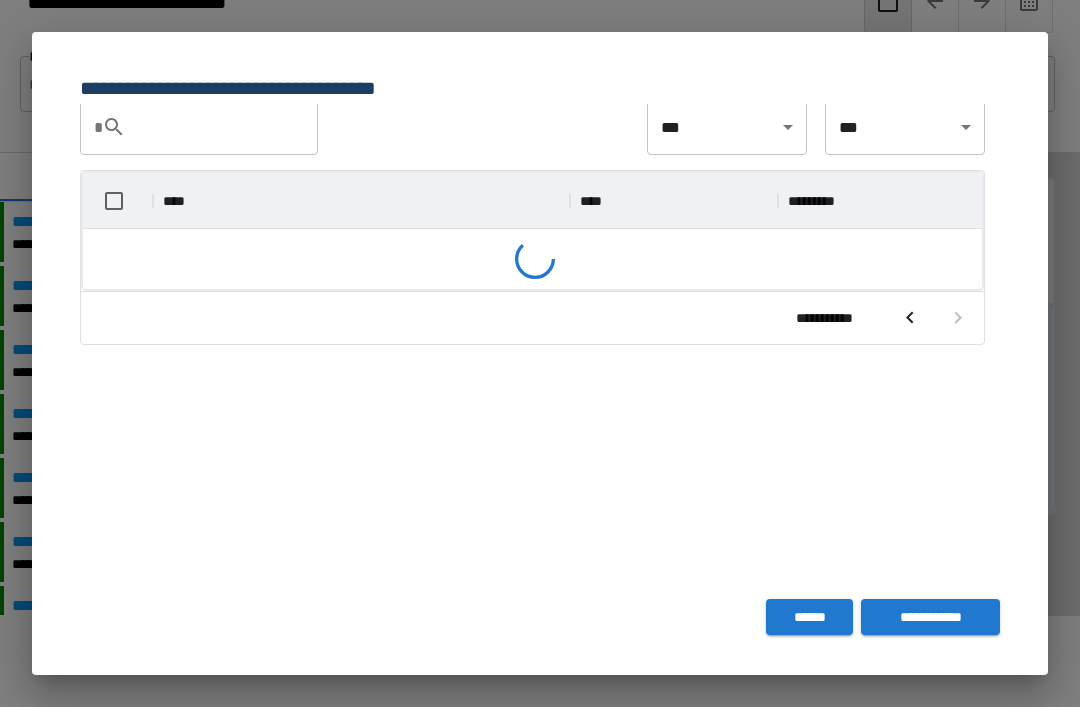 scroll, scrollTop: 326, scrollLeft: 899, axis: both 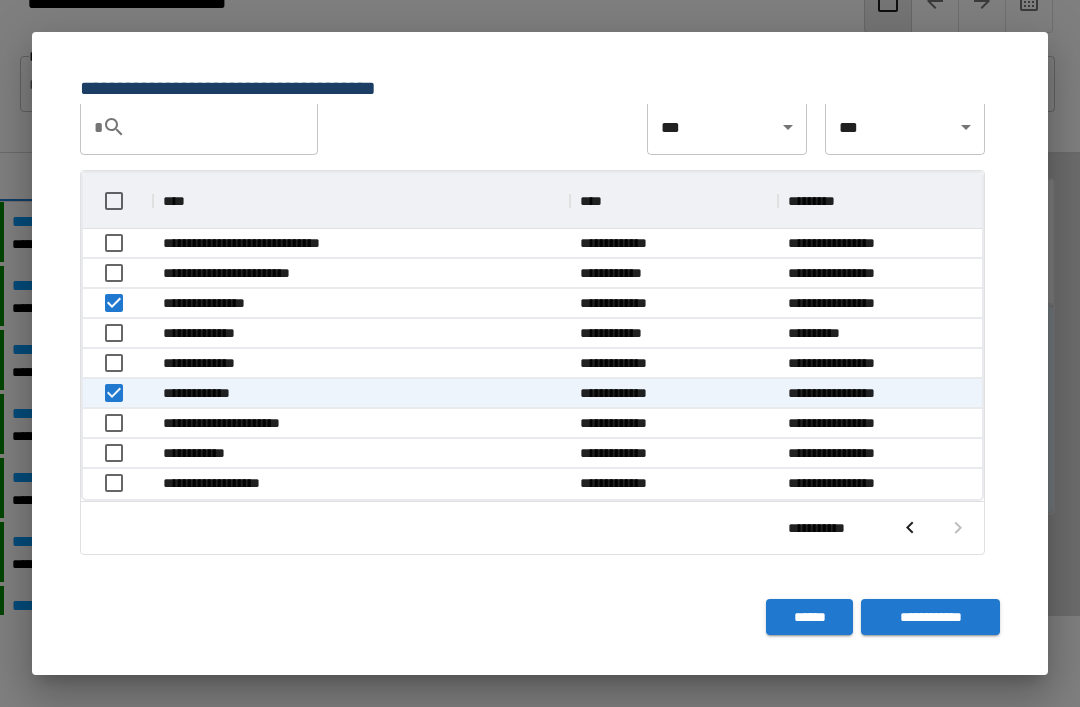 click on "**********" at bounding box center [930, 617] 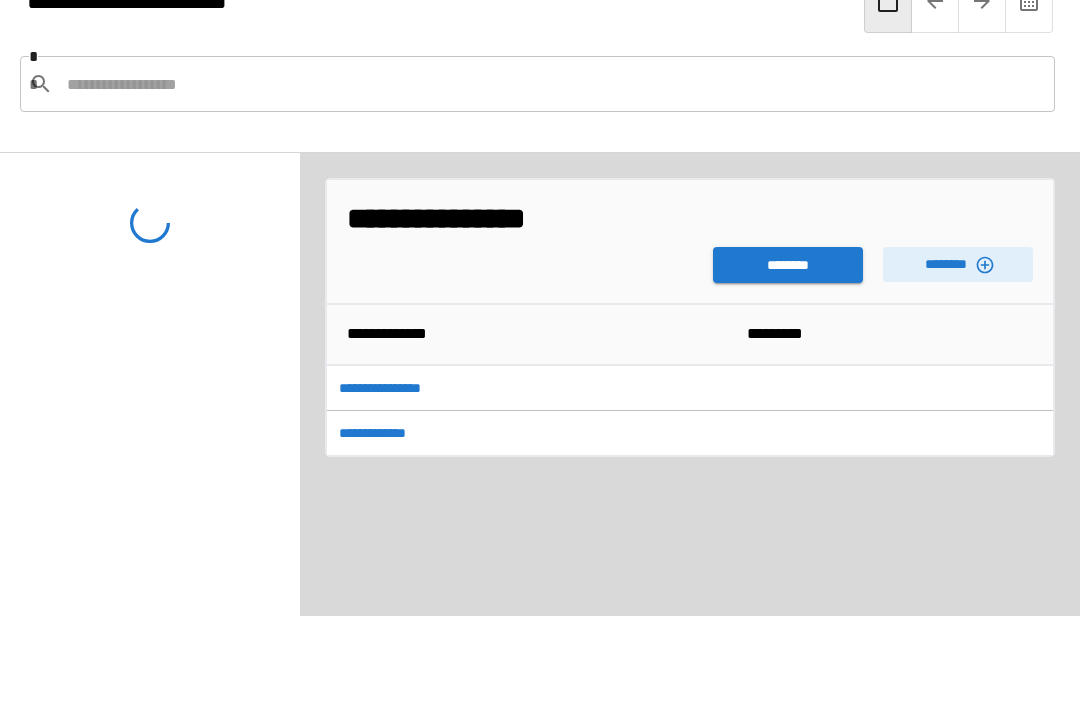 scroll, scrollTop: 135, scrollLeft: 0, axis: vertical 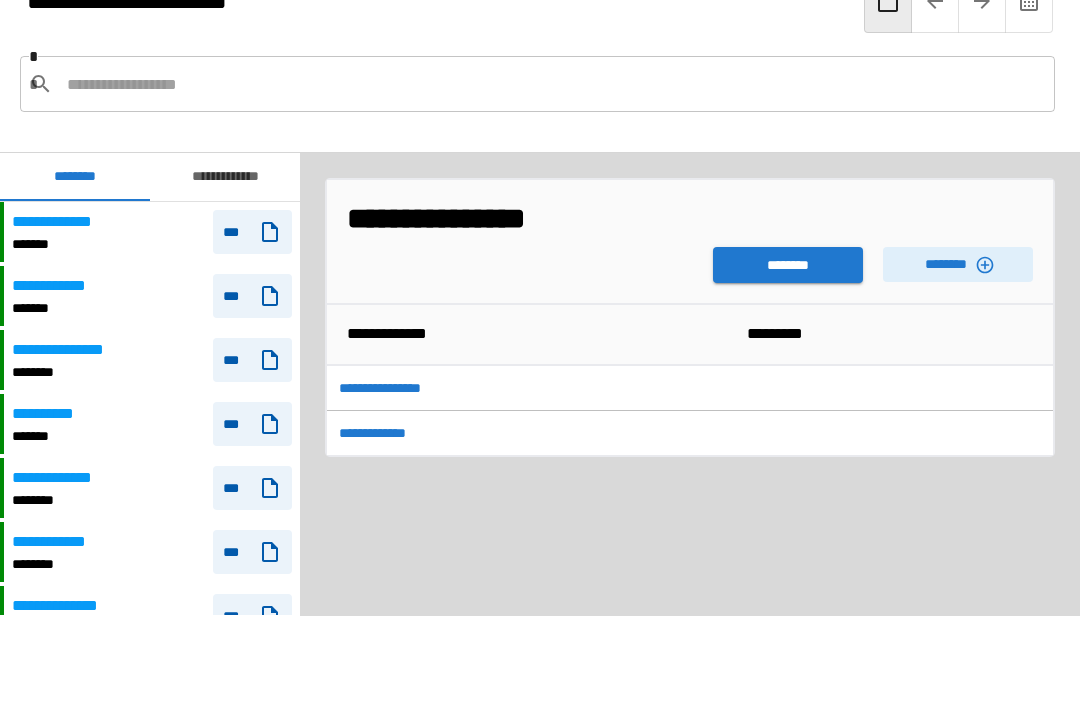 click on "********" at bounding box center (788, 265) 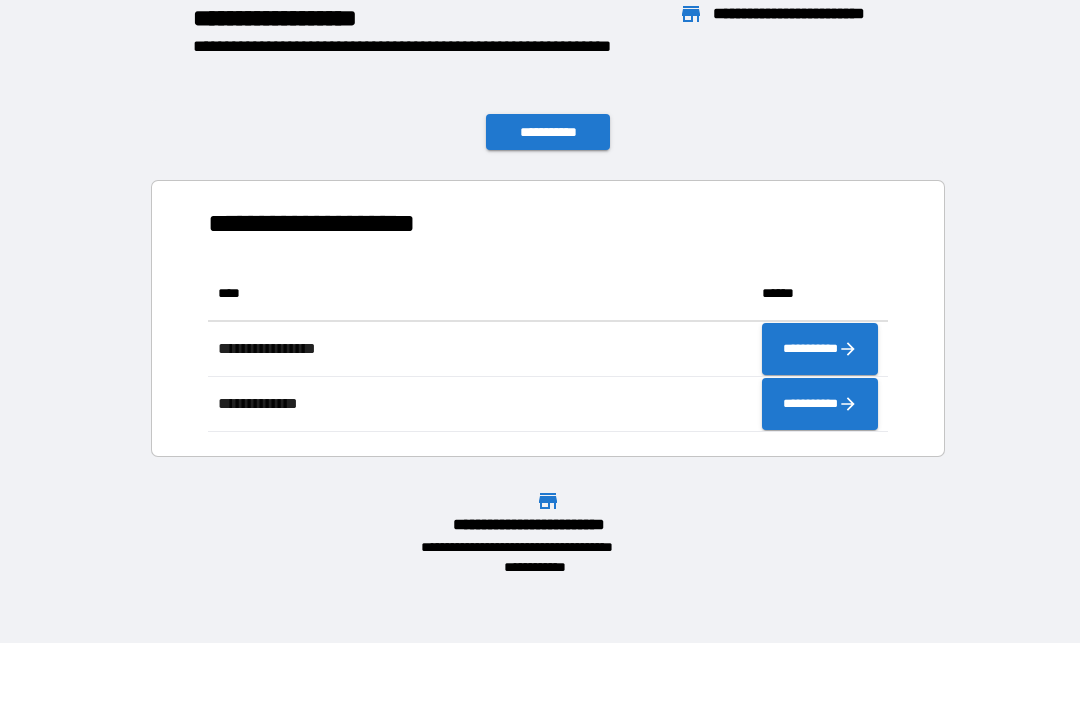 scroll, scrollTop: 1, scrollLeft: 1, axis: both 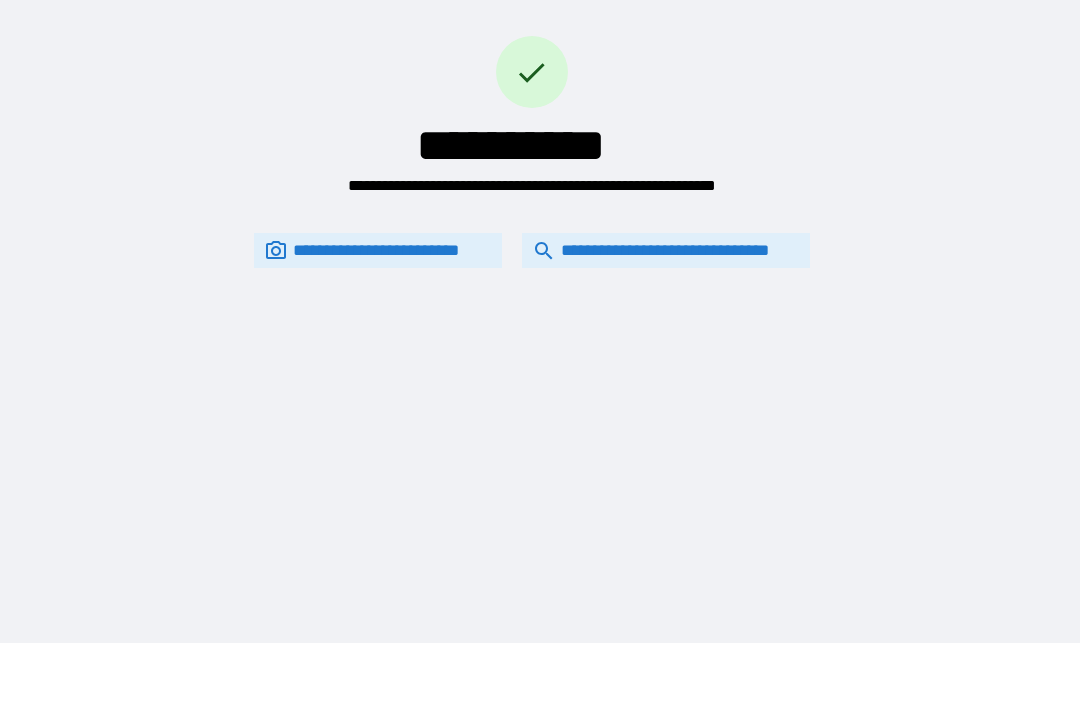 click on "**********" at bounding box center [666, 250] 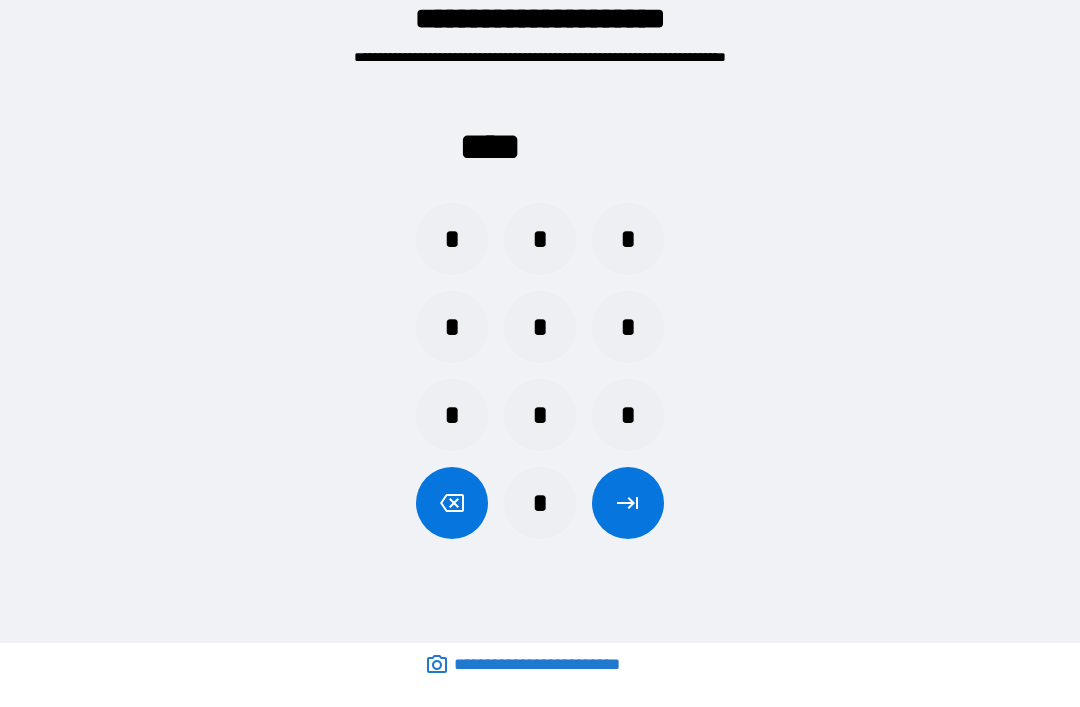 click on "*" at bounding box center (540, 415) 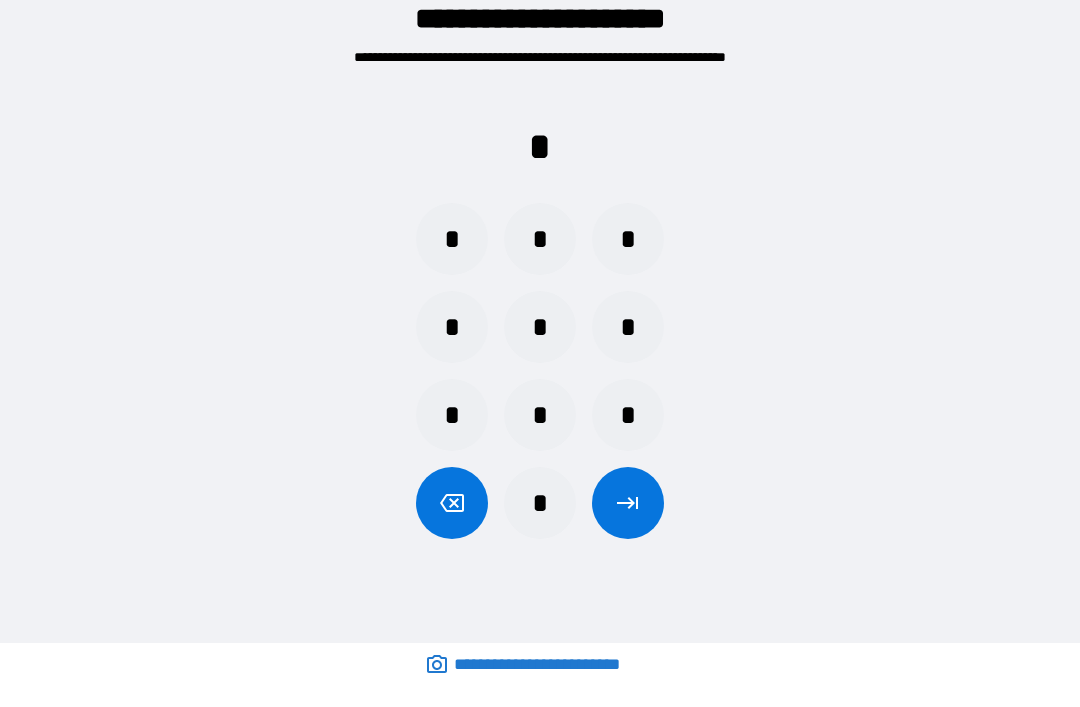 click on "*" at bounding box center (540, 327) 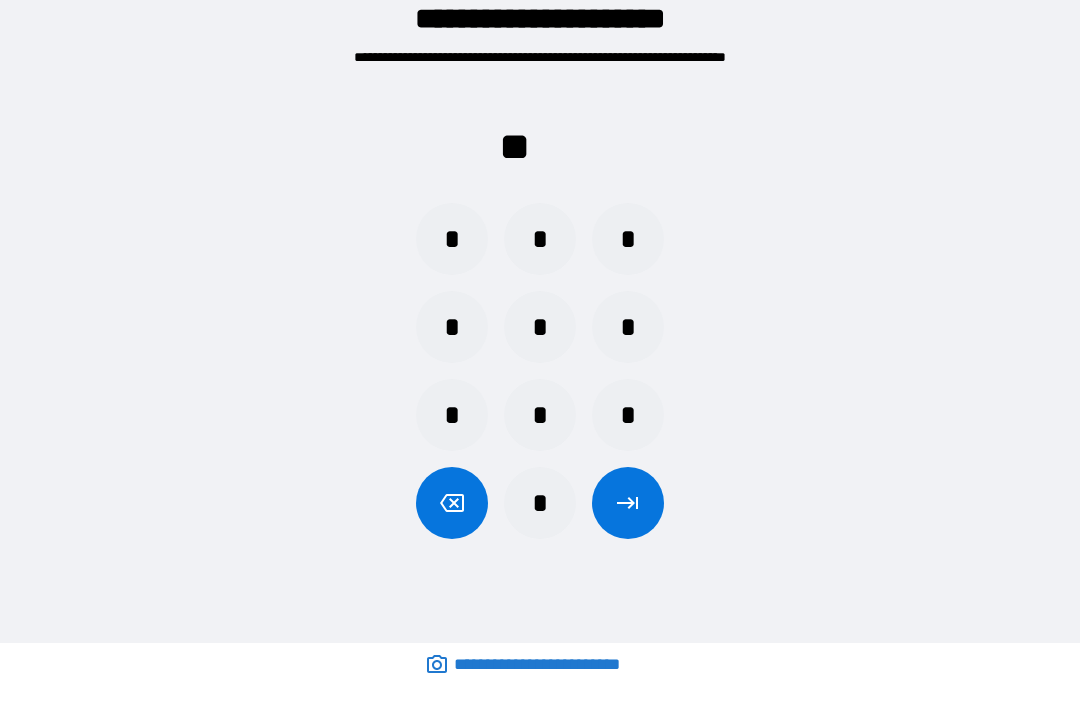click on "*" at bounding box center [452, 415] 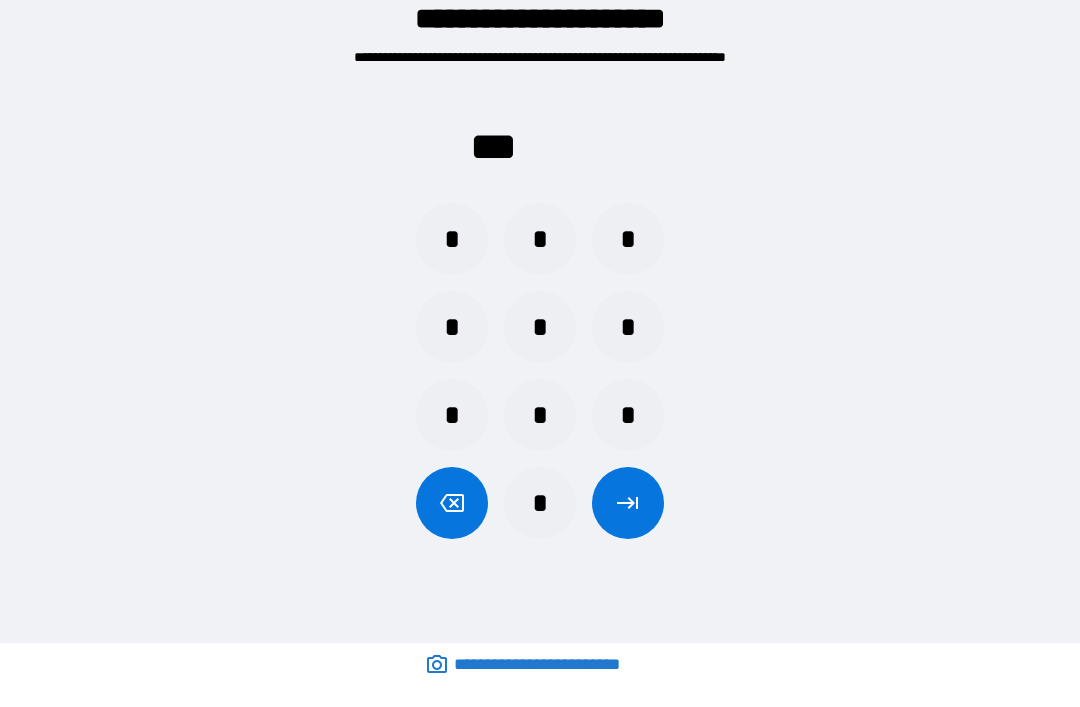 click on "*" at bounding box center [628, 327] 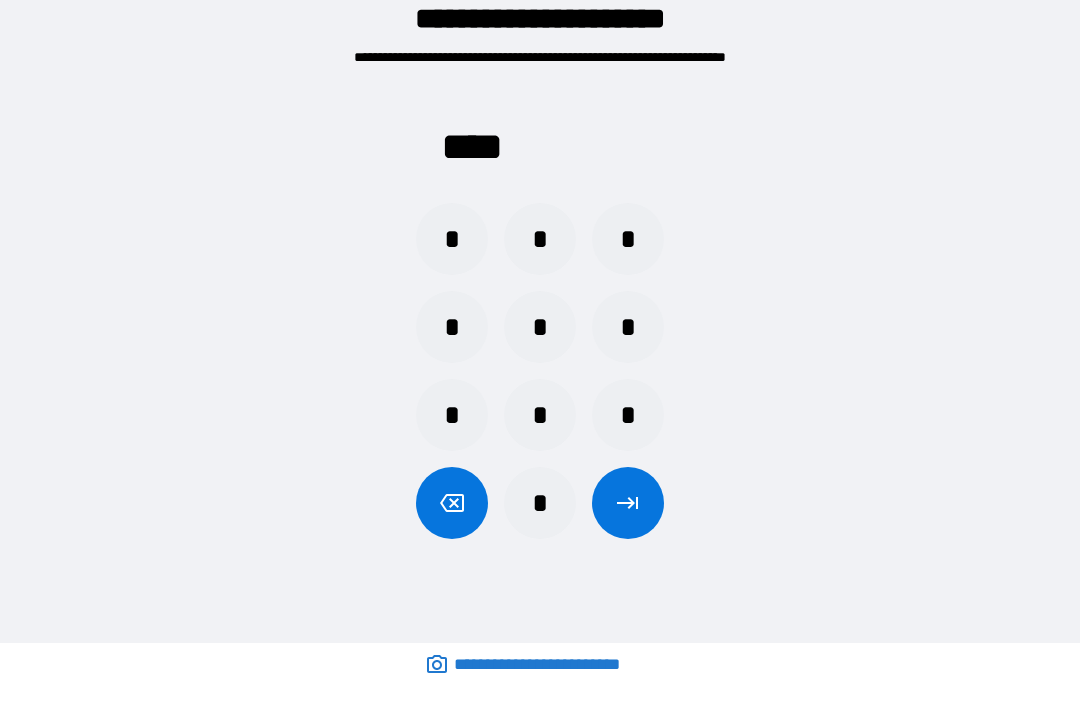 click 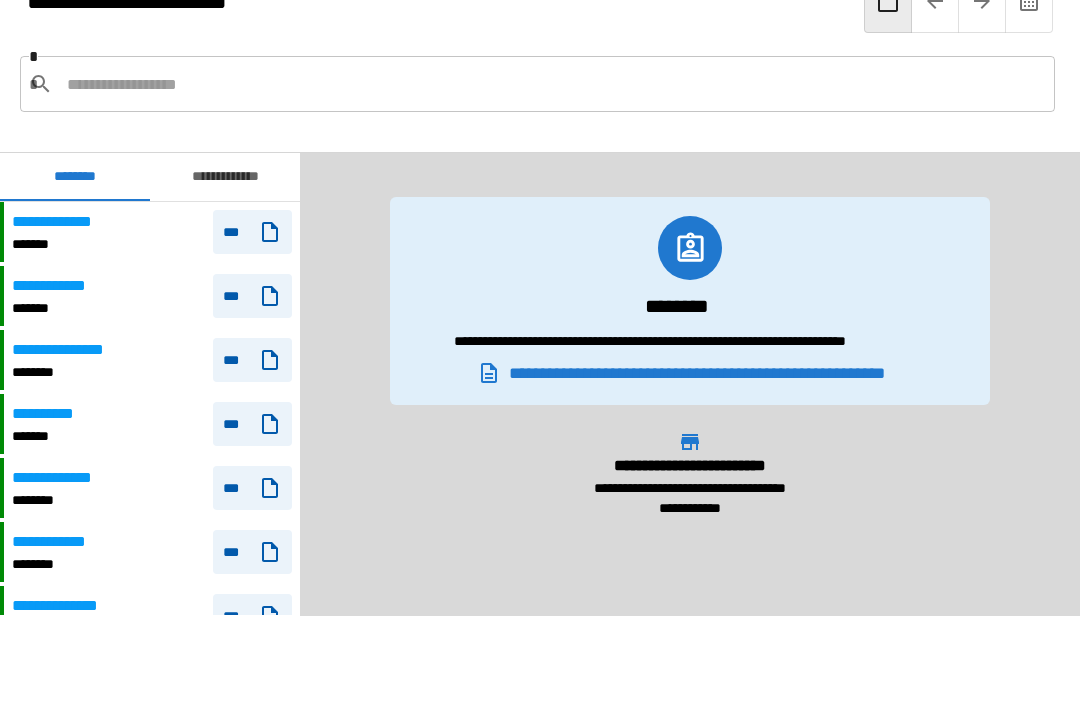 click at bounding box center [553, 84] 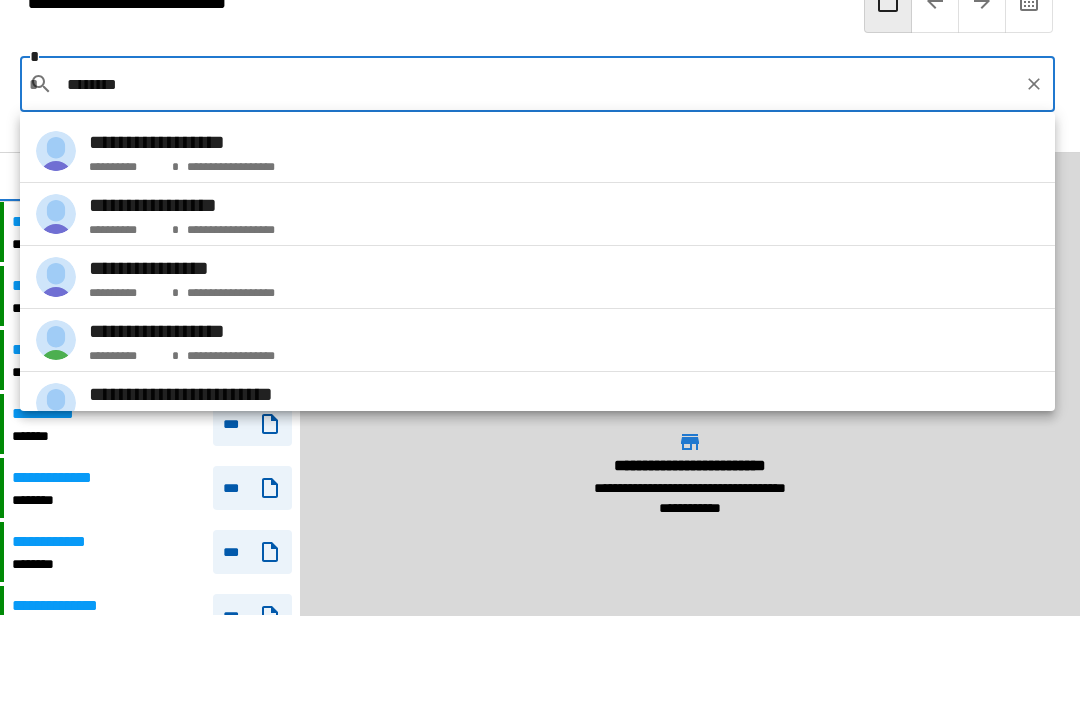 click on "**********" at bounding box center [537, 151] 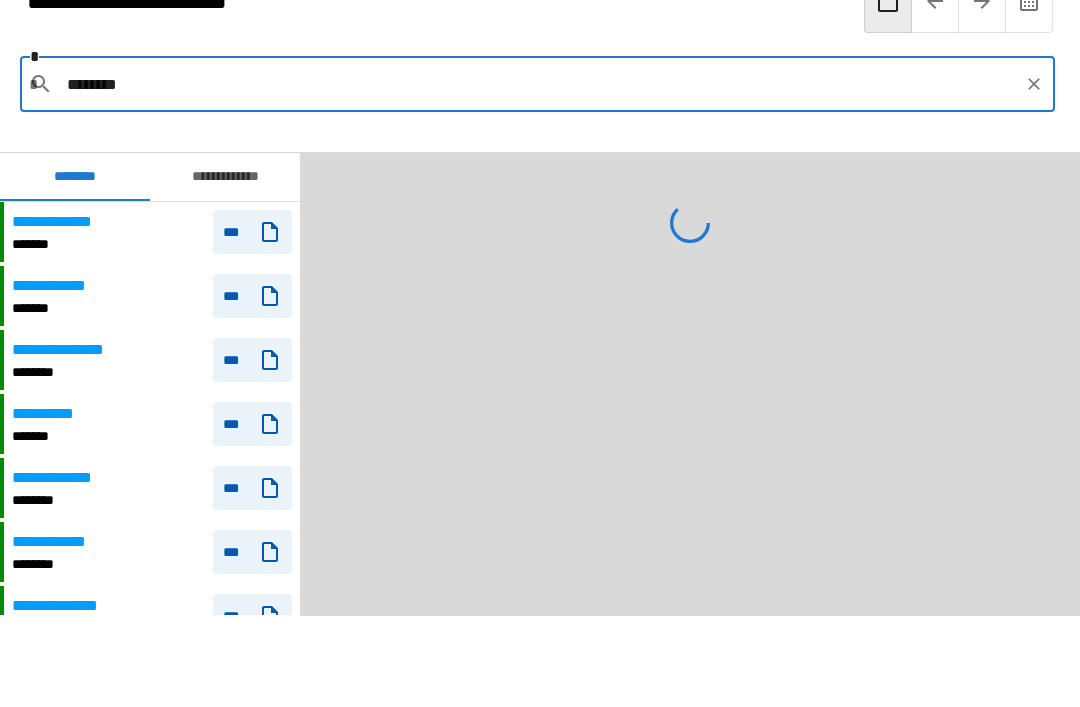 type on "**********" 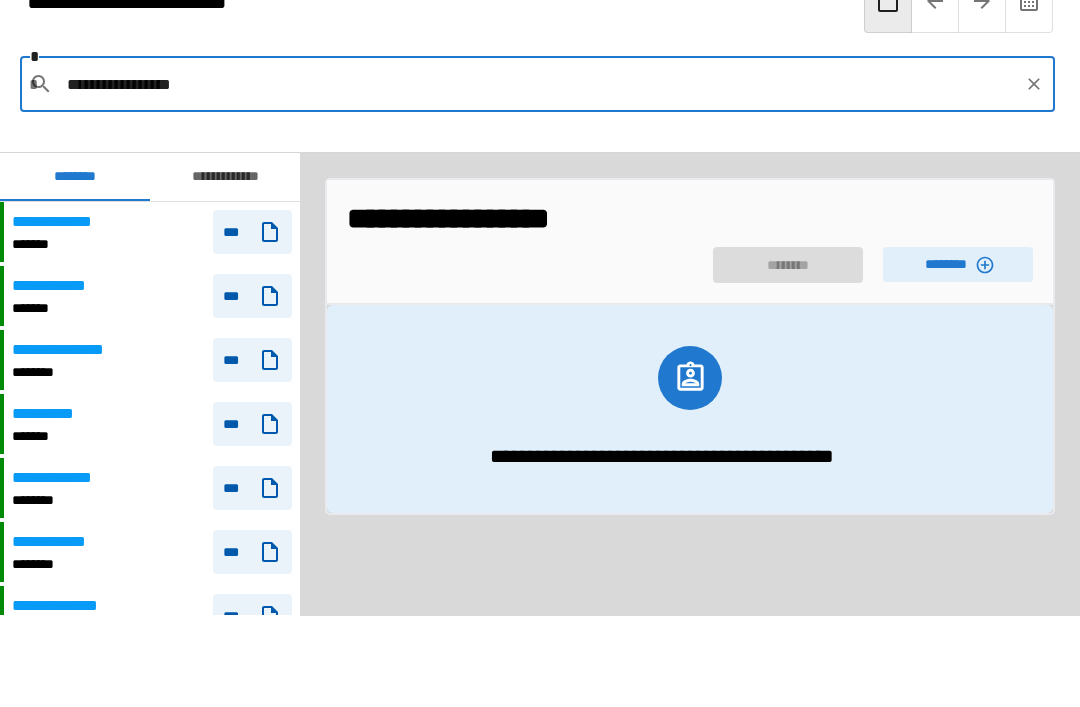 click on "********" at bounding box center [958, 264] 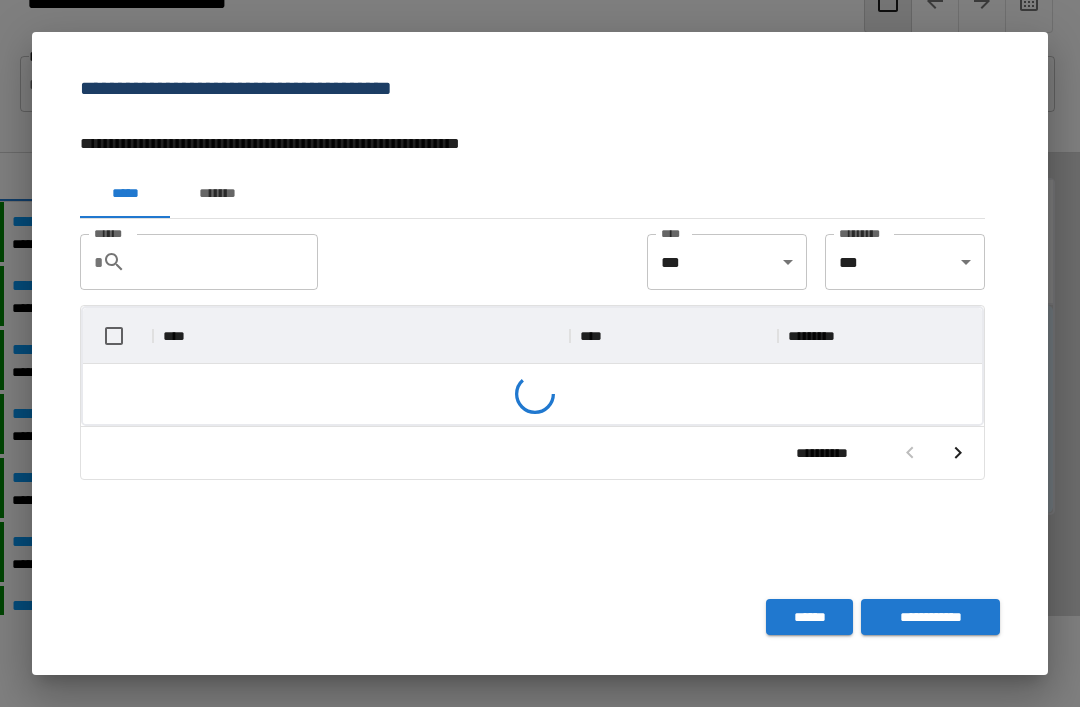 scroll, scrollTop: 356, scrollLeft: 899, axis: both 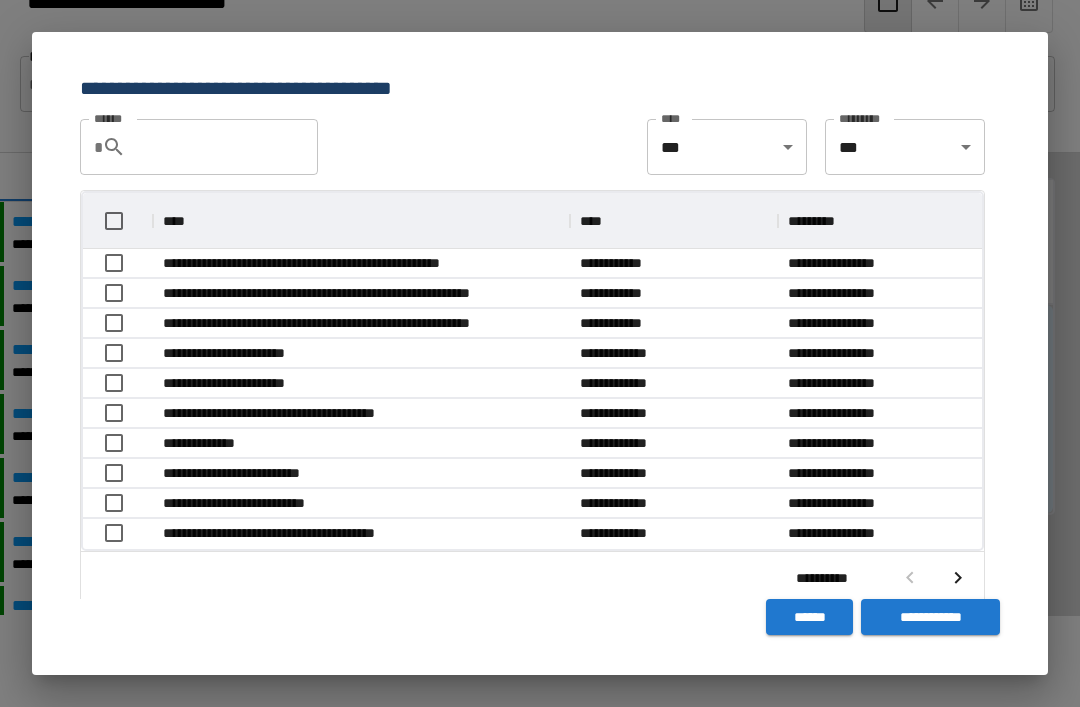 click 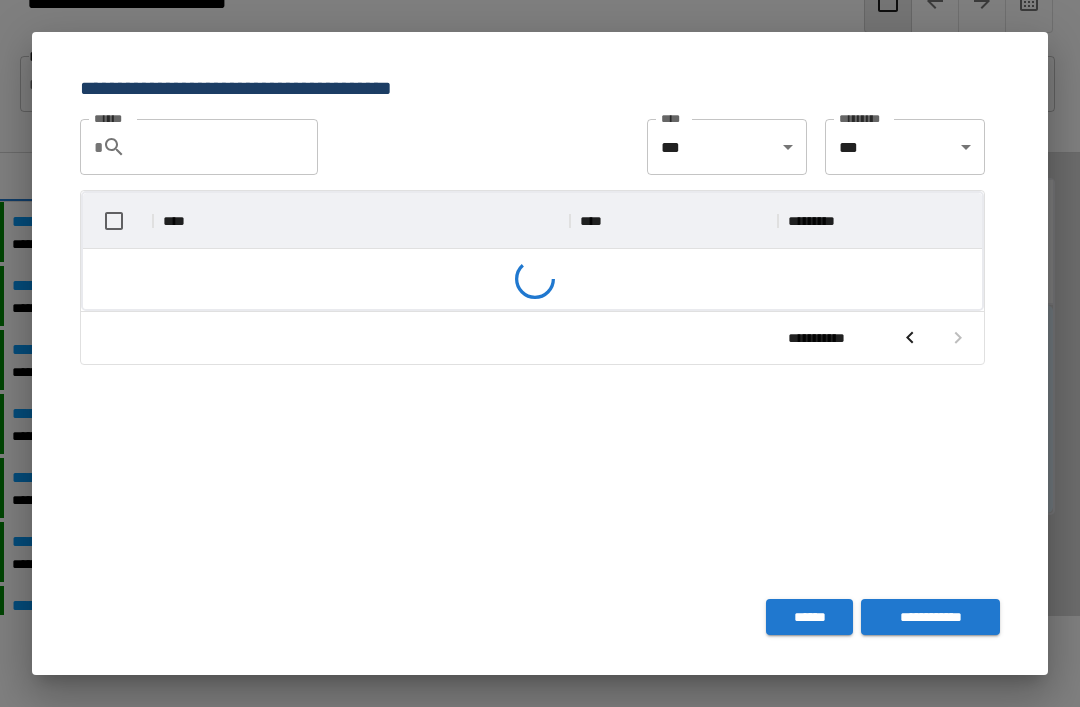 scroll, scrollTop: 326, scrollLeft: 899, axis: both 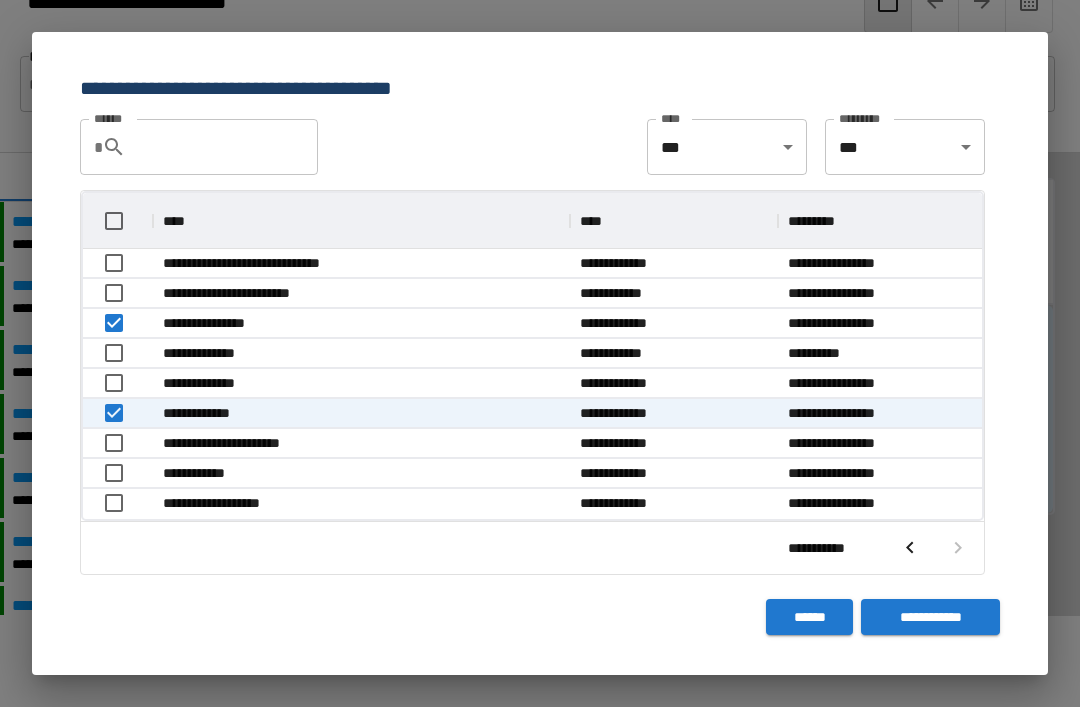 click on "**********" at bounding box center (930, 617) 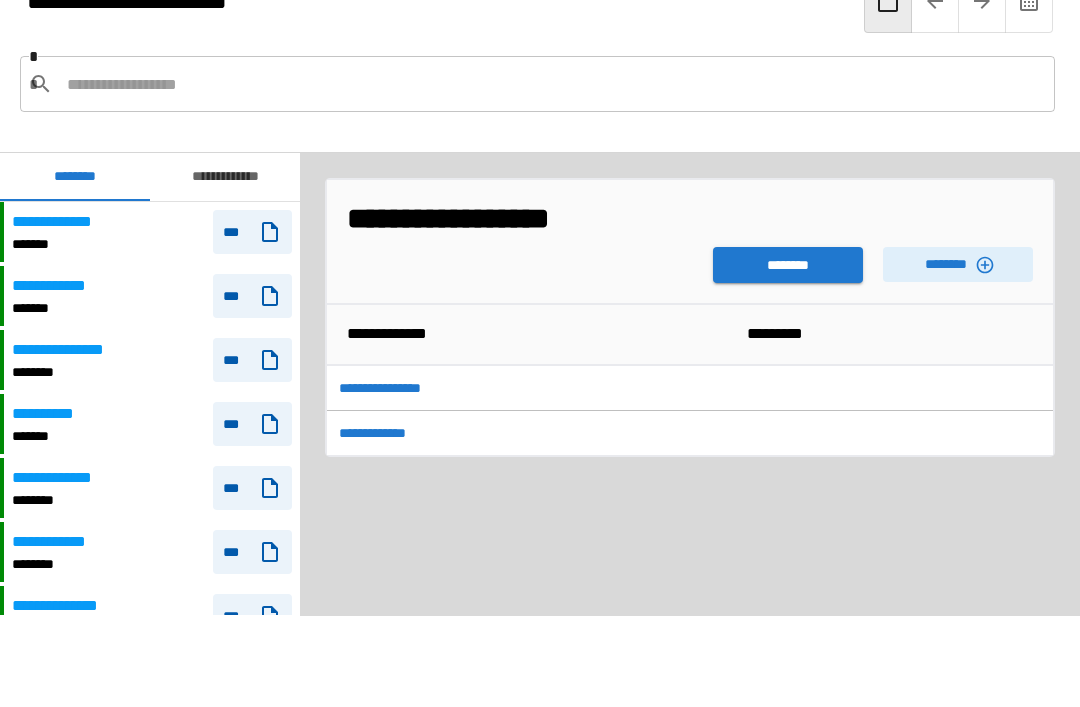 click on "********" at bounding box center [788, 265] 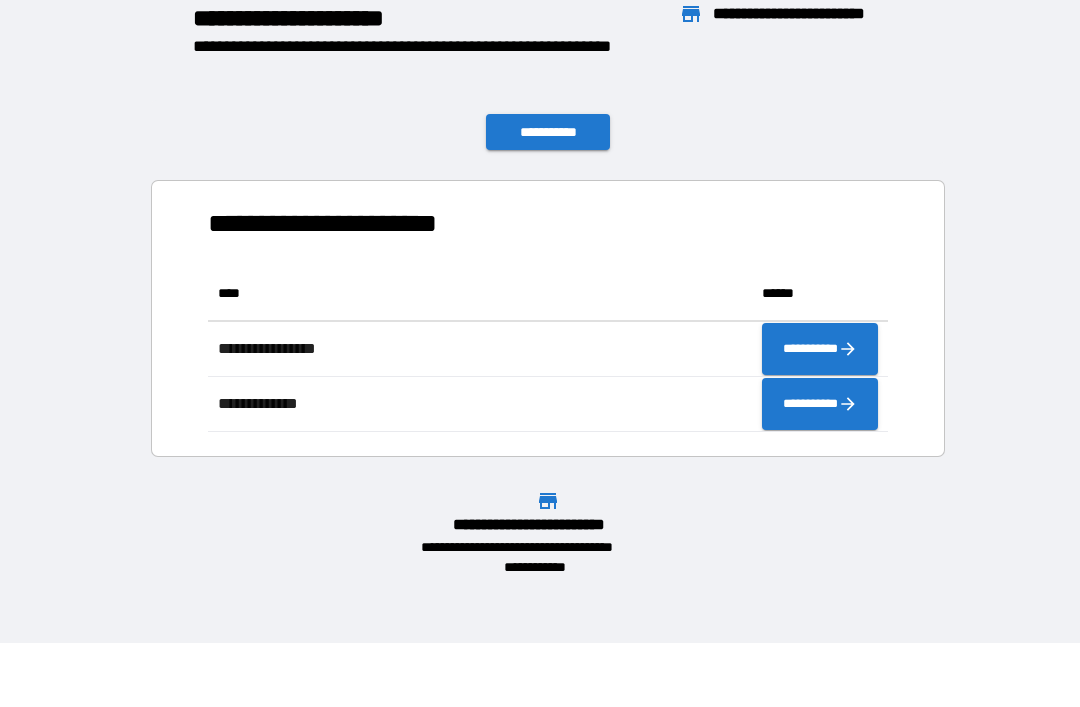 scroll, scrollTop: 1, scrollLeft: 1, axis: both 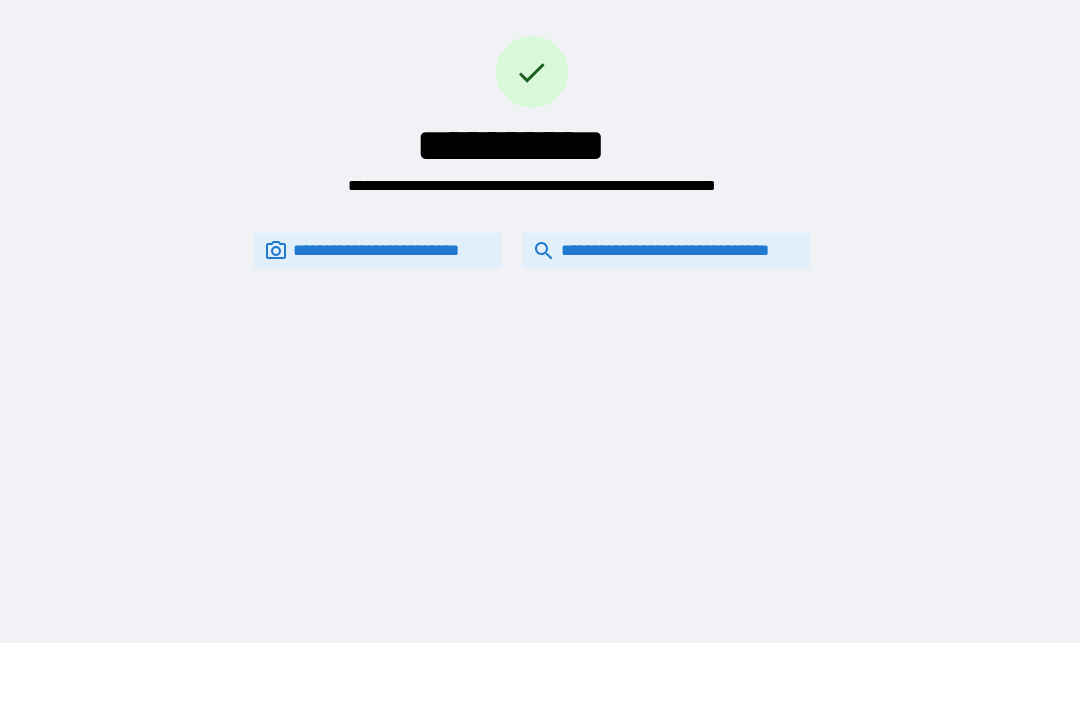 click on "**********" at bounding box center (666, 250) 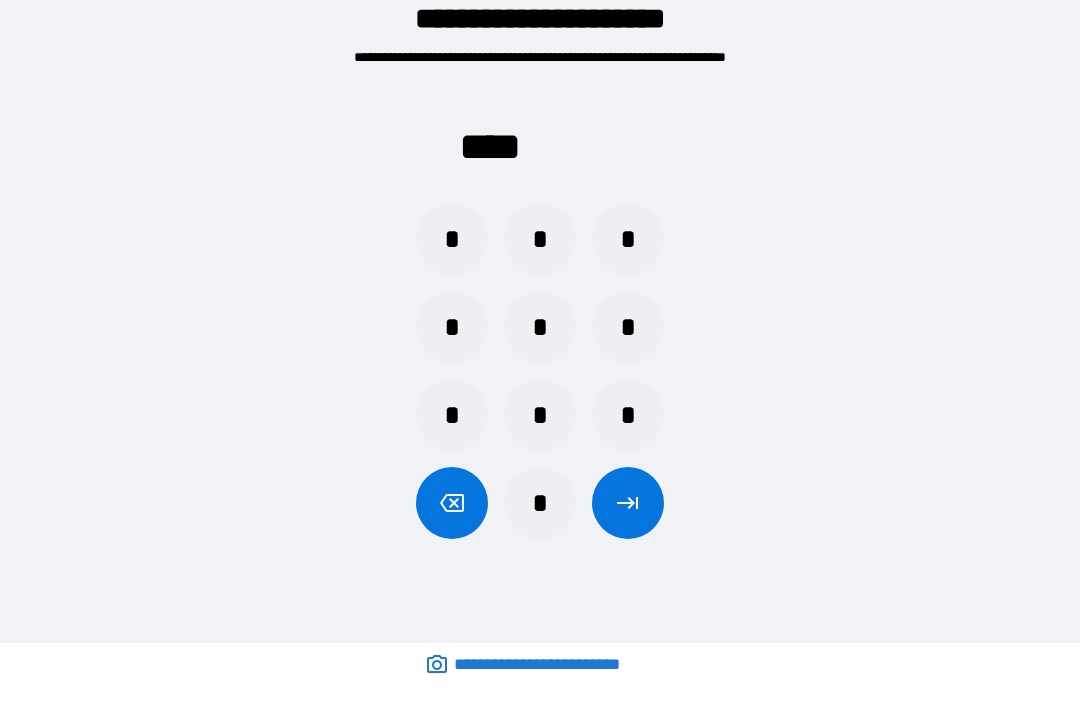 click on "*" at bounding box center [540, 415] 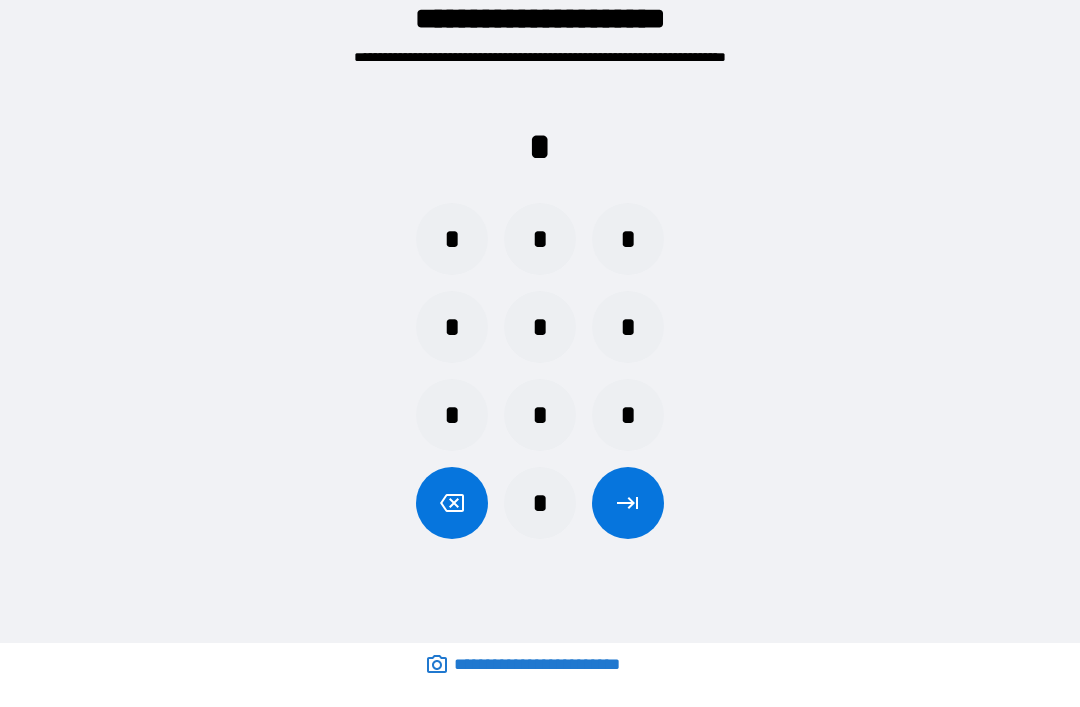 click on "*" at bounding box center [540, 327] 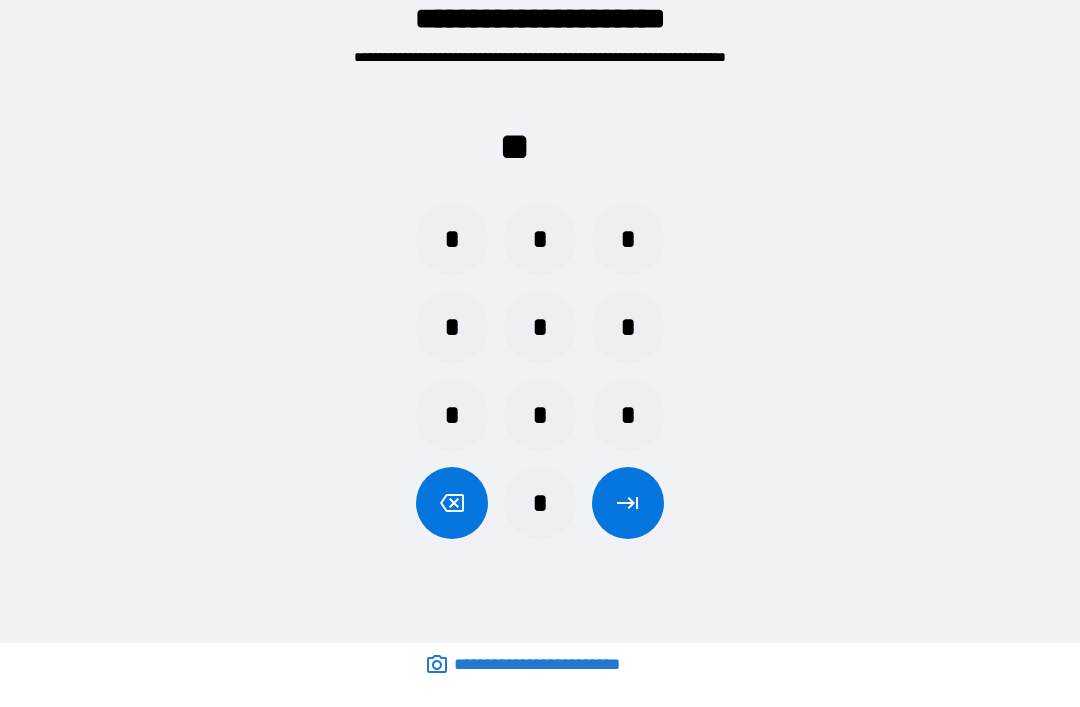 click on "*" at bounding box center [452, 415] 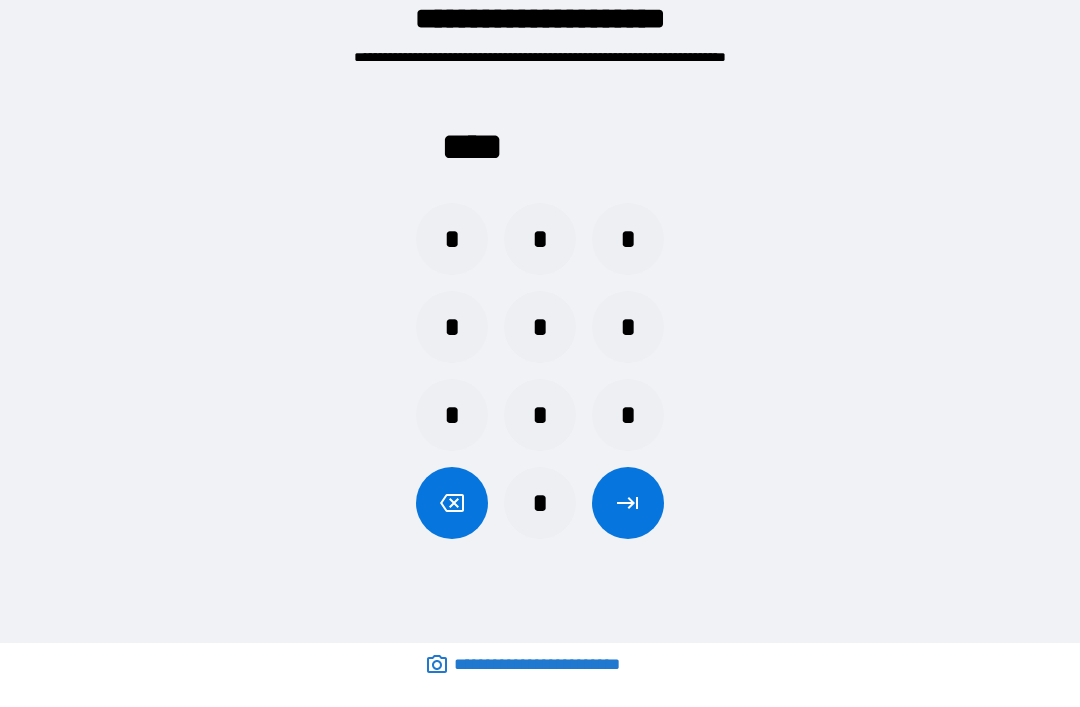 click at bounding box center [628, 503] 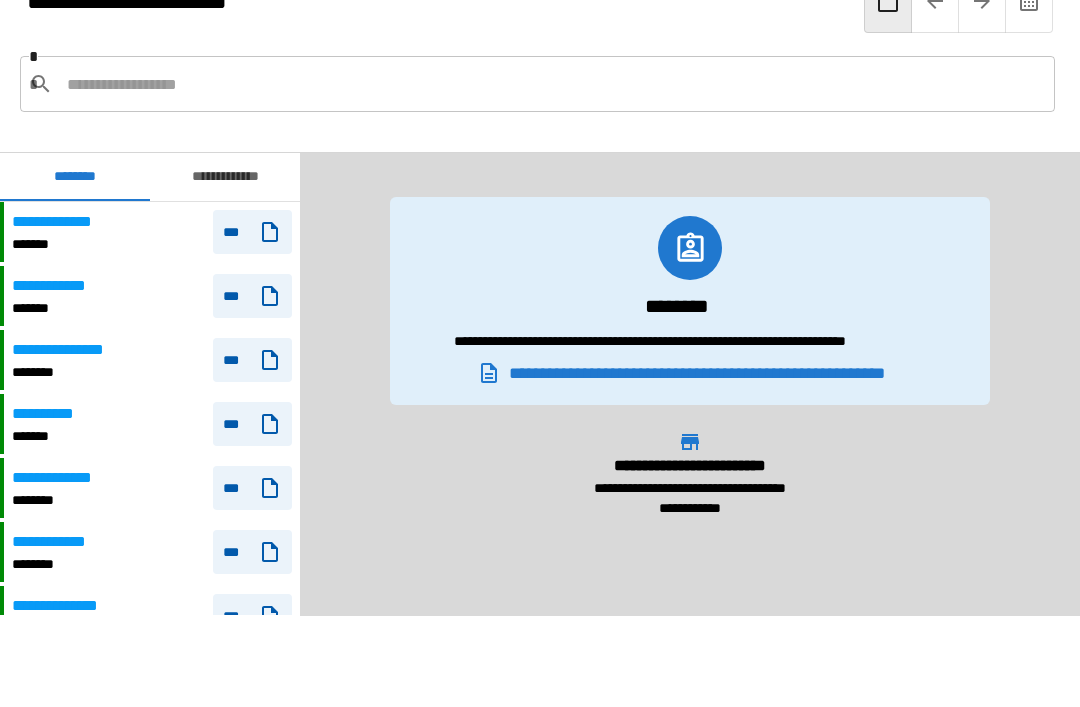 click at bounding box center (553, 84) 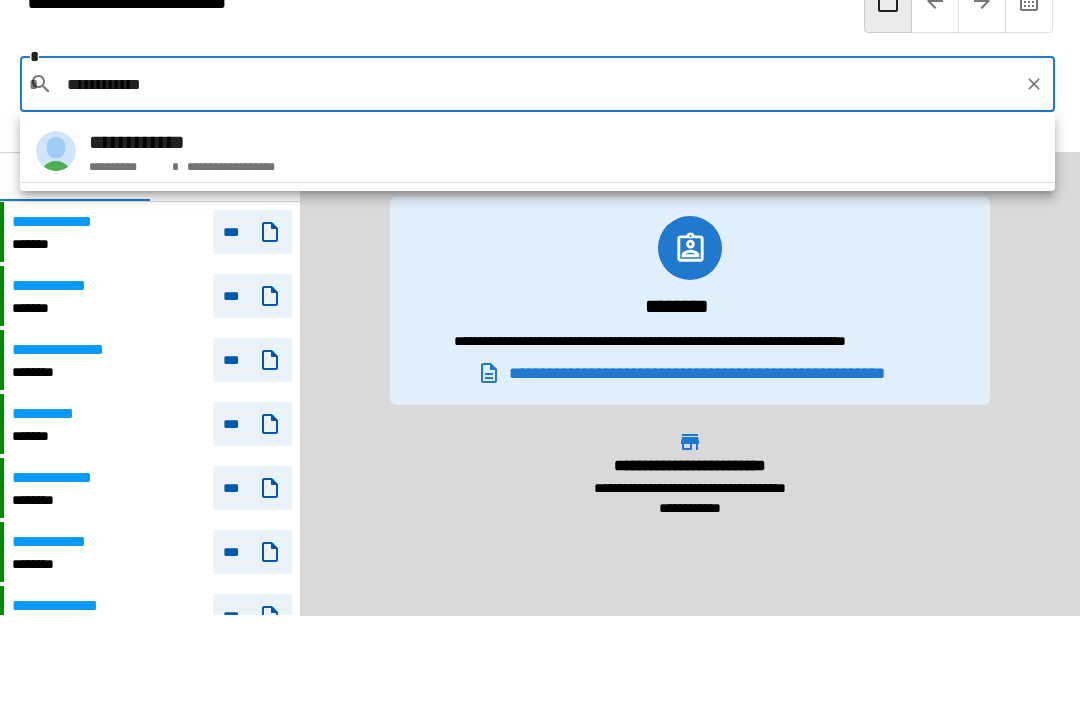 click on "**********" at bounding box center (537, 151) 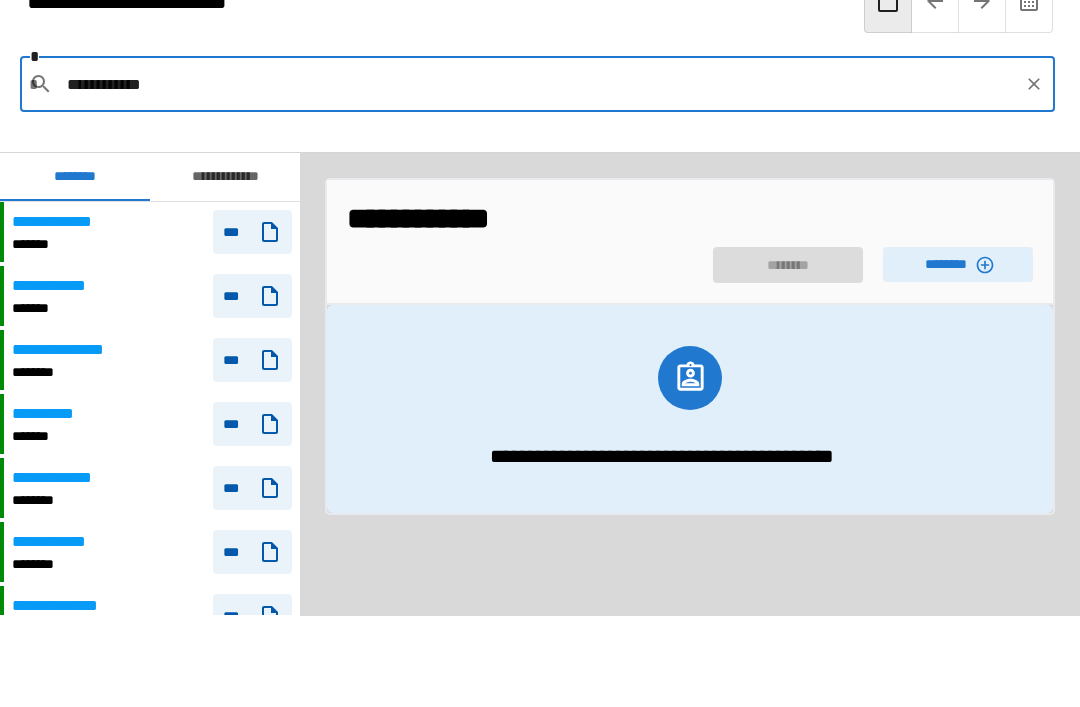click on "**********" at bounding box center (690, 218) 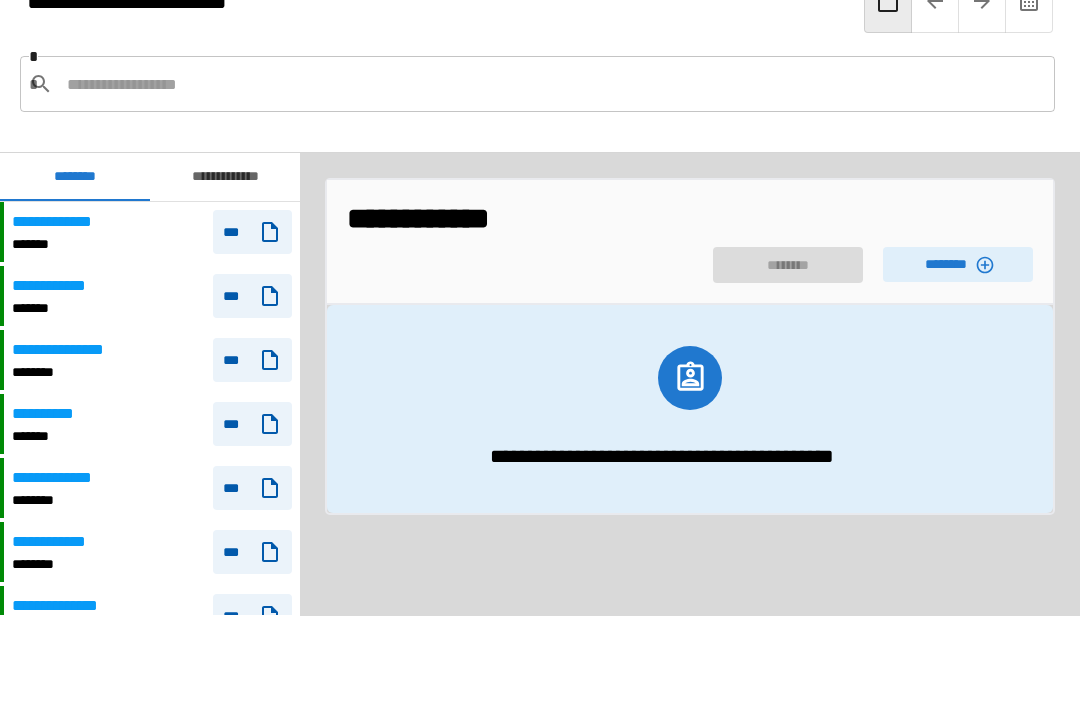 click on "********" at bounding box center [958, 264] 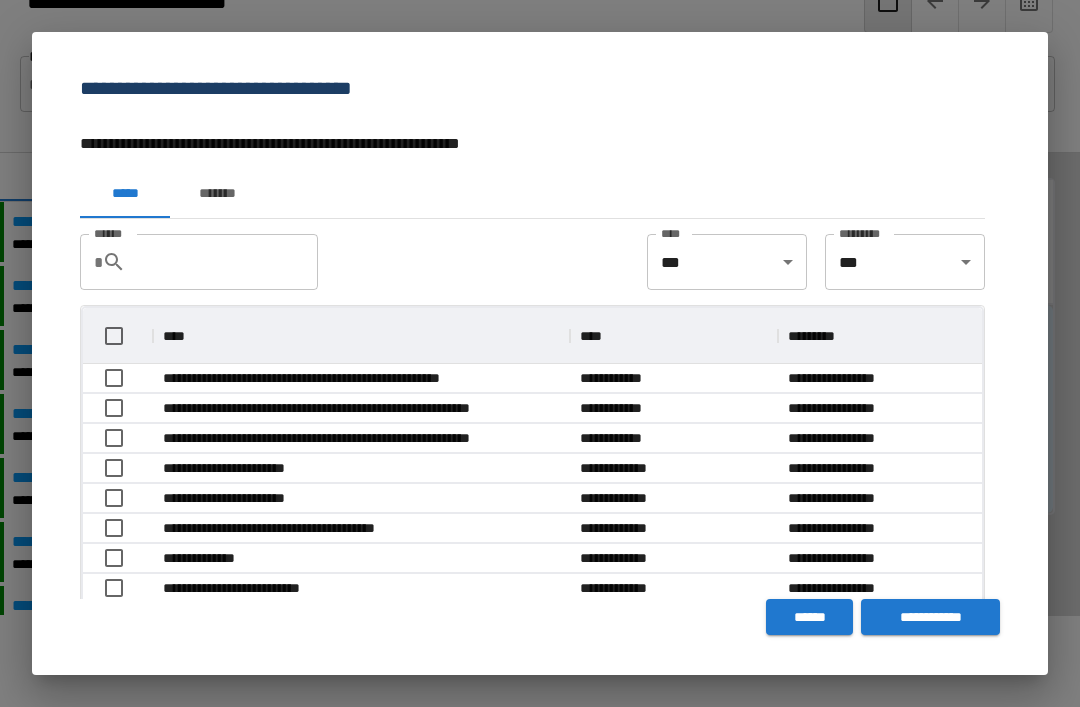 scroll, scrollTop: 1, scrollLeft: 1, axis: both 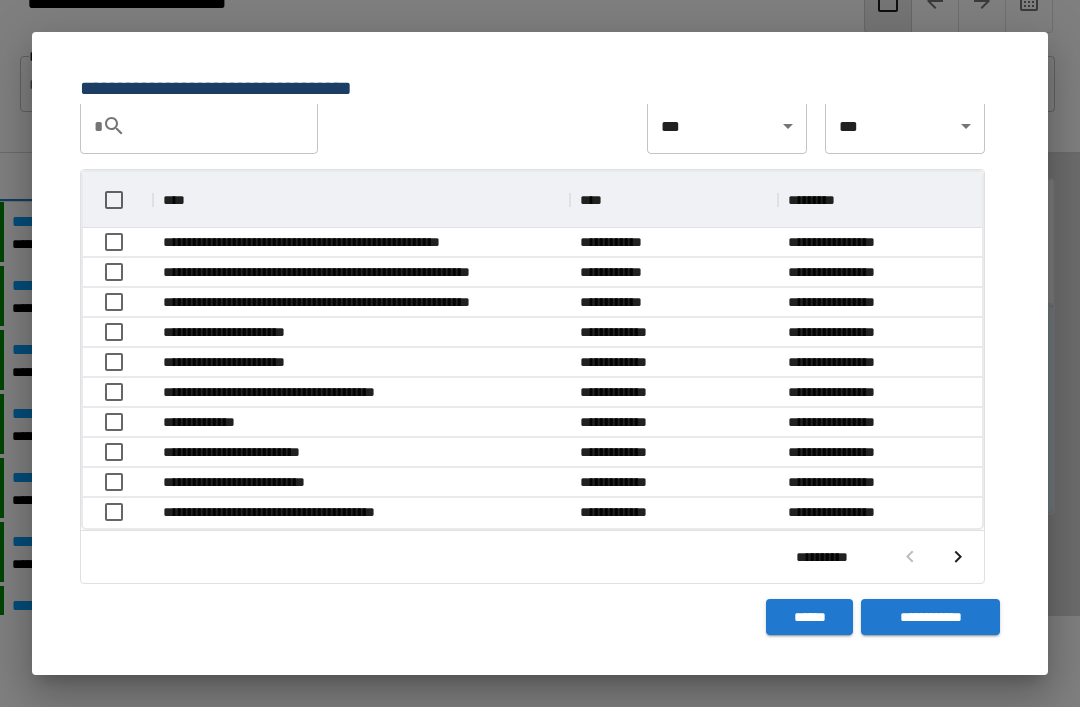 click at bounding box center (958, 557) 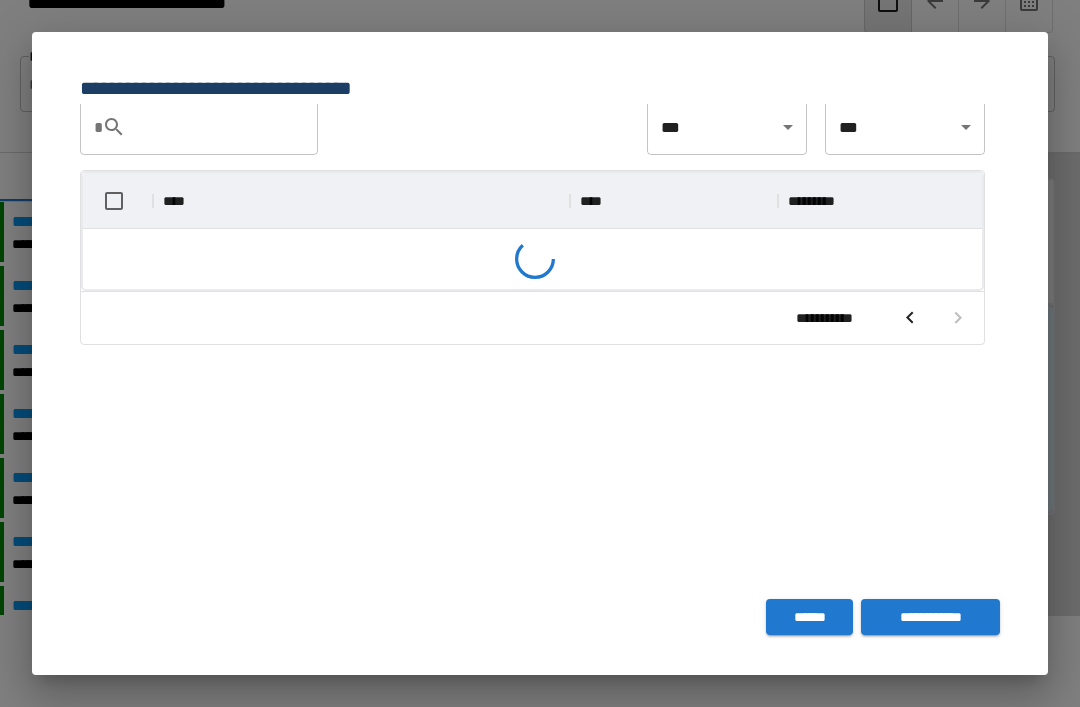 scroll, scrollTop: 326, scrollLeft: 899, axis: both 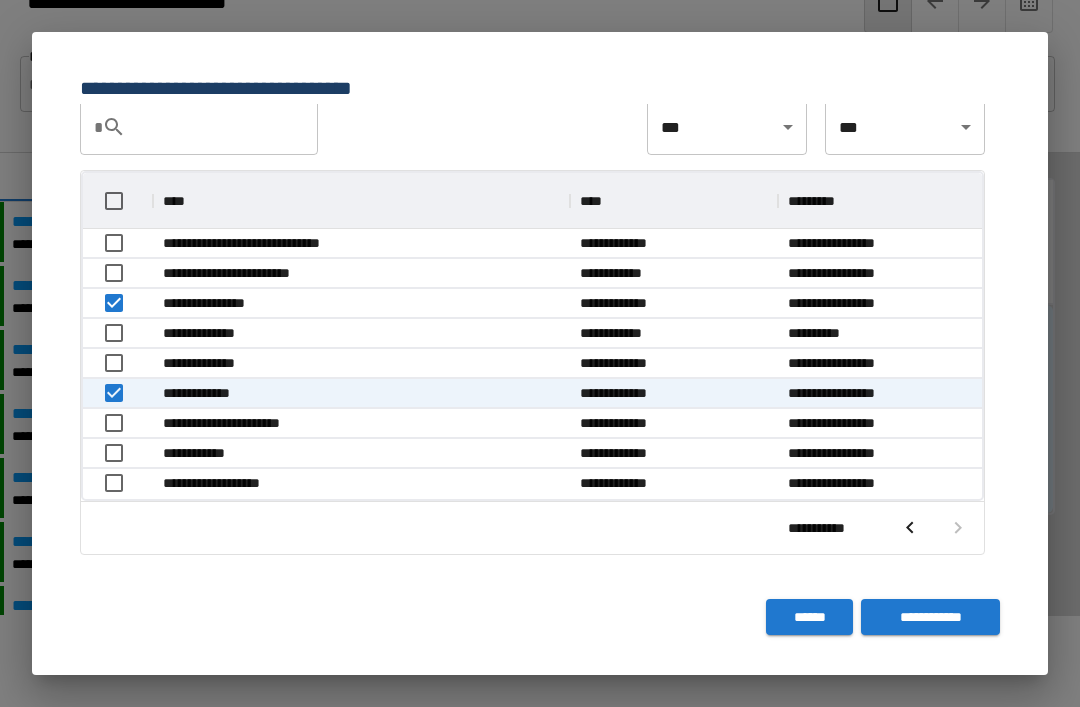 click on "**********" at bounding box center (930, 617) 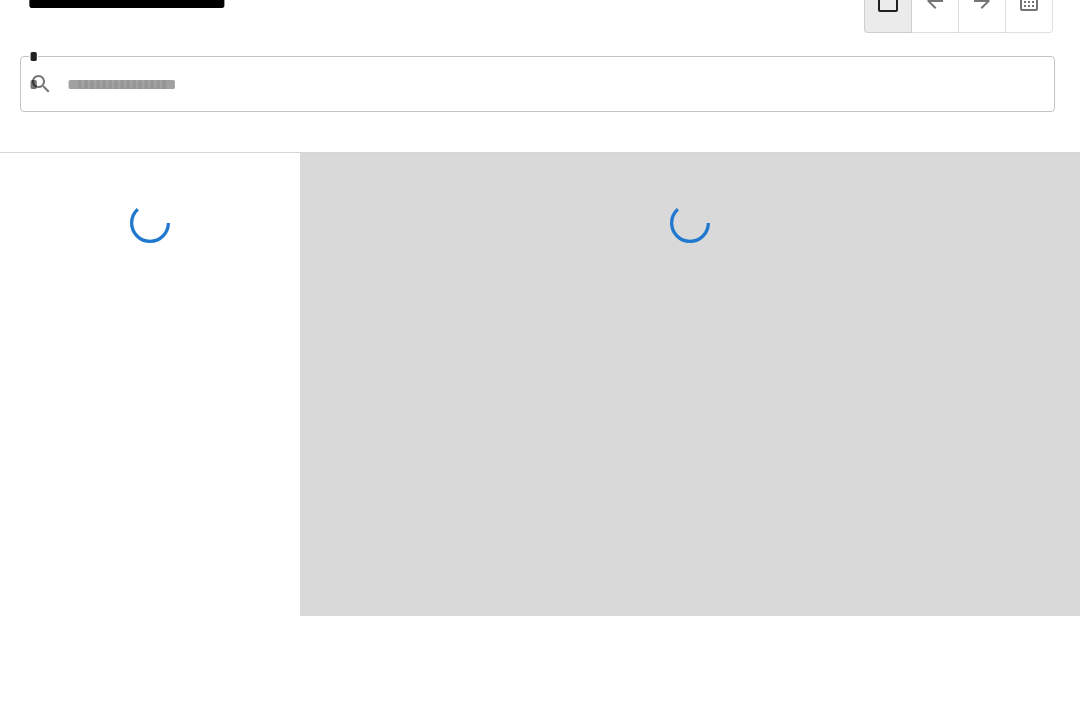 scroll, scrollTop: 135, scrollLeft: 0, axis: vertical 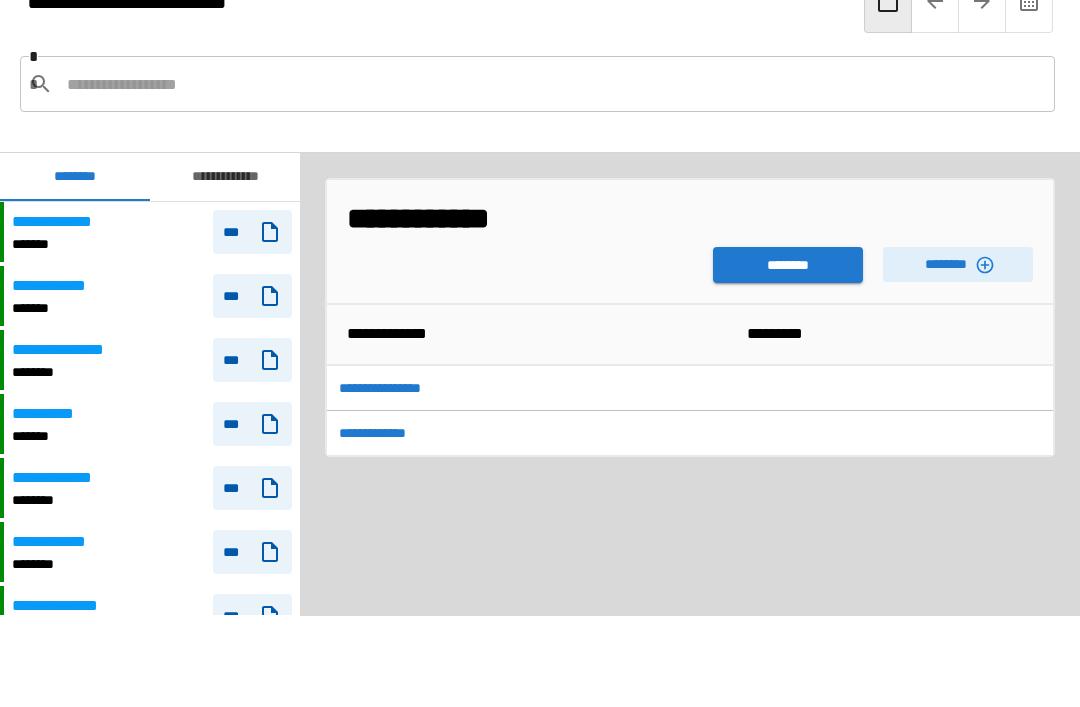 click on "********" at bounding box center (788, 265) 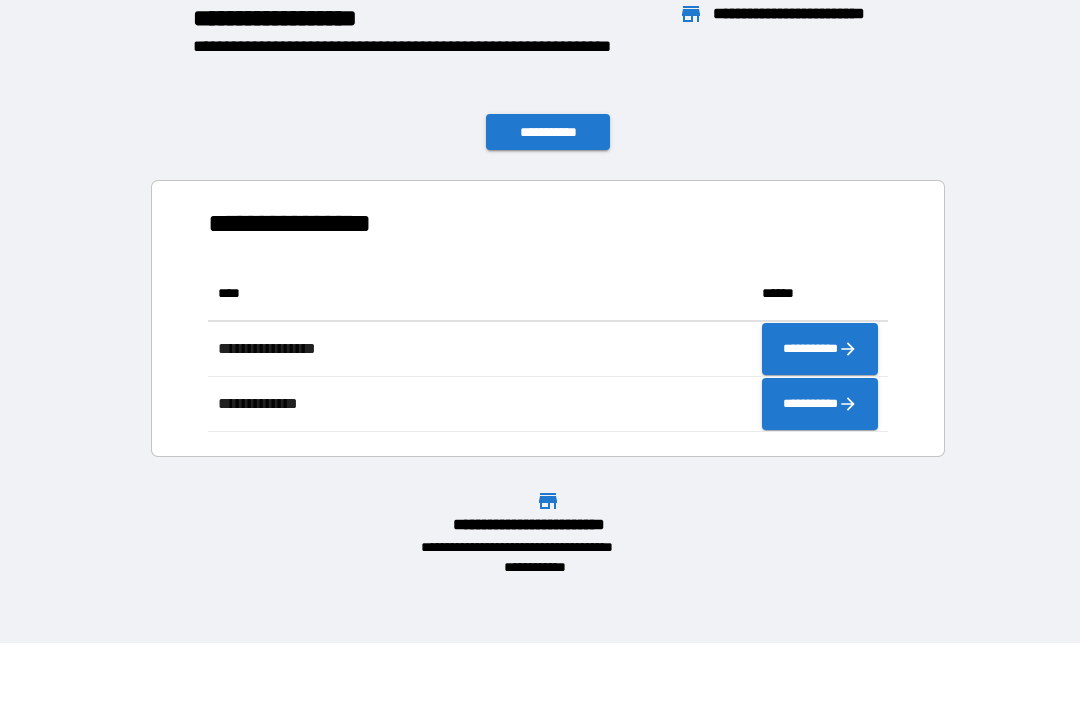 scroll, scrollTop: 1, scrollLeft: 1, axis: both 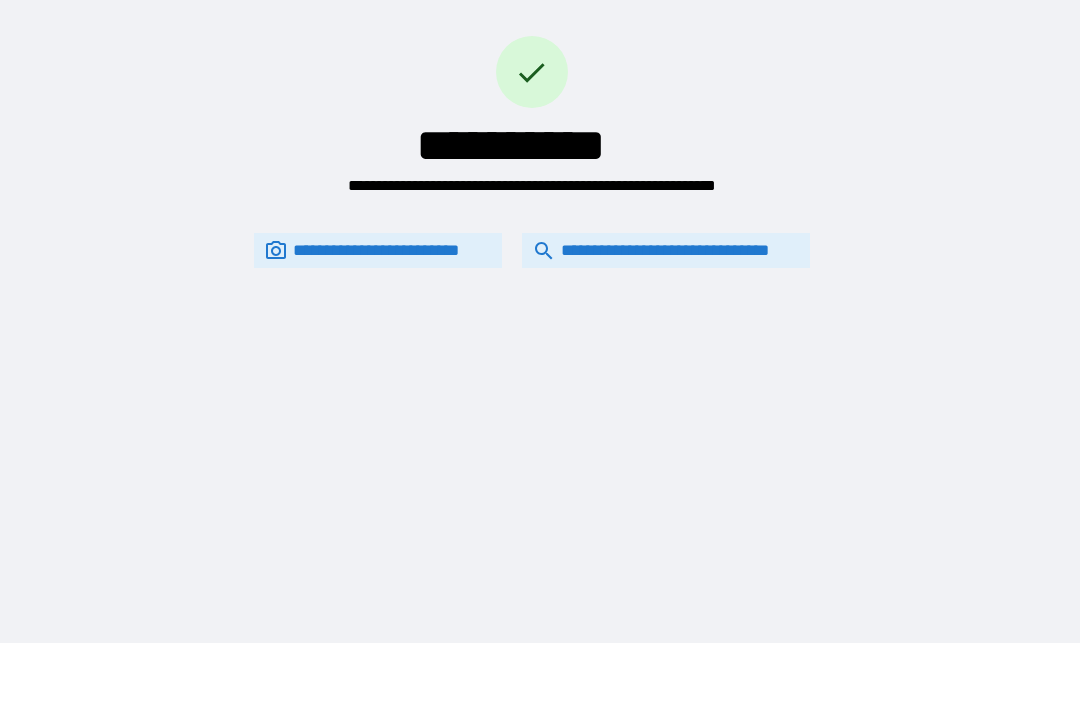 click on "**********" at bounding box center [666, 250] 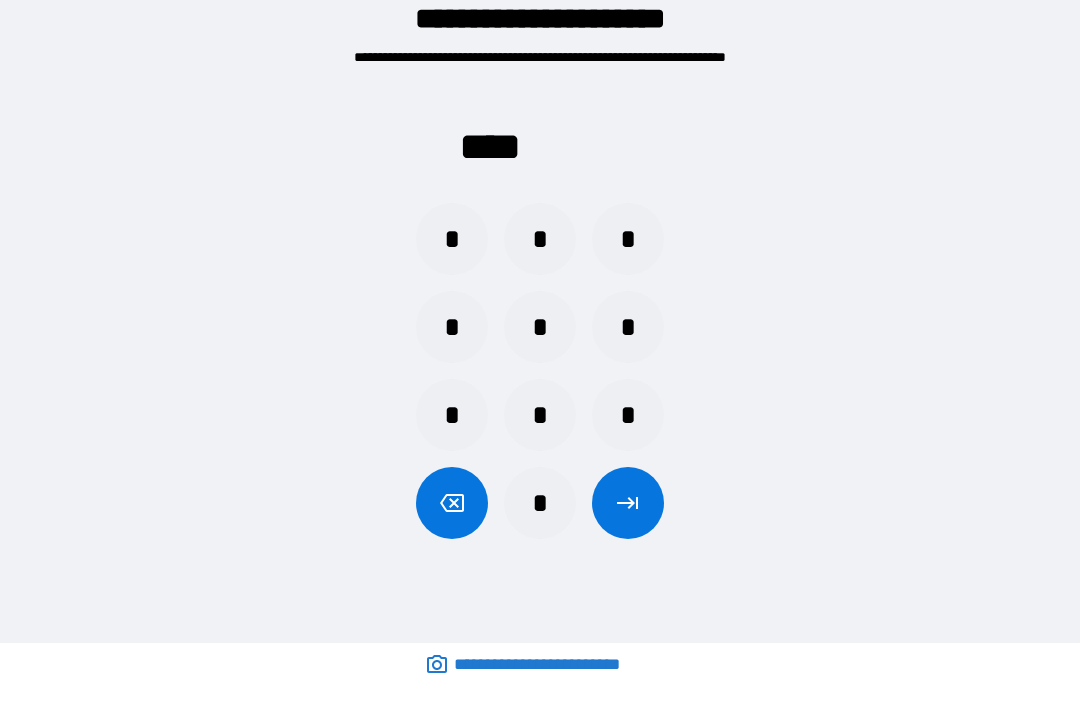 click on "*" at bounding box center (540, 415) 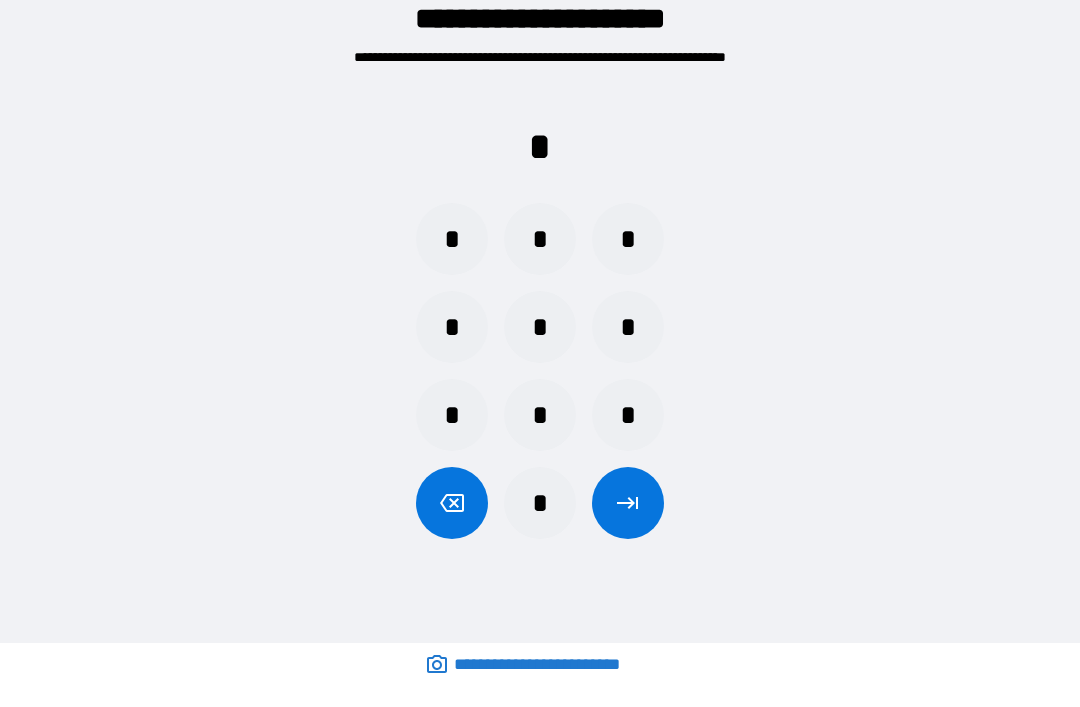 click on "*" at bounding box center (540, 327) 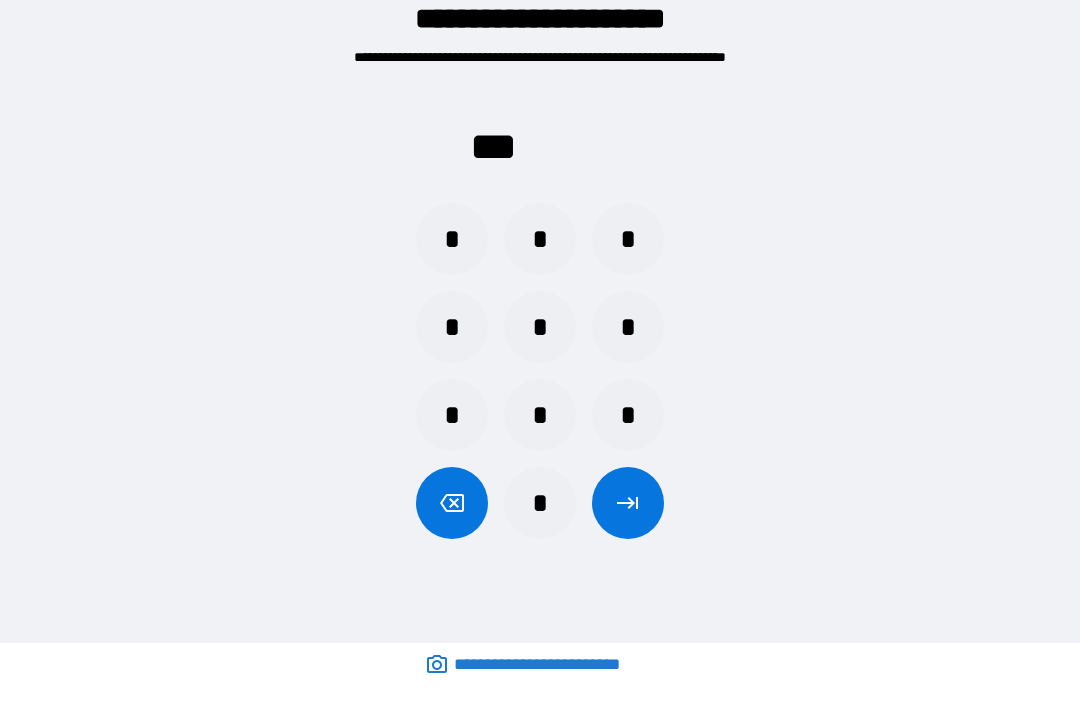 click on "*" at bounding box center [628, 327] 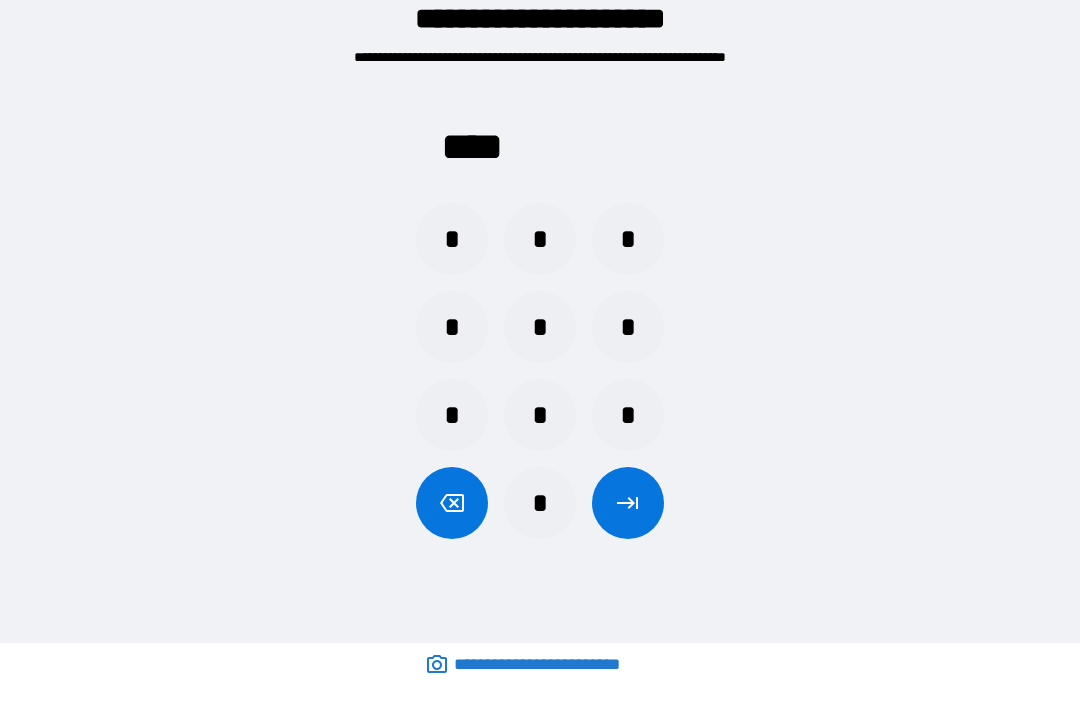 click at bounding box center (628, 503) 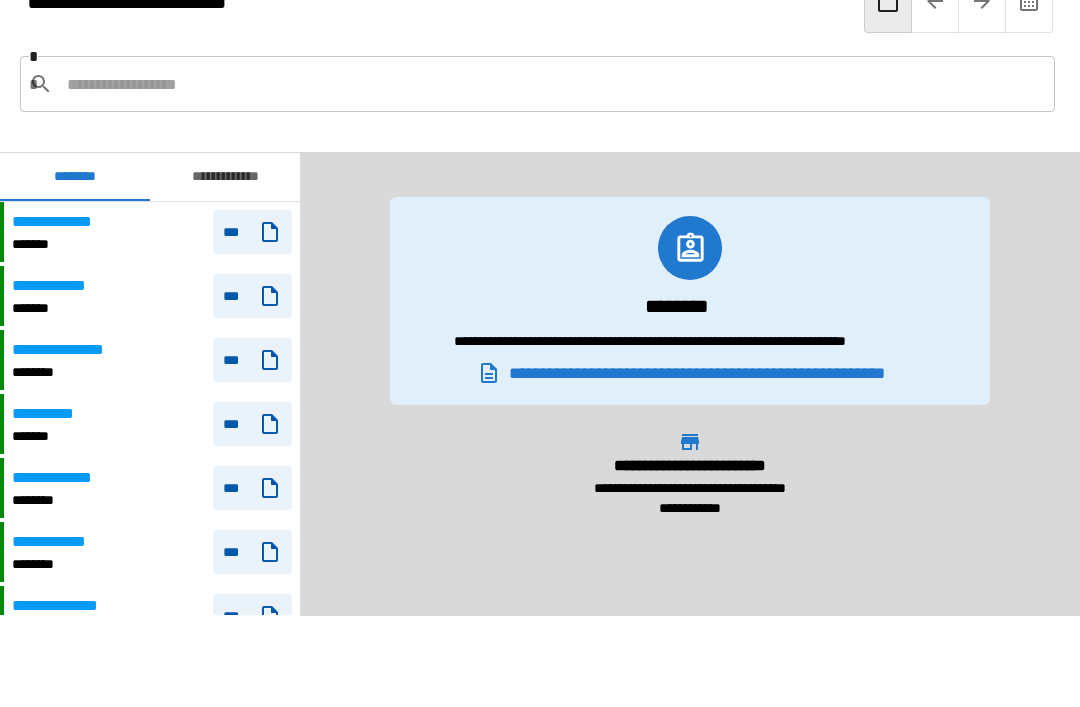 click at bounding box center [553, 84] 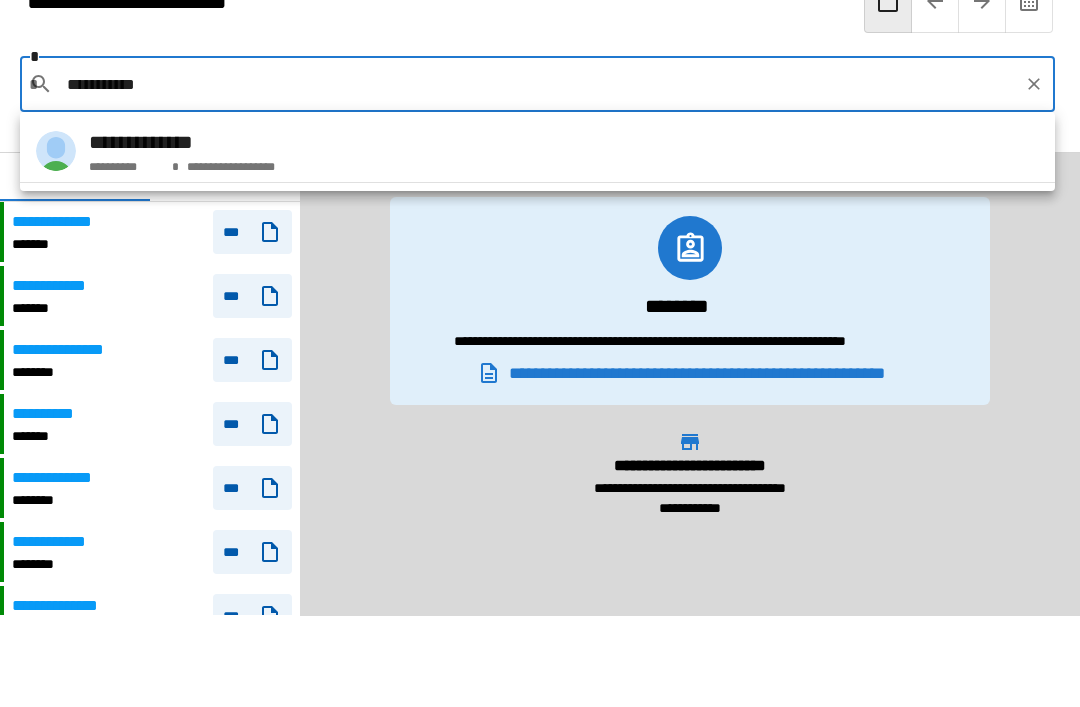 click on "**********" at bounding box center [537, 151] 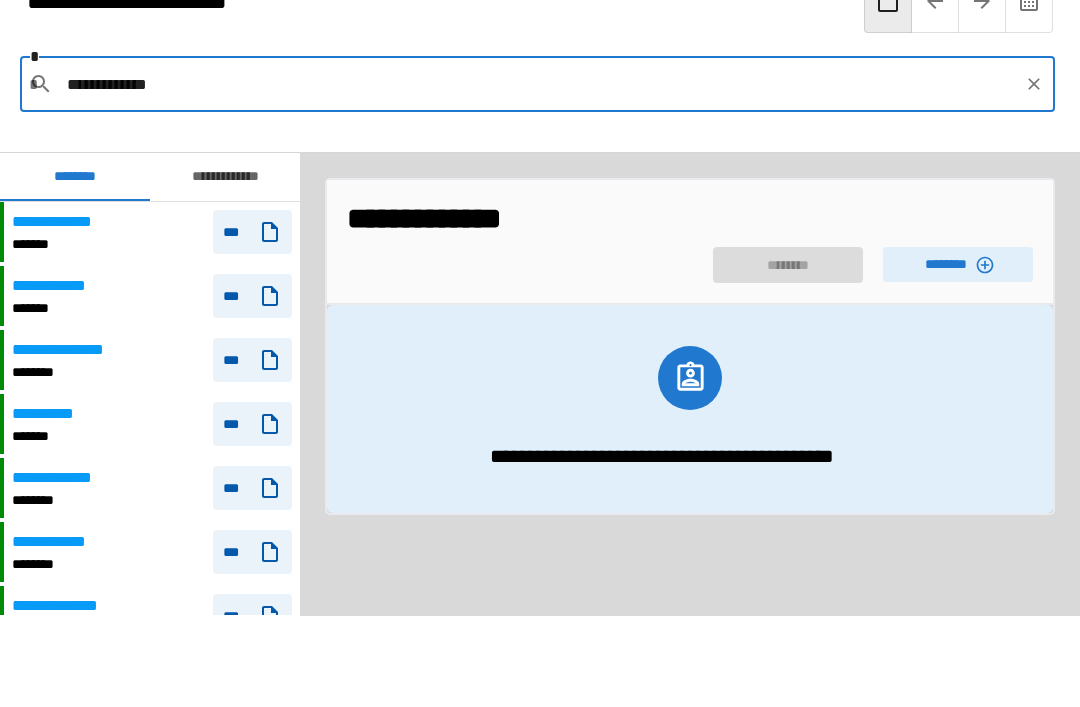 click on "********" at bounding box center (958, 264) 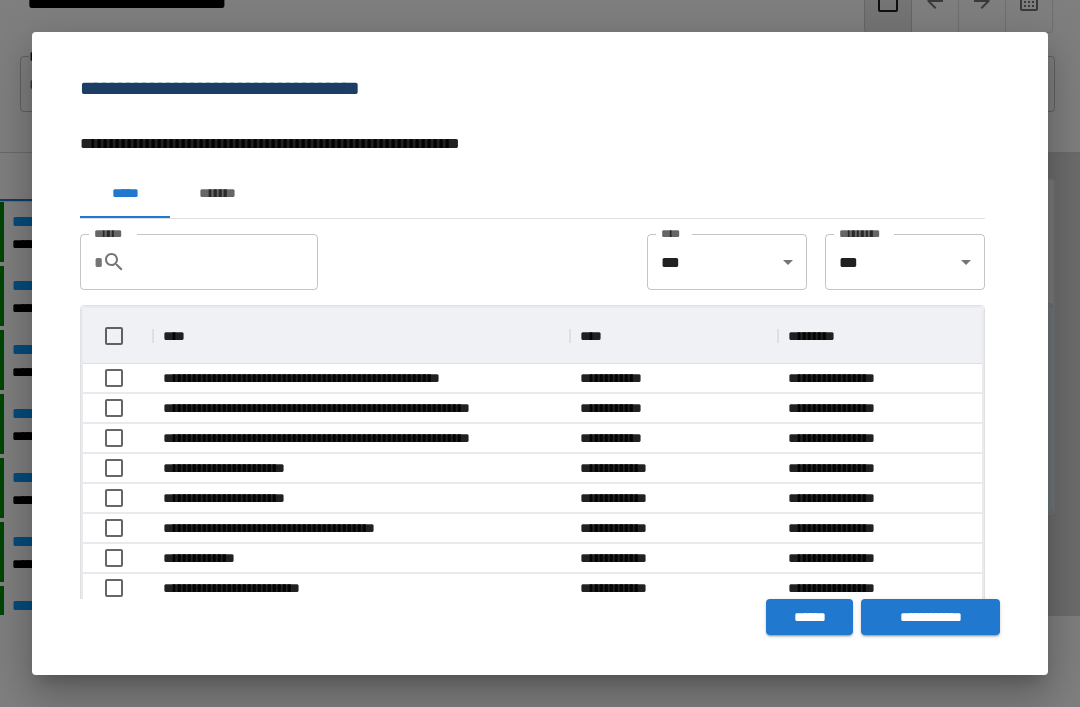 scroll, scrollTop: 356, scrollLeft: 899, axis: both 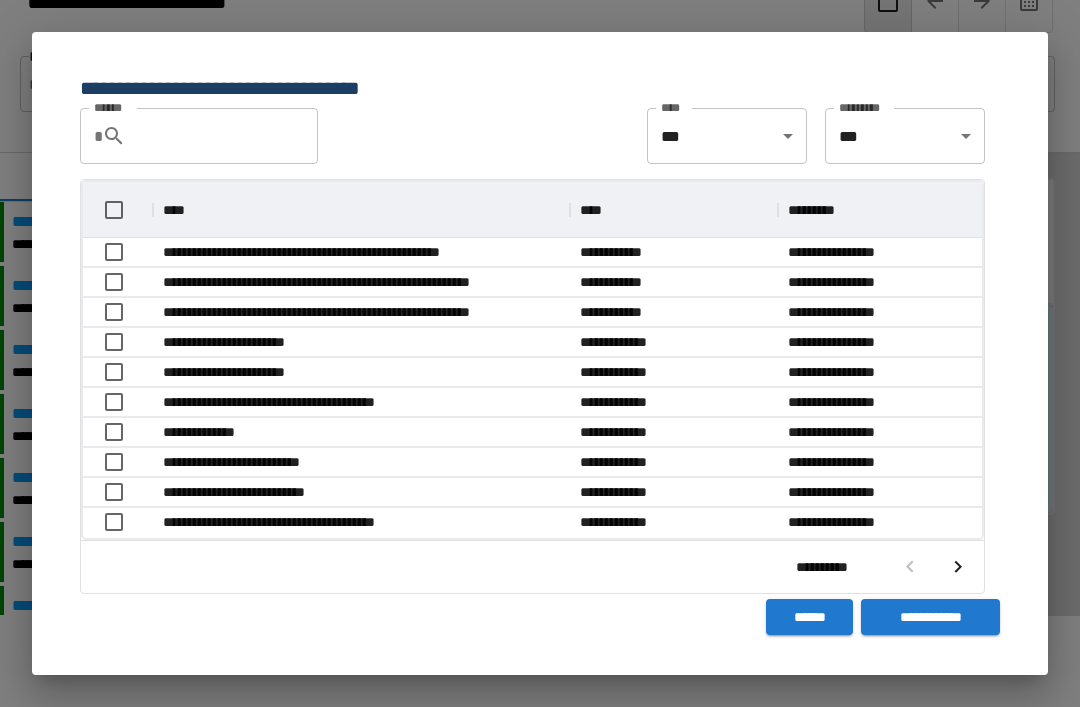click 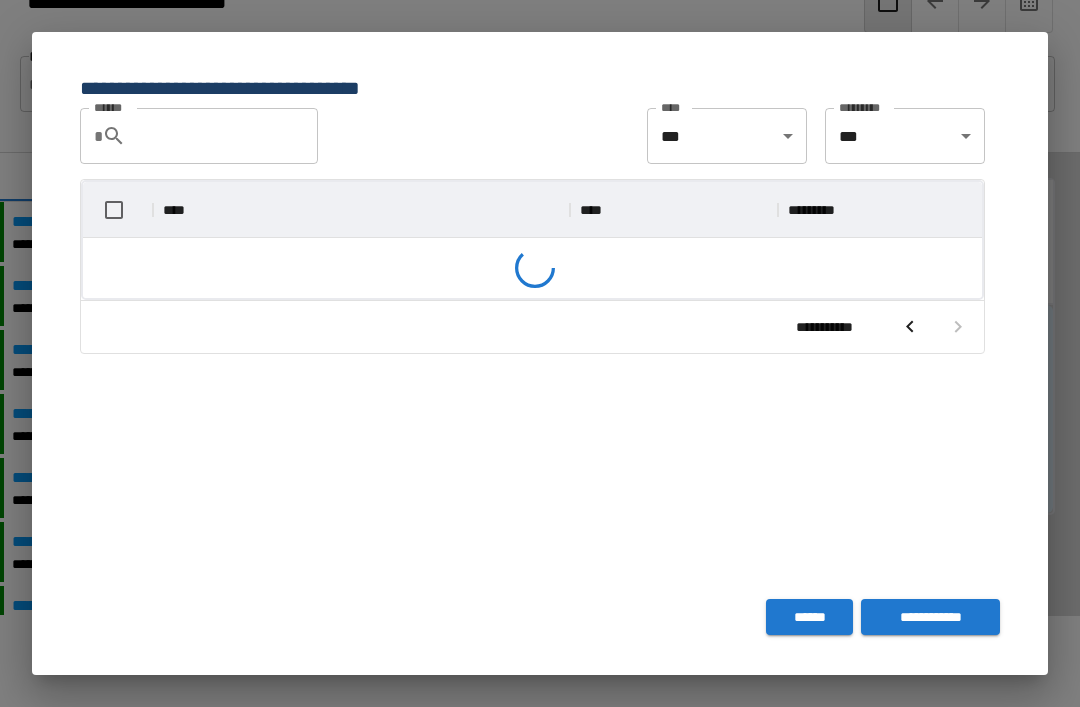 scroll, scrollTop: 326, scrollLeft: 899, axis: both 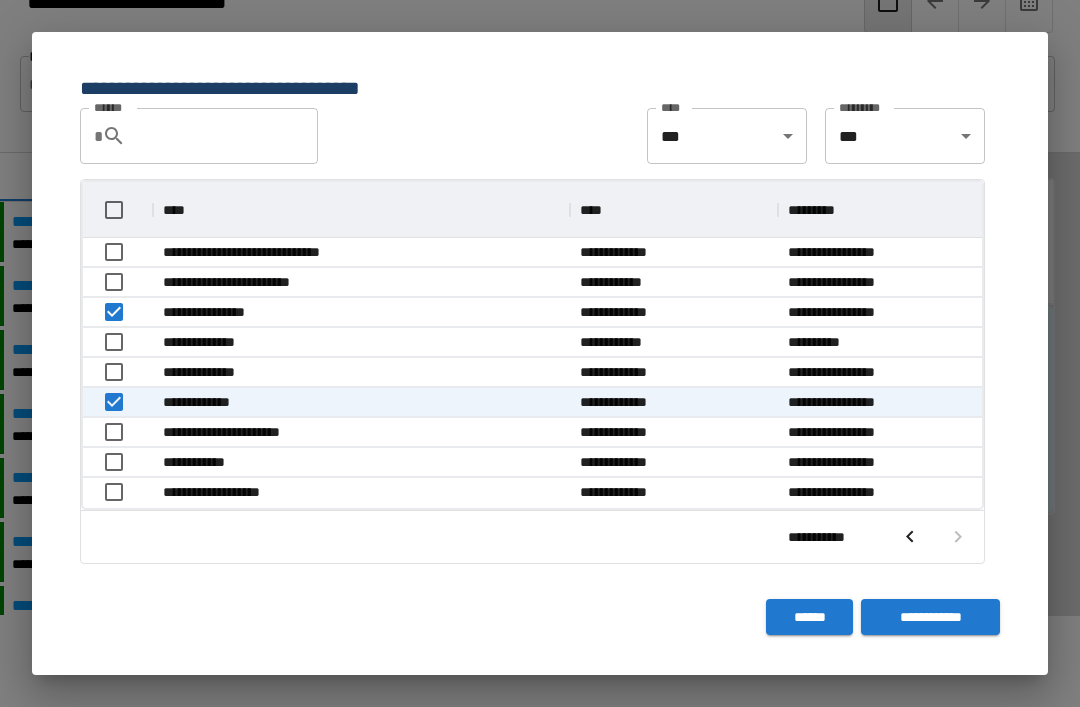 click on "**********" at bounding box center (930, 617) 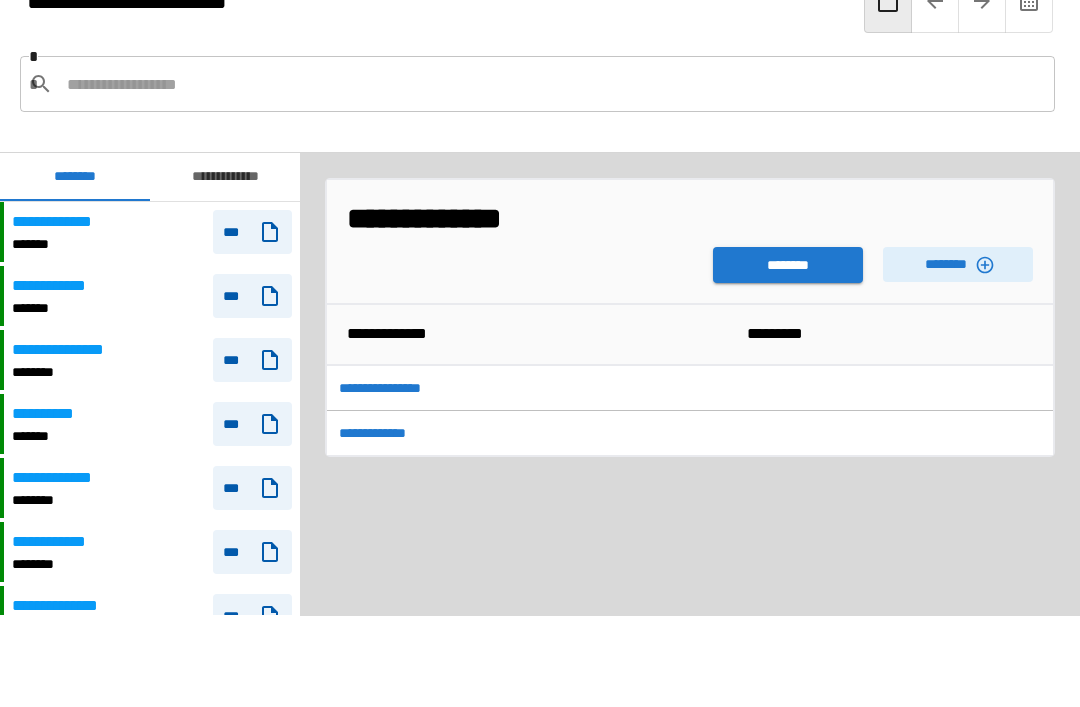 click on "********" at bounding box center (788, 265) 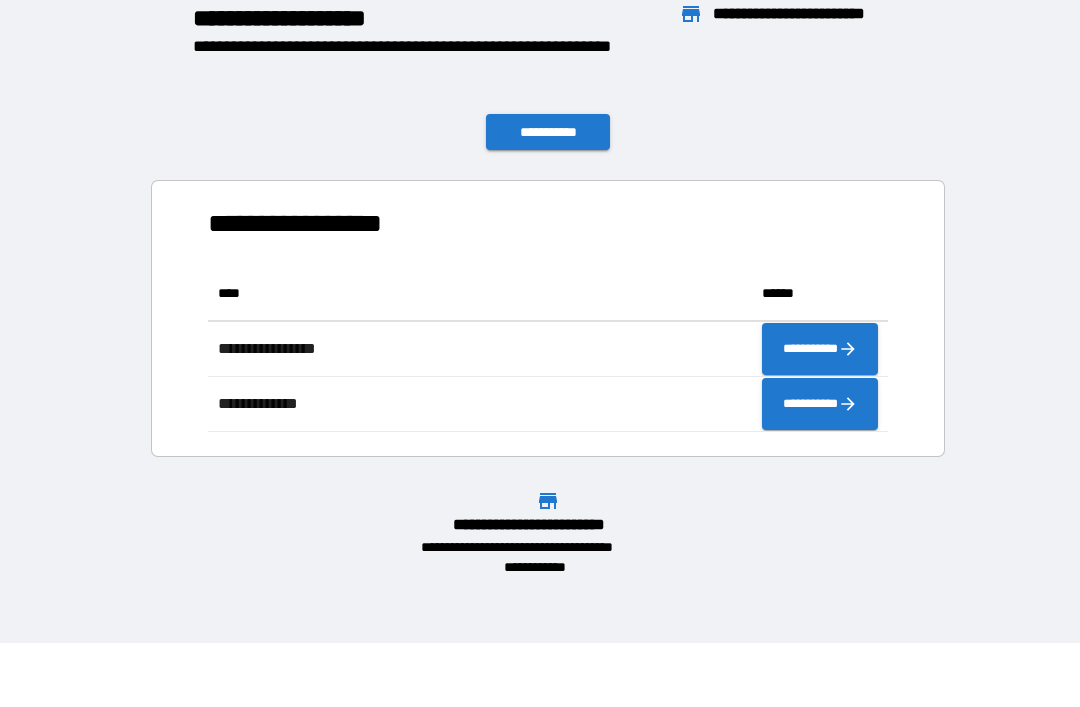 scroll, scrollTop: 1, scrollLeft: 1, axis: both 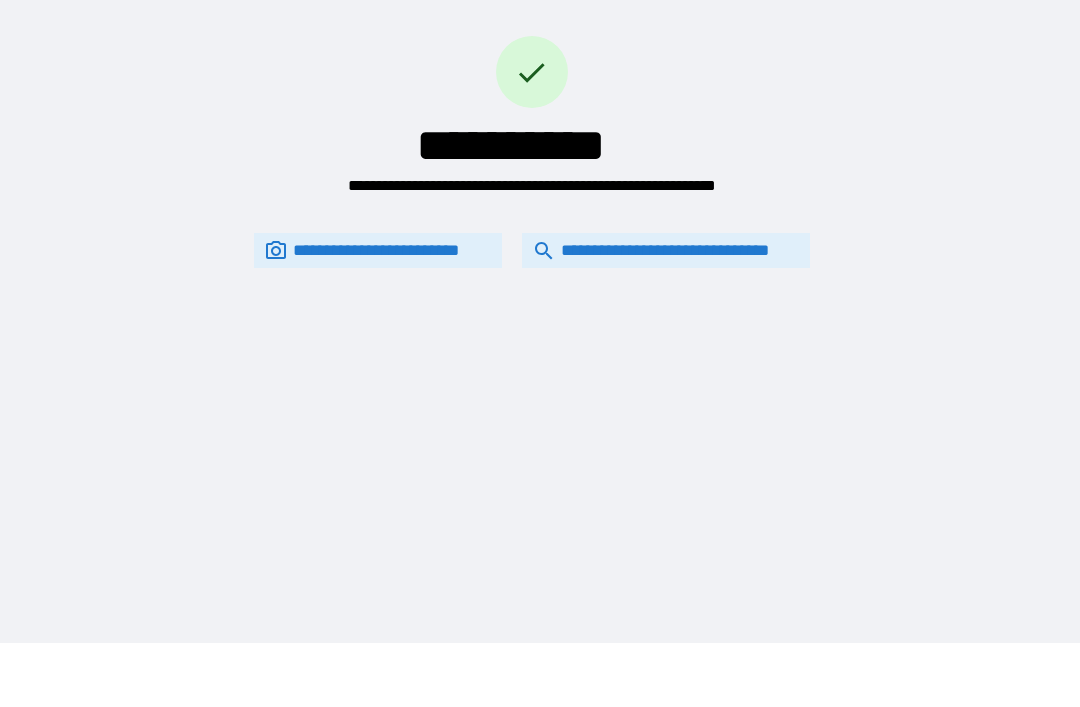 click on "**********" at bounding box center [666, 250] 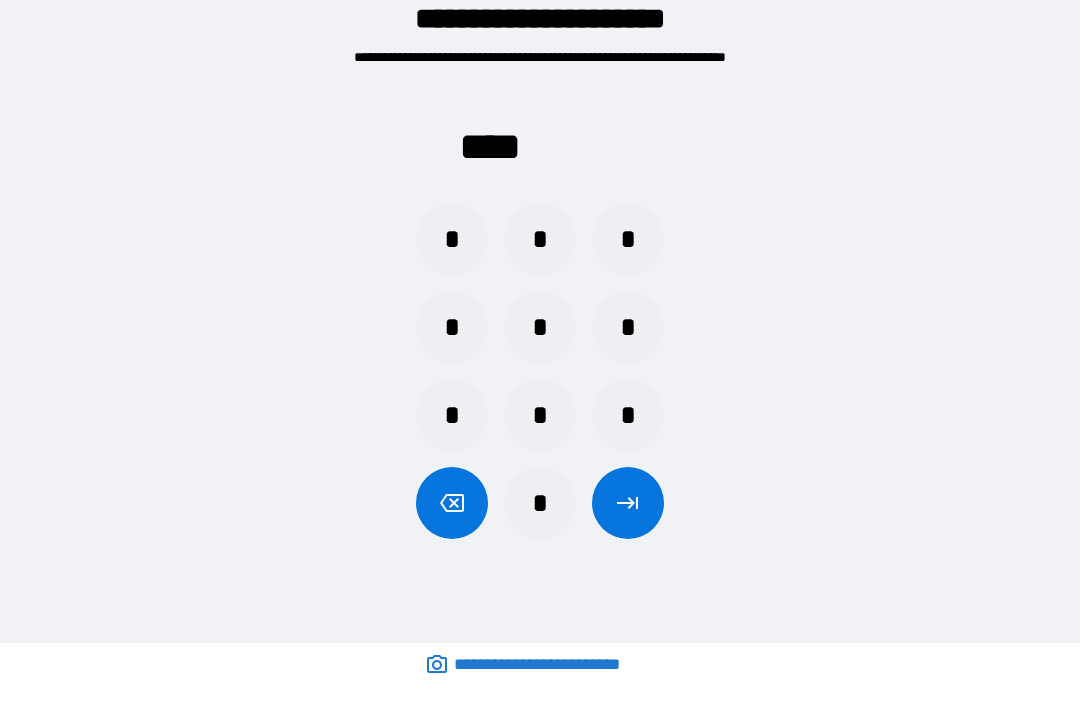 click on "*" at bounding box center [540, 415] 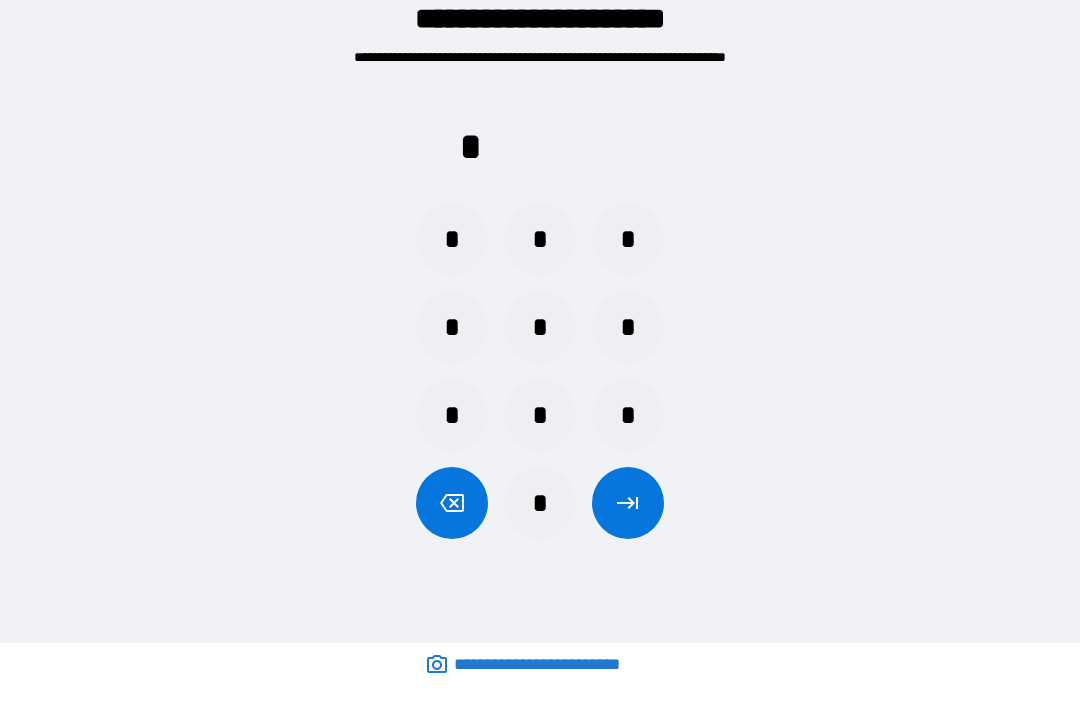 click on "*" at bounding box center [540, 327] 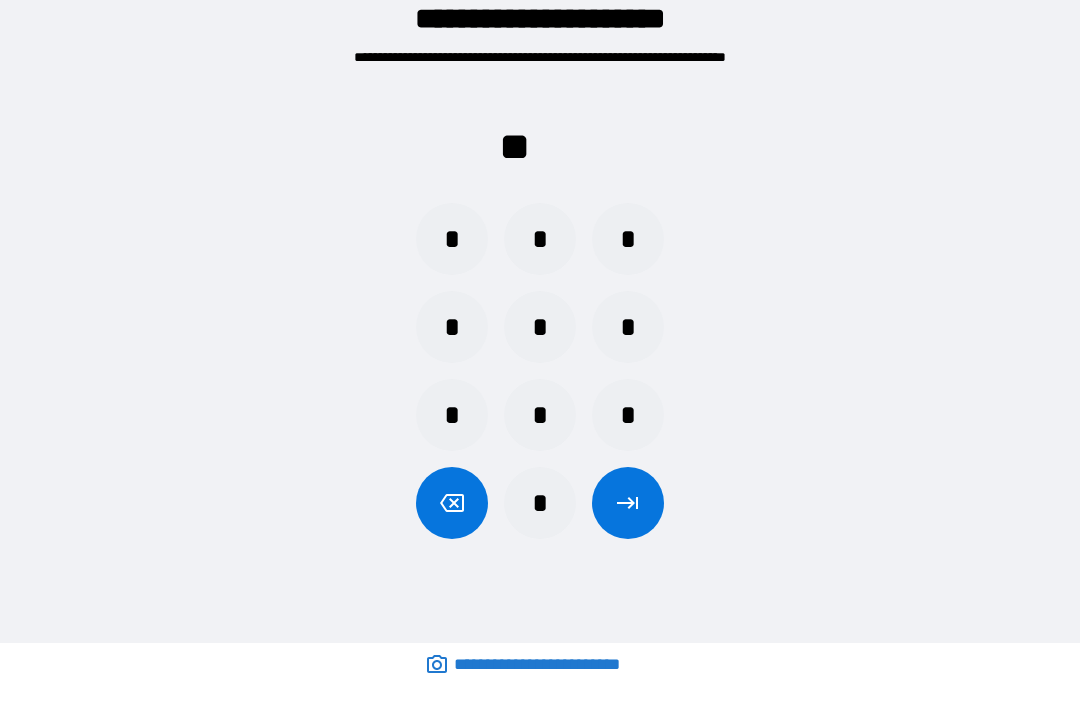 click on "*" at bounding box center [452, 415] 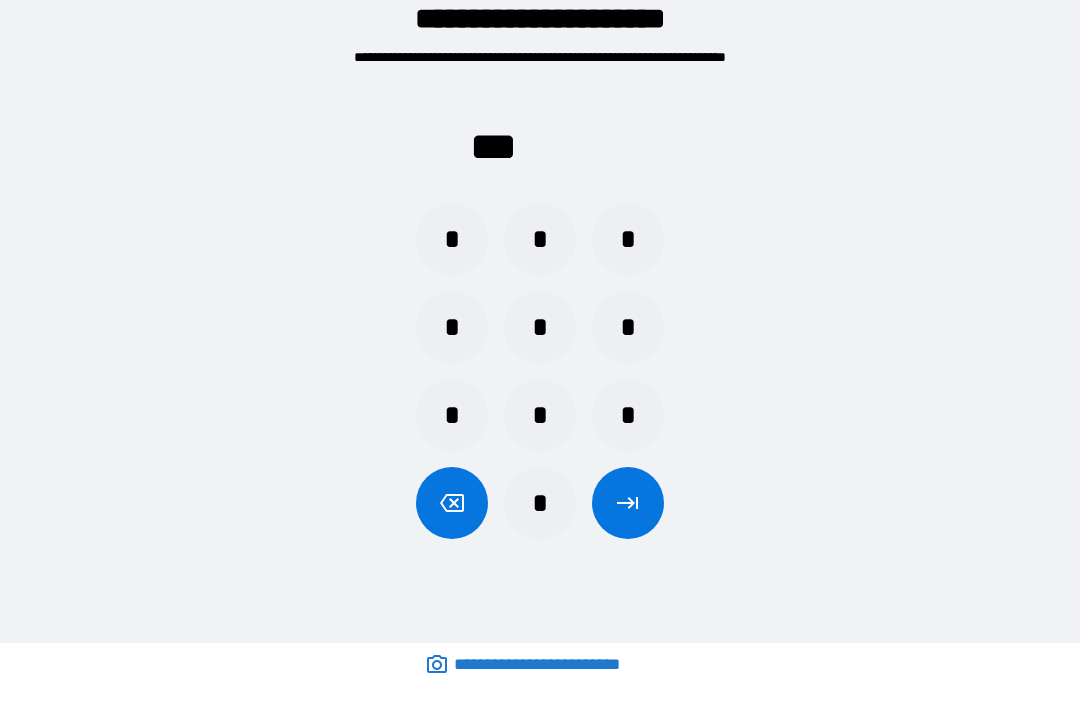 click on "*" at bounding box center (628, 327) 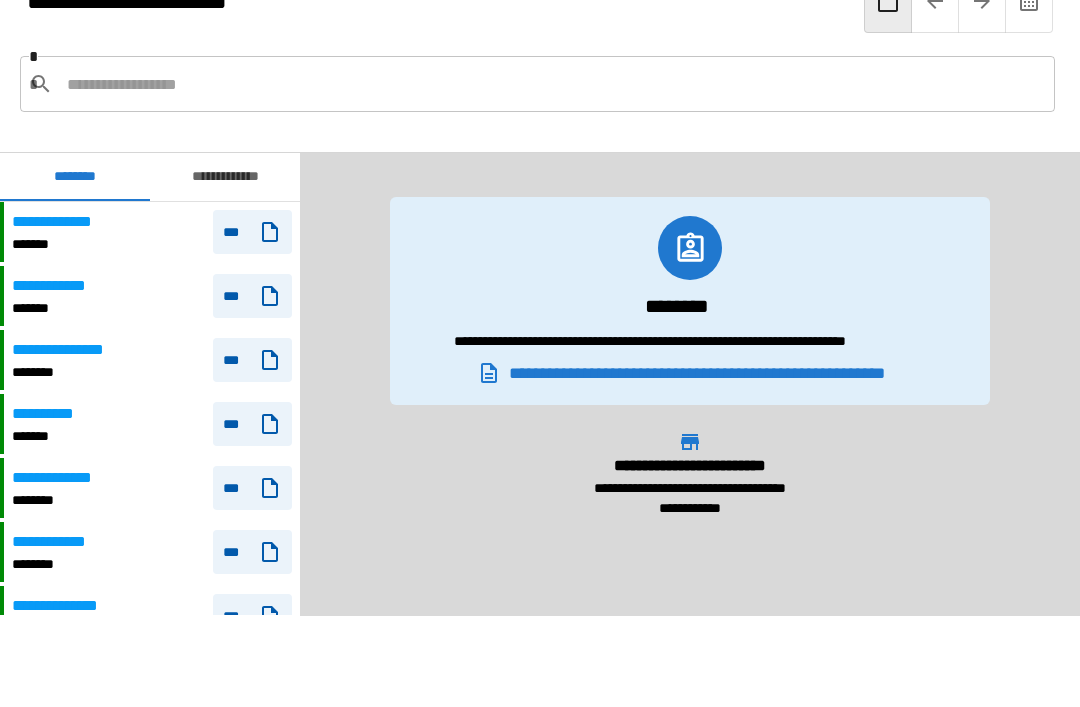 click at bounding box center [553, 84] 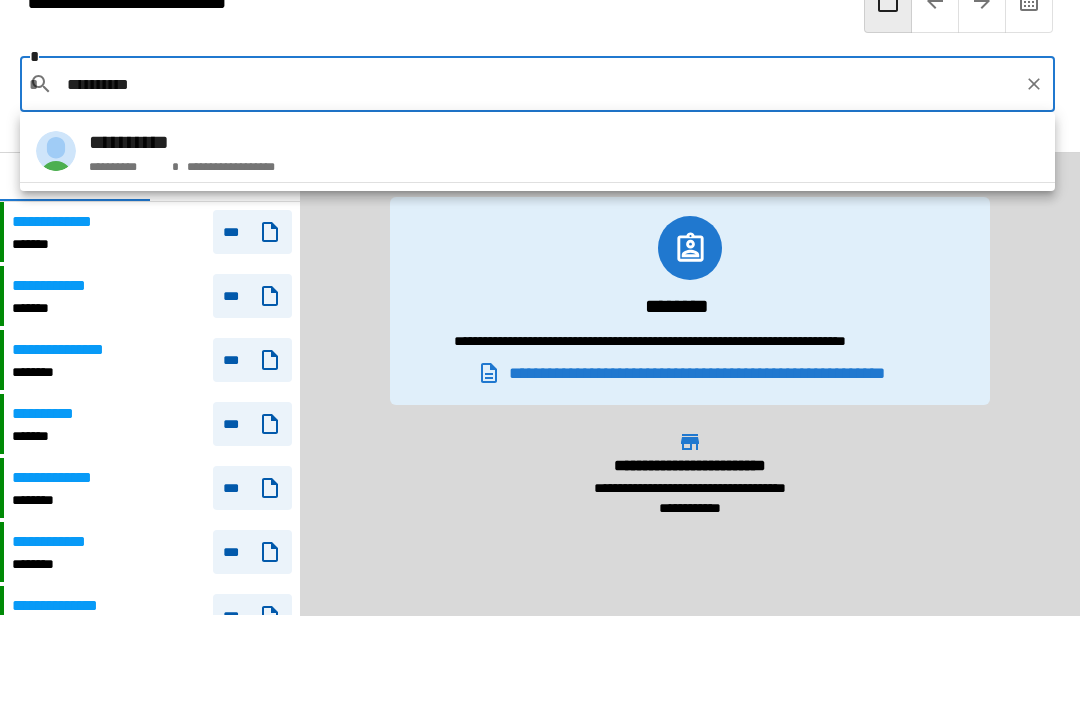 click on "**********" at bounding box center [537, 151] 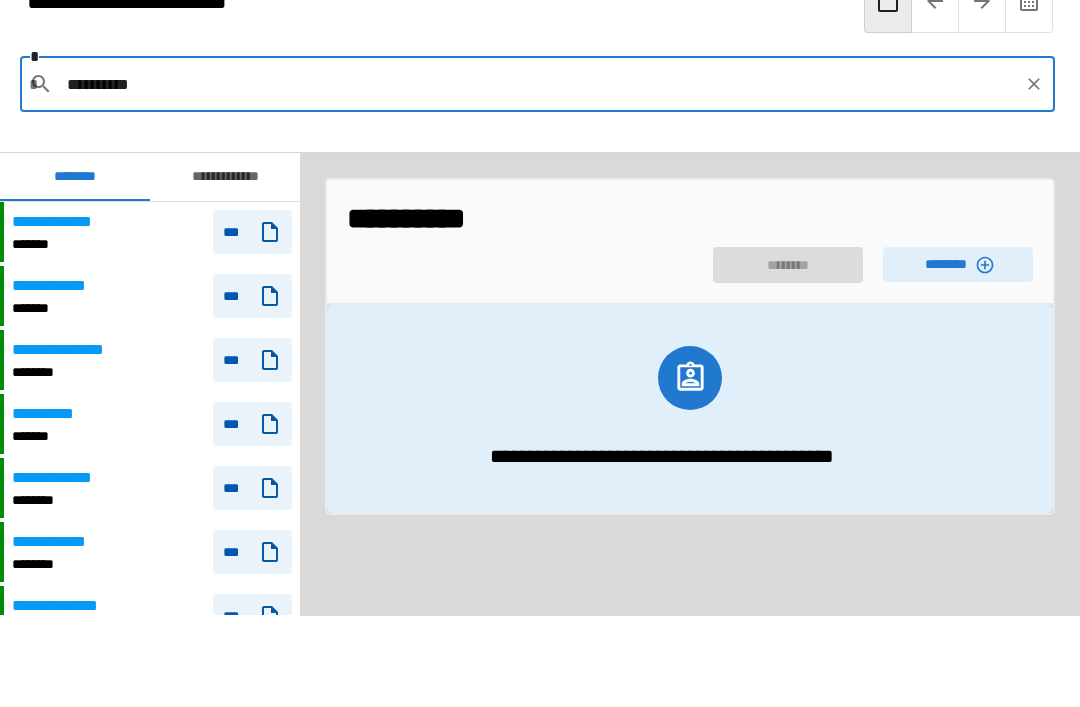 click on "********" at bounding box center [958, 264] 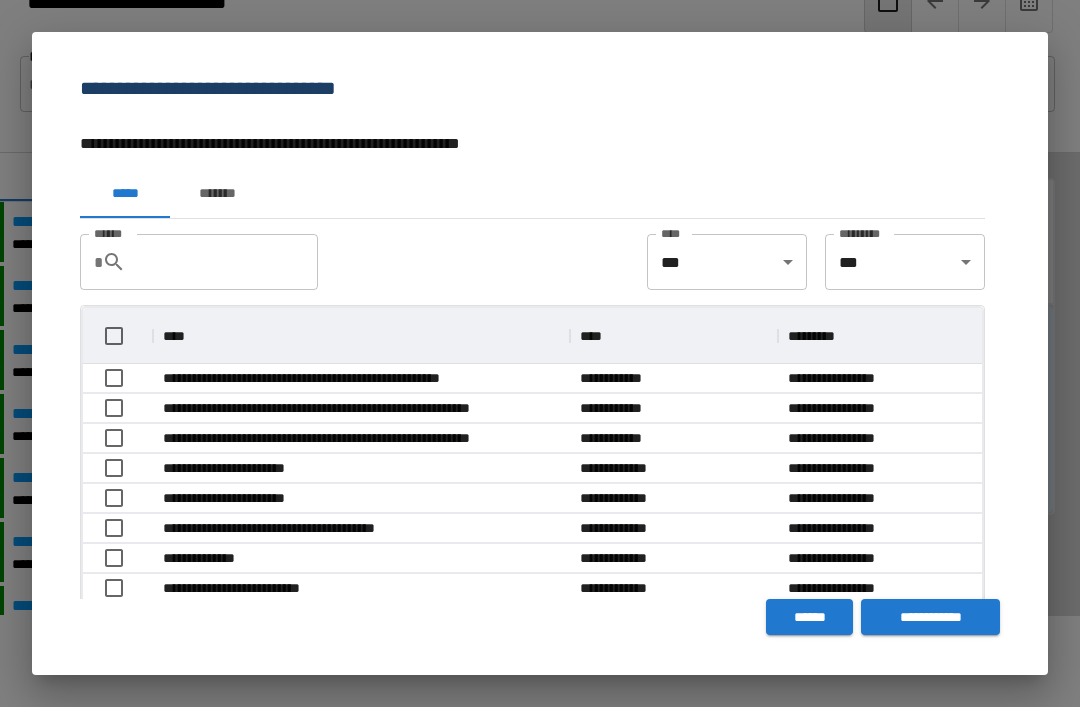 scroll, scrollTop: 1, scrollLeft: 1, axis: both 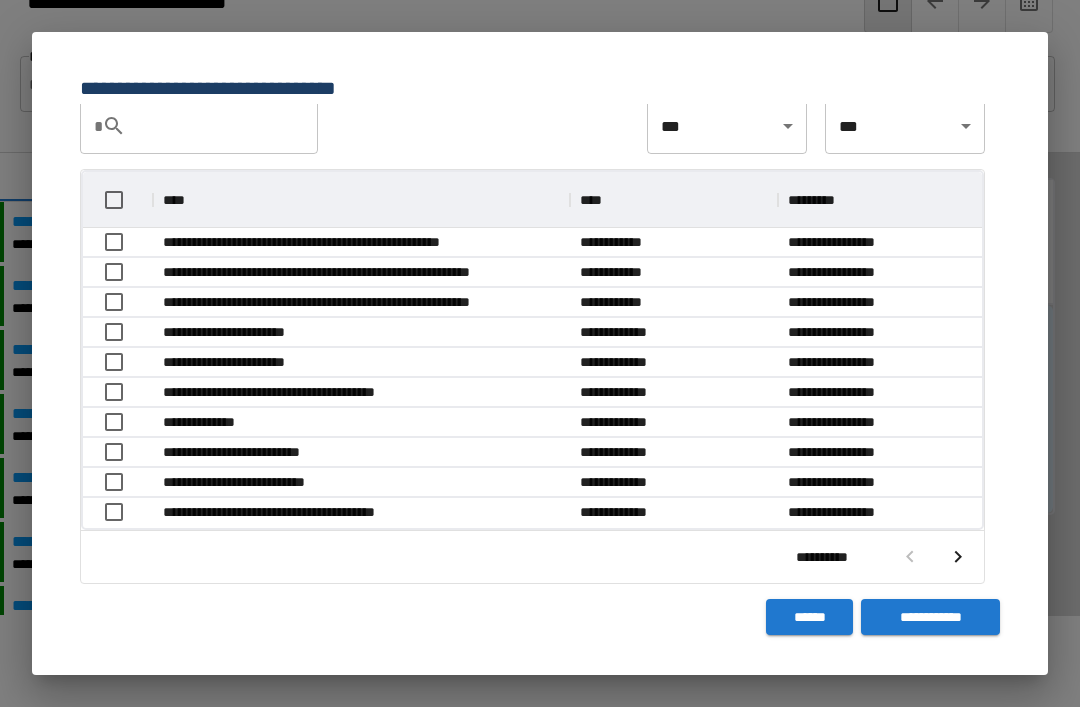 click 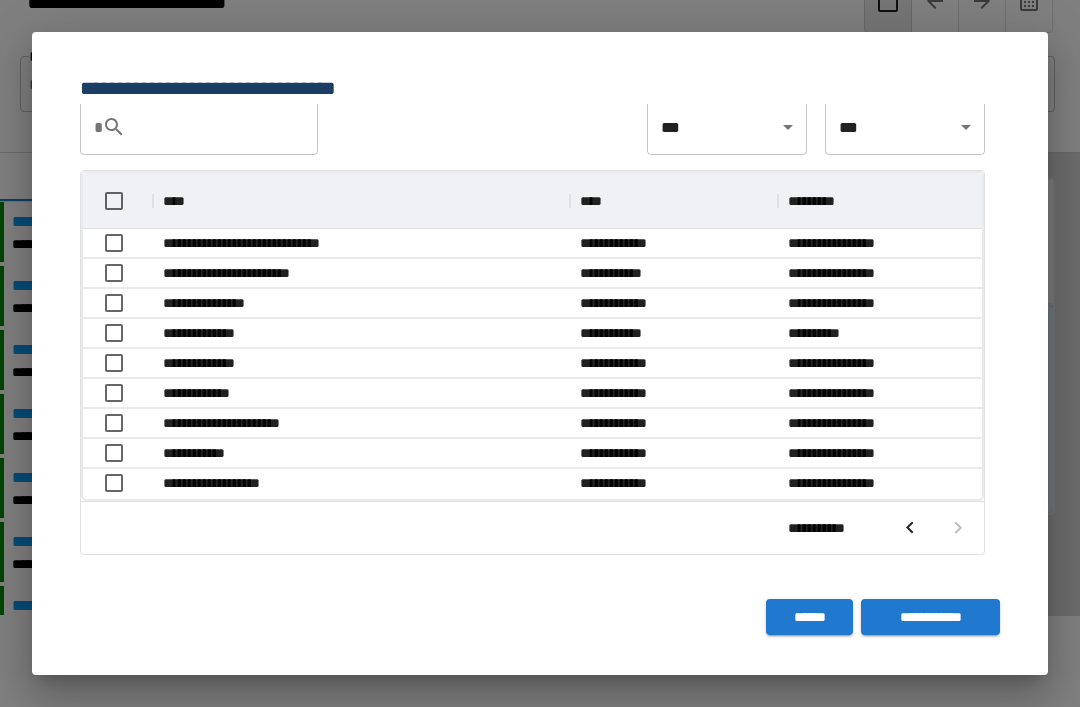 scroll, scrollTop: 326, scrollLeft: 899, axis: both 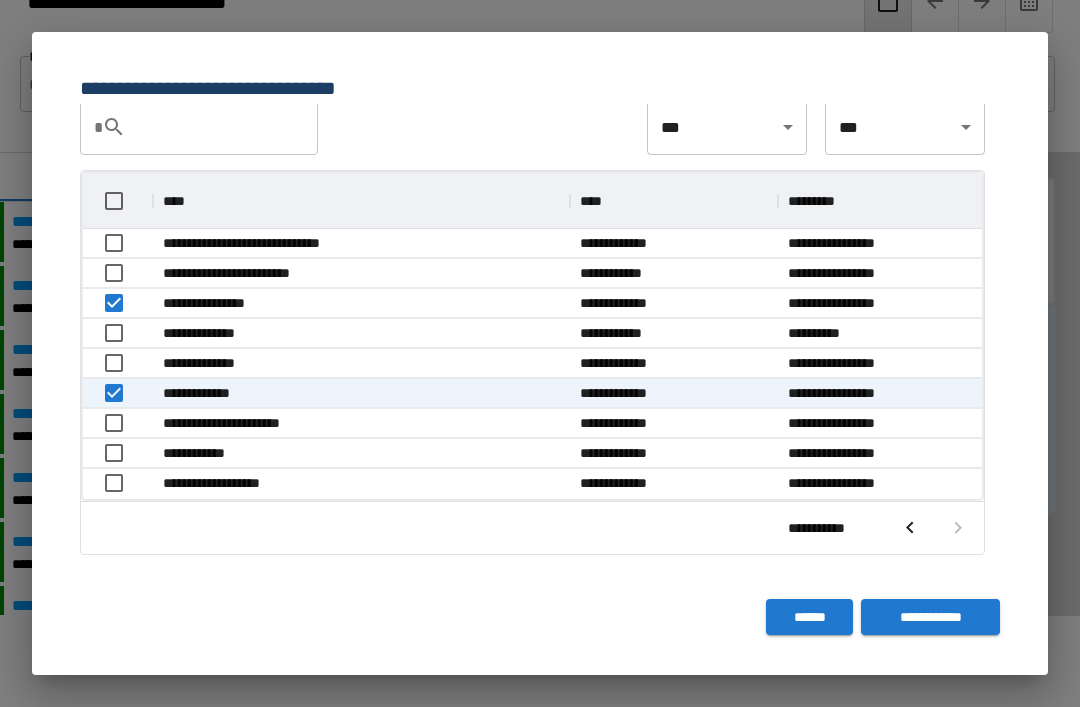 click on "**********" at bounding box center (930, 617) 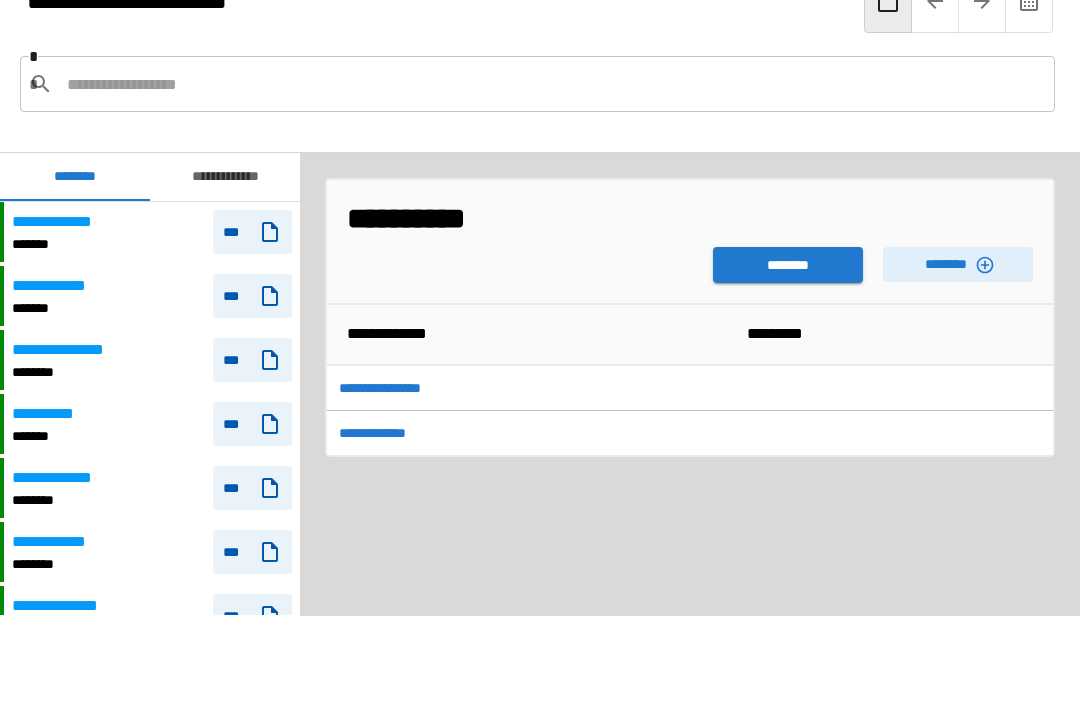 click on "********" at bounding box center [788, 265] 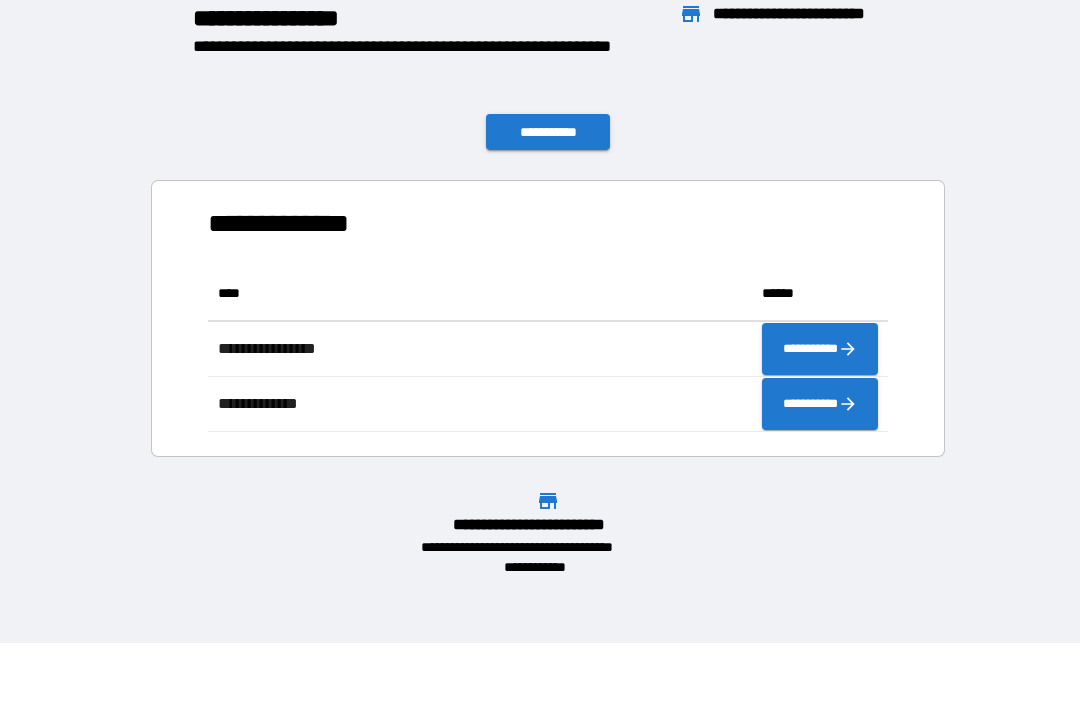 scroll, scrollTop: 1, scrollLeft: 1, axis: both 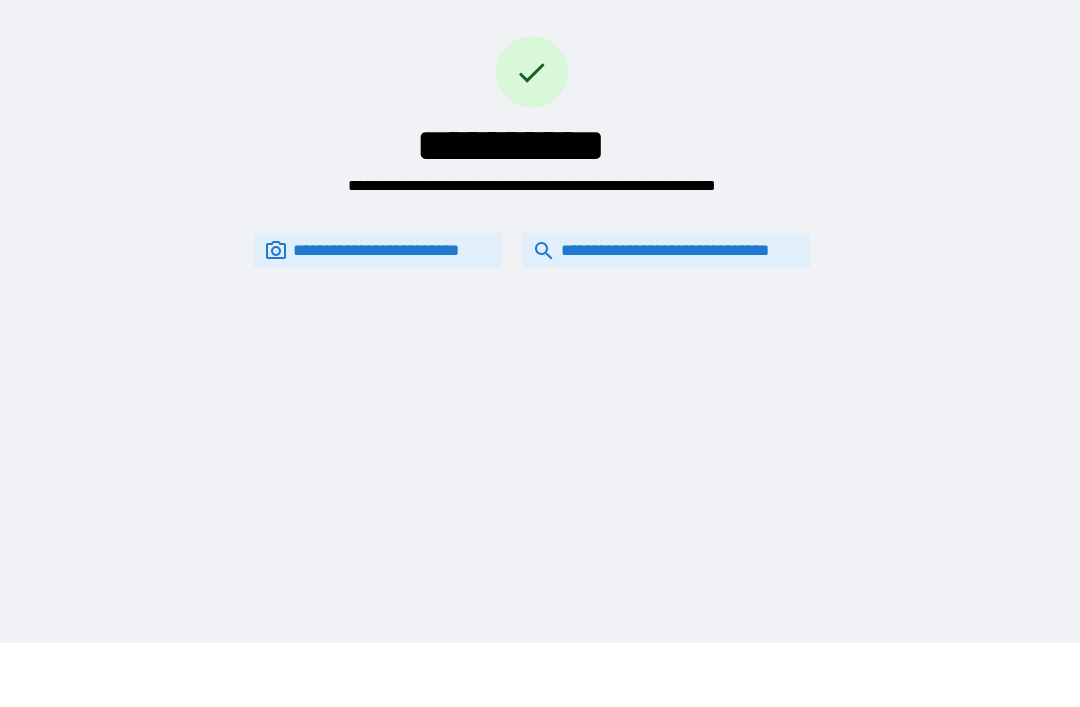 click on "**********" at bounding box center [666, 250] 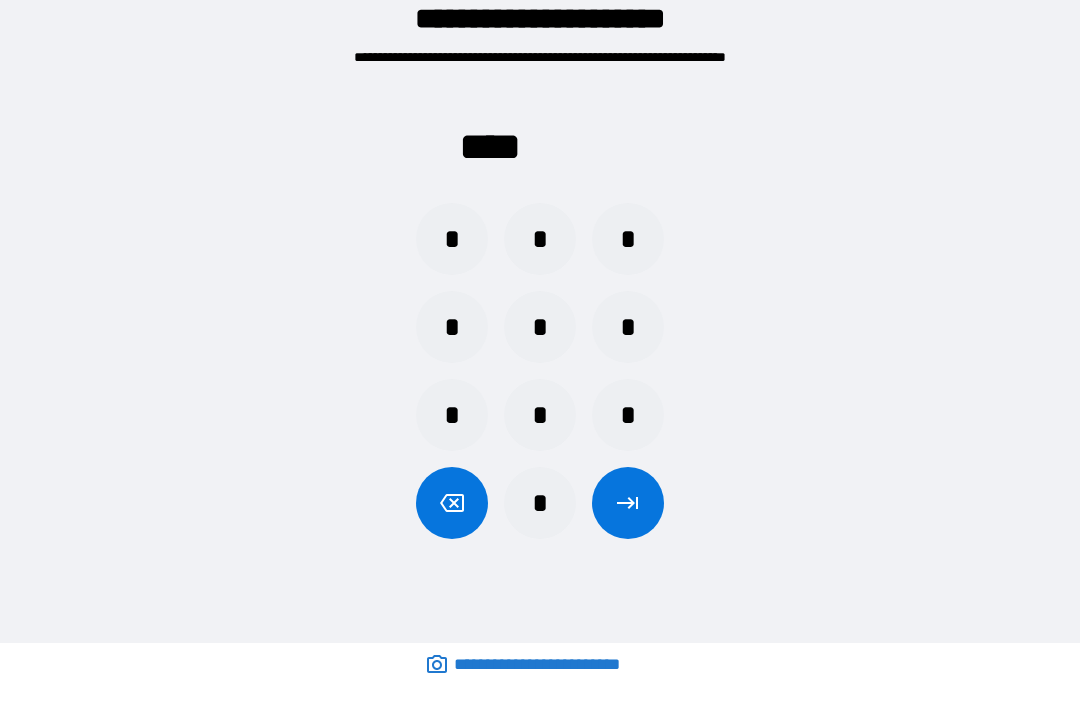 click on "*" at bounding box center [540, 415] 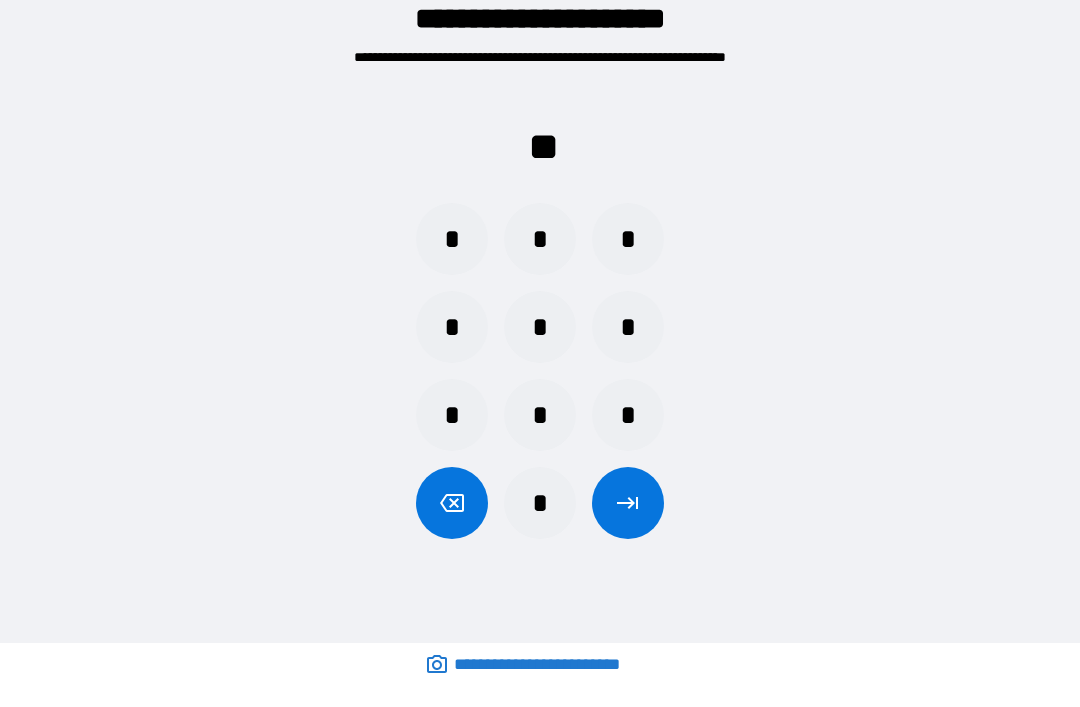 click on "*" at bounding box center [452, 415] 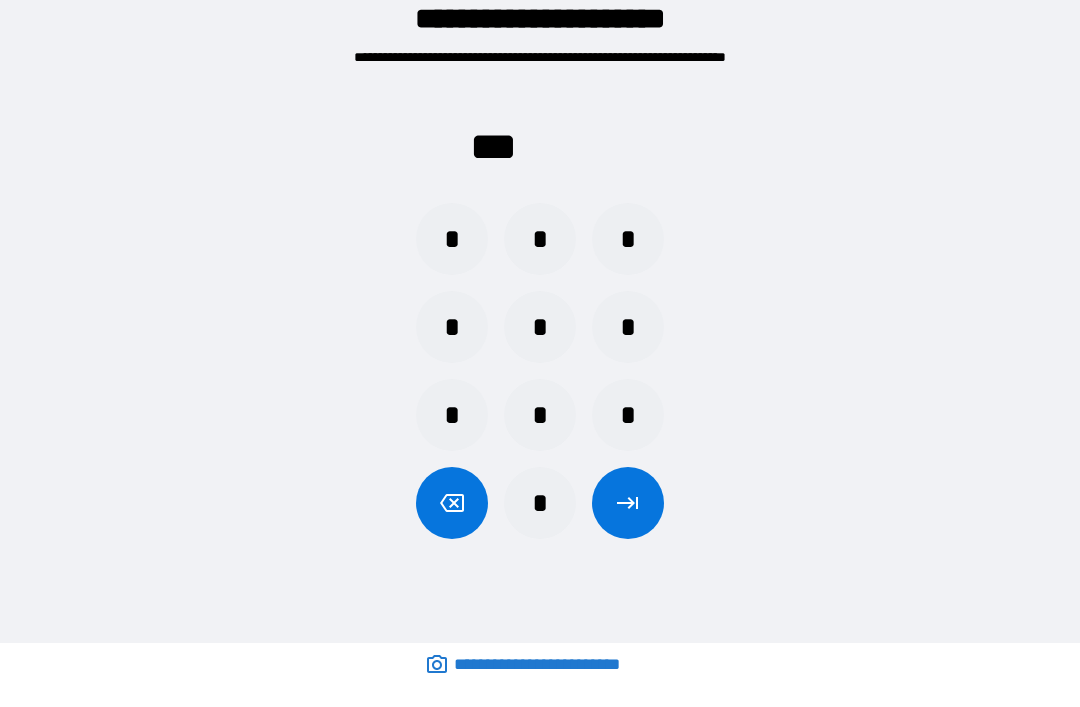 click on "*" at bounding box center (628, 327) 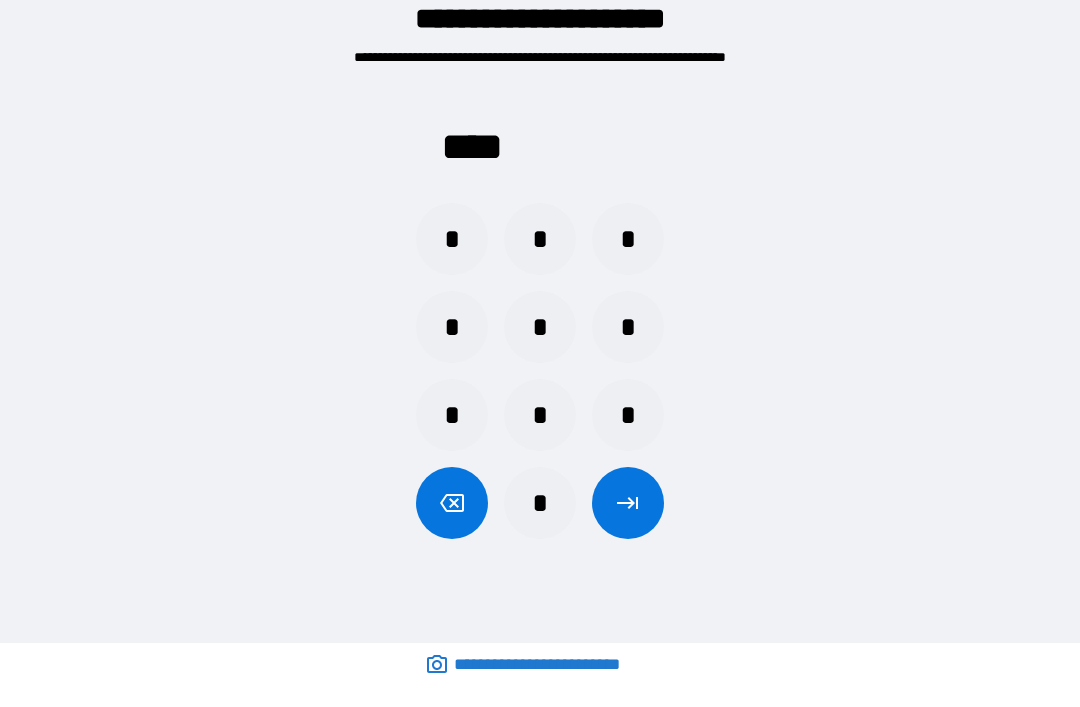 click 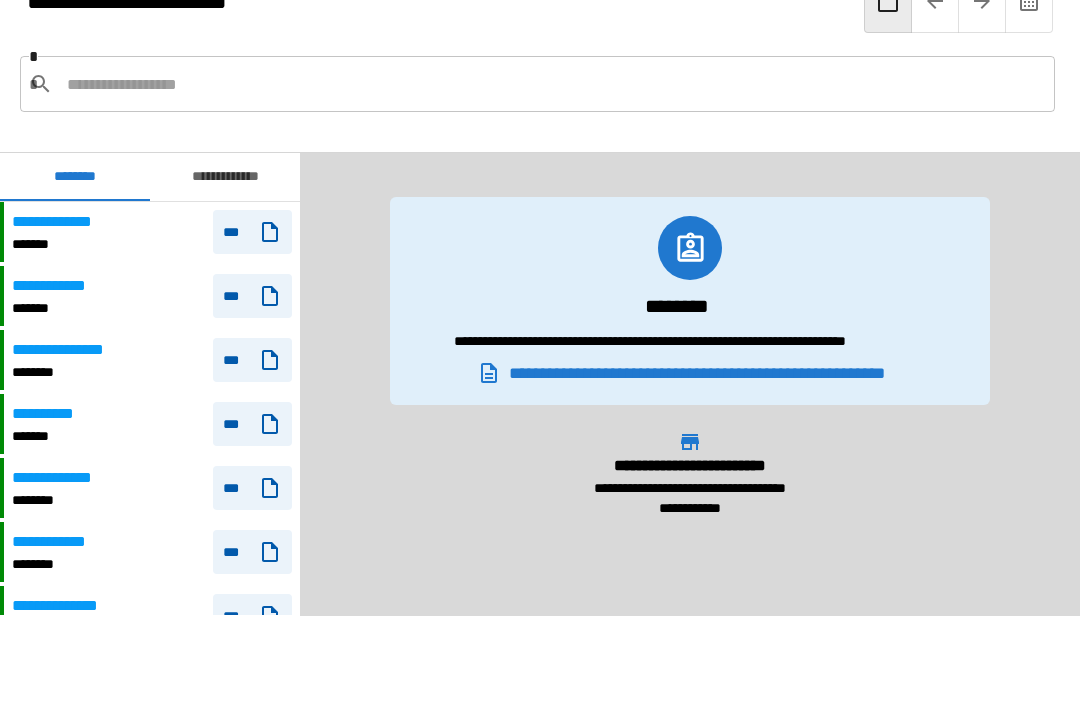 click on "**********" at bounding box center (225, 177) 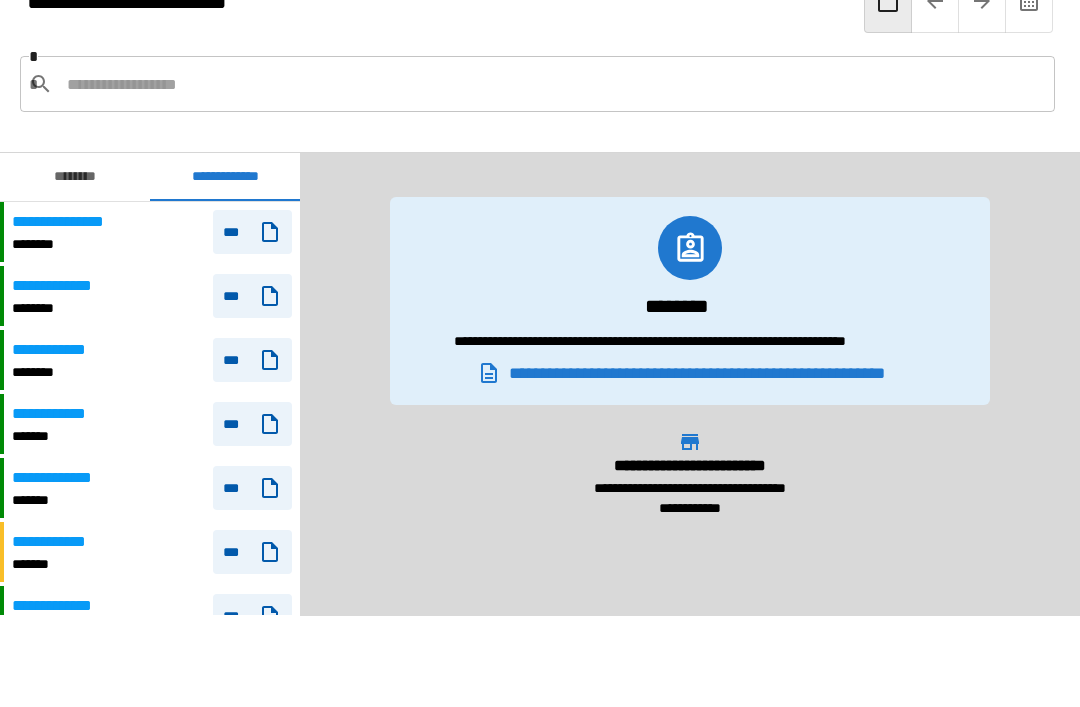 click on "**********" at bounding box center [225, 177] 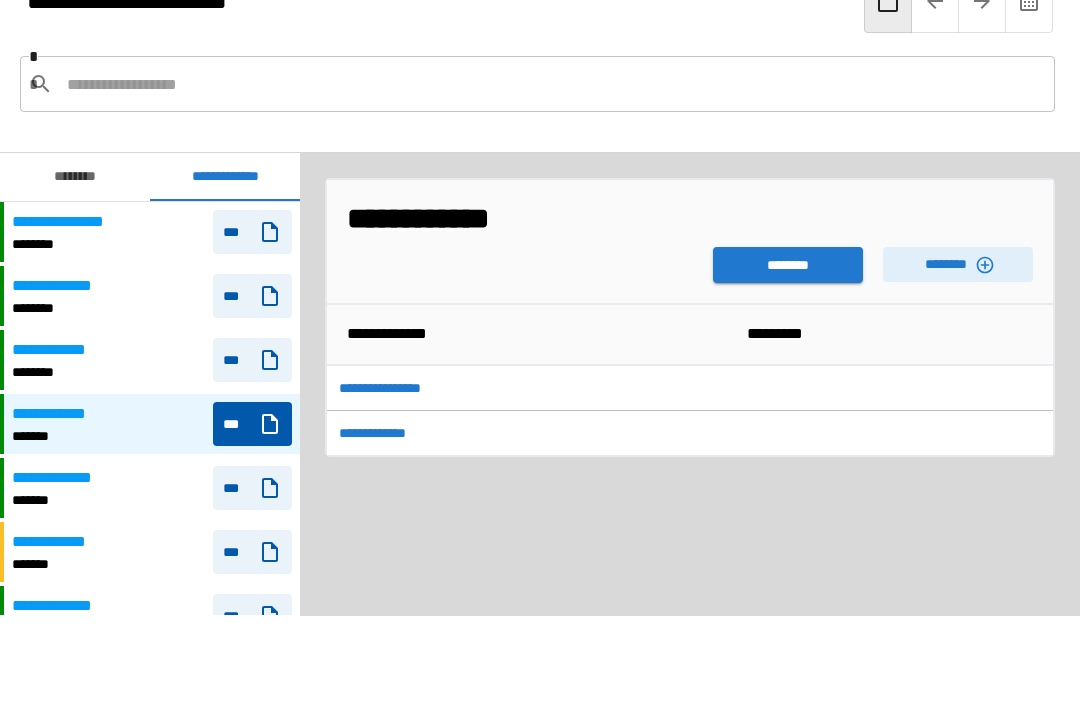 click on "********" at bounding box center (788, 265) 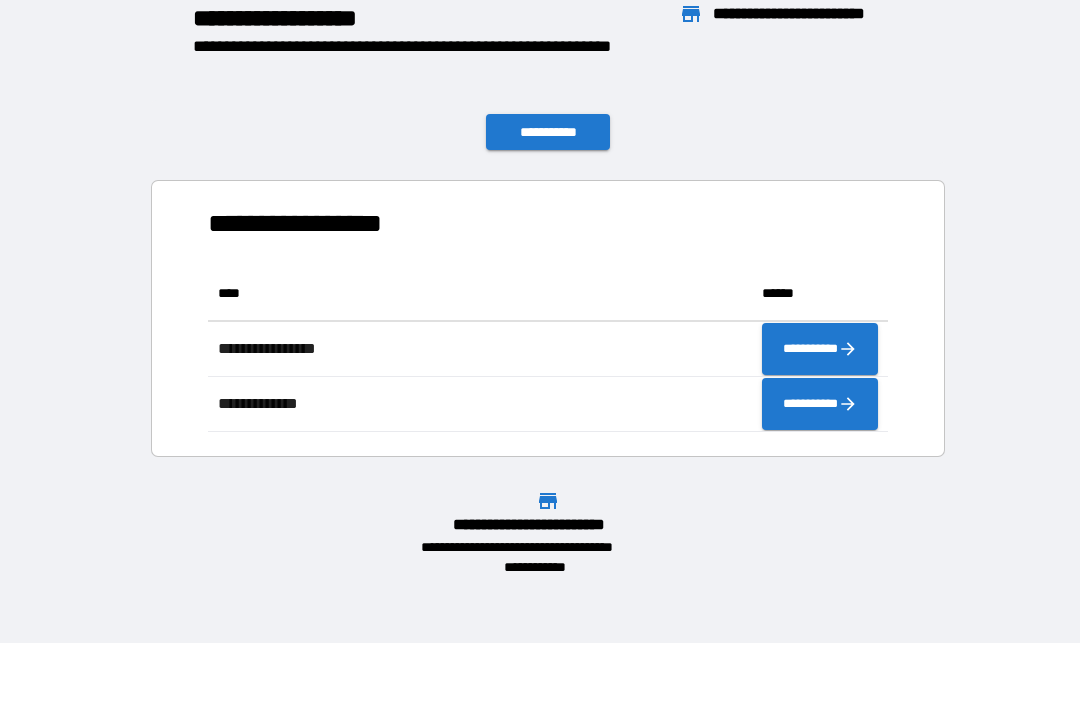 scroll, scrollTop: 1, scrollLeft: 1, axis: both 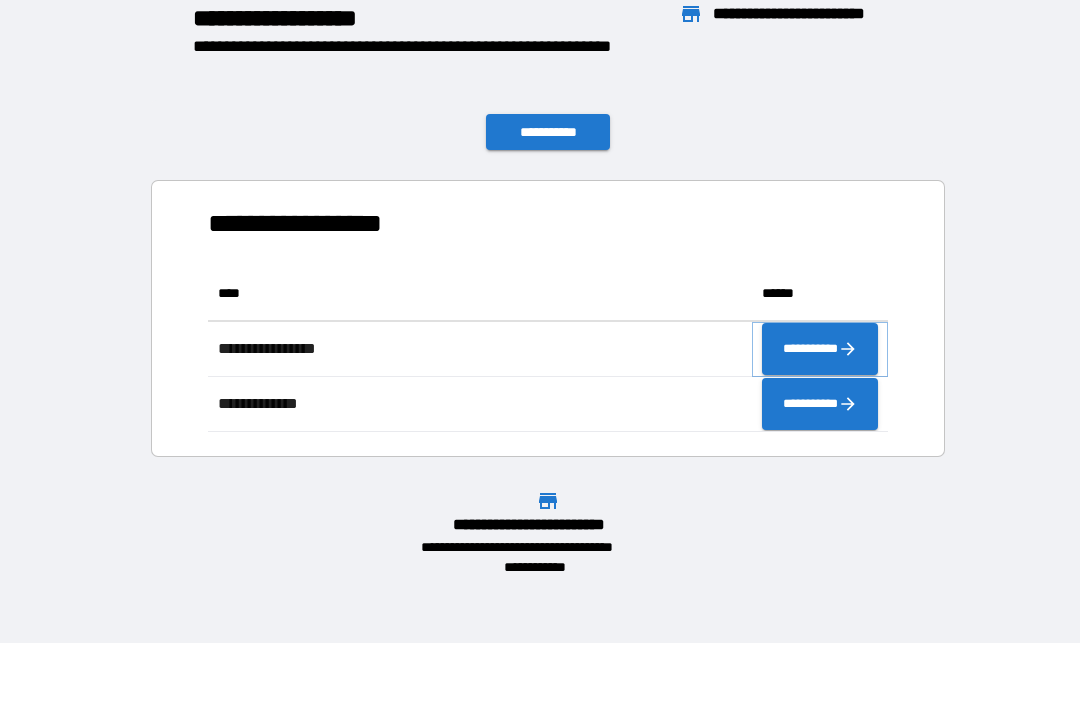 click on "**********" at bounding box center (820, 349) 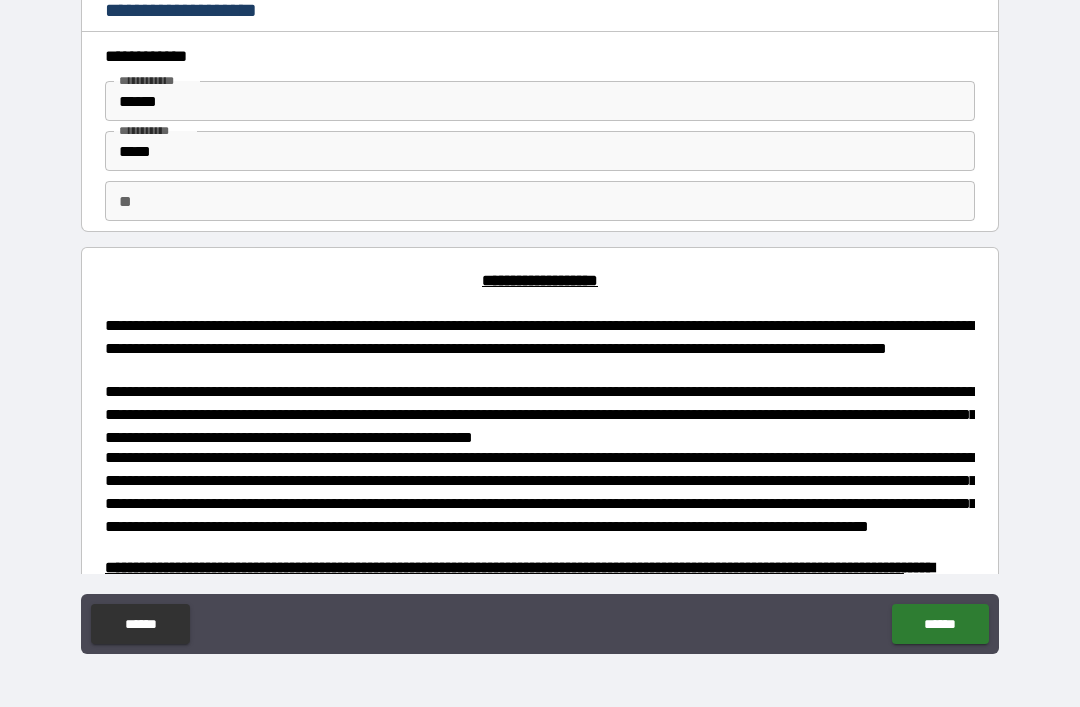 click on "**" at bounding box center (540, 201) 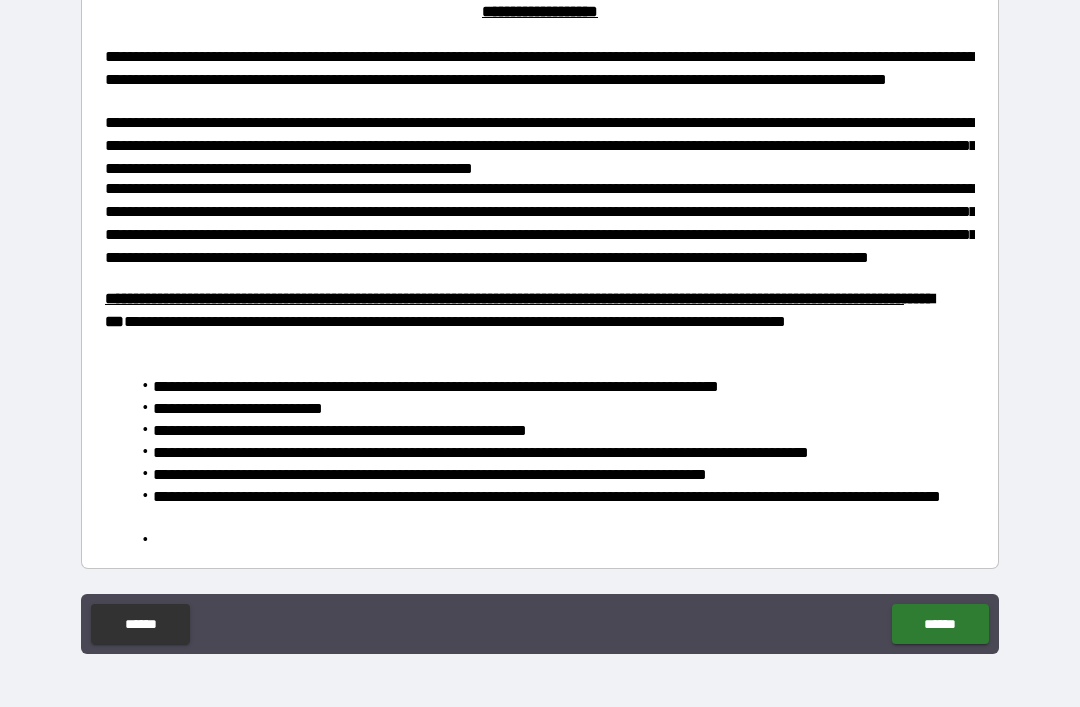 scroll, scrollTop: 267, scrollLeft: 0, axis: vertical 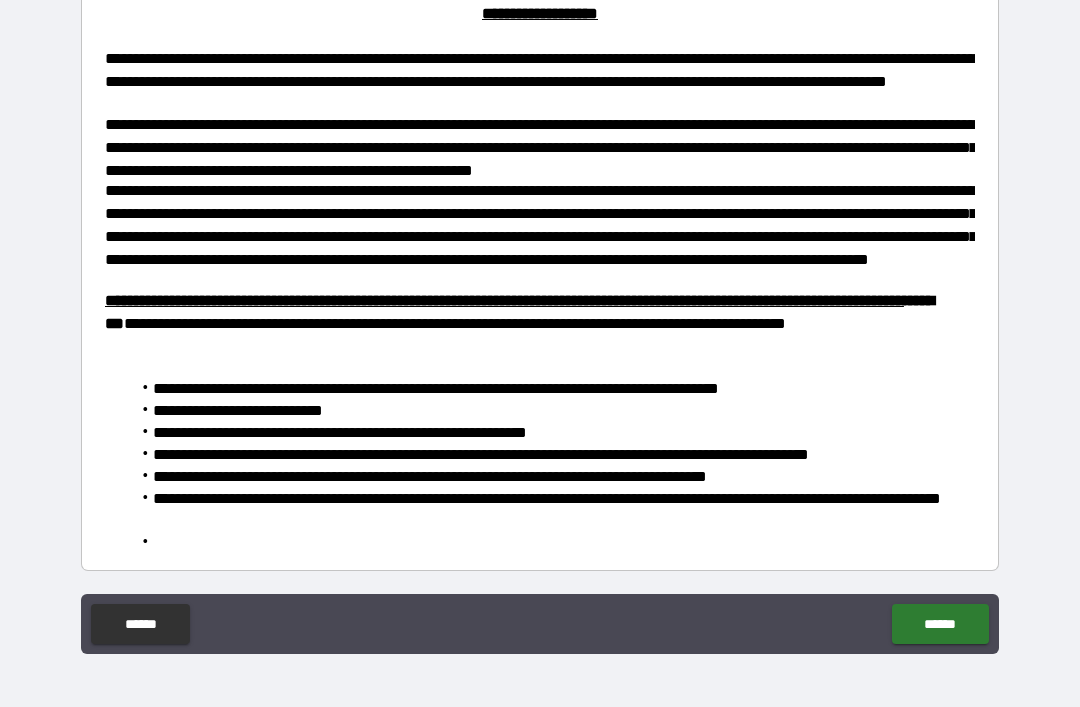 click on "******" at bounding box center [940, 624] 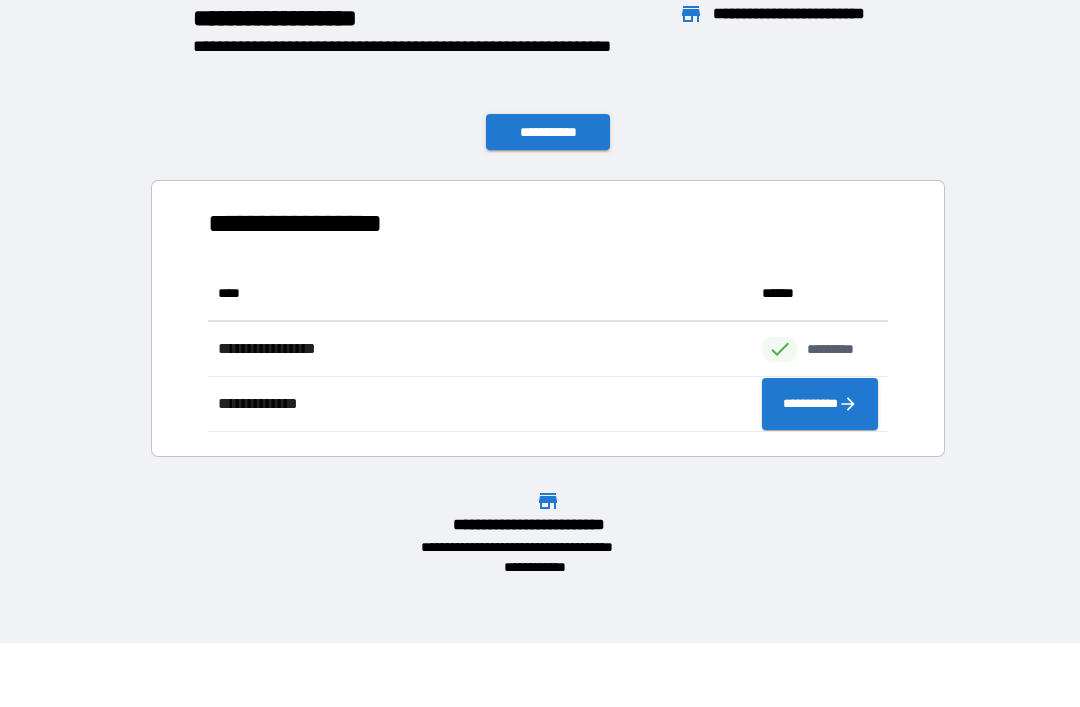 scroll, scrollTop: 166, scrollLeft: 680, axis: both 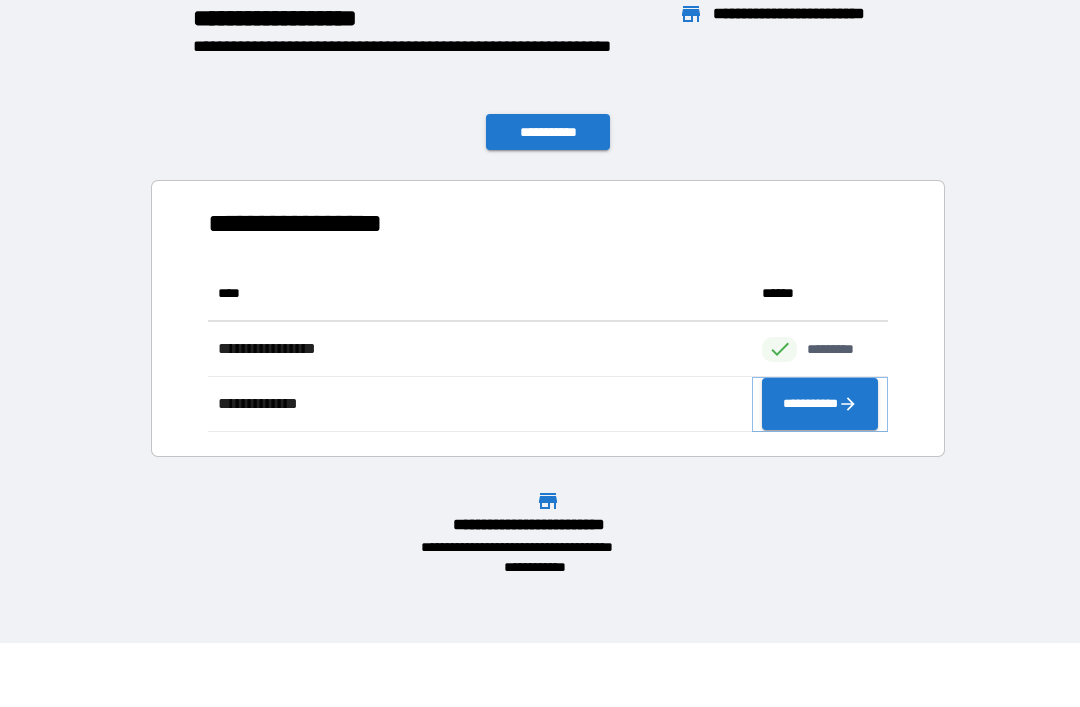 click on "**********" at bounding box center [820, 404] 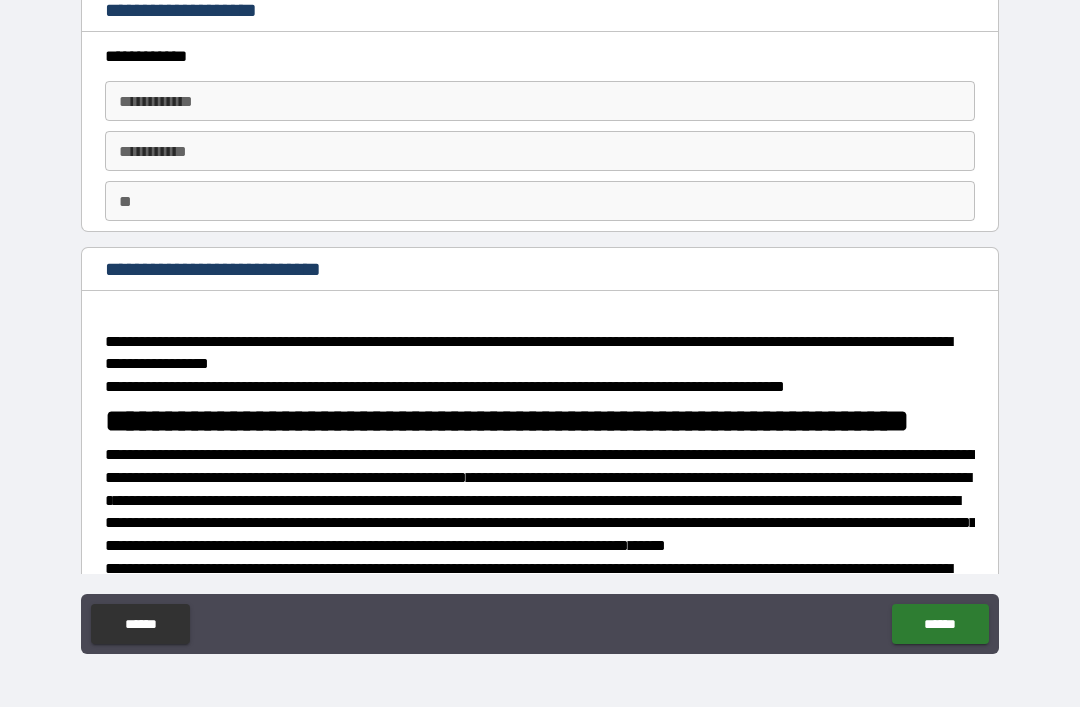 type on "*" 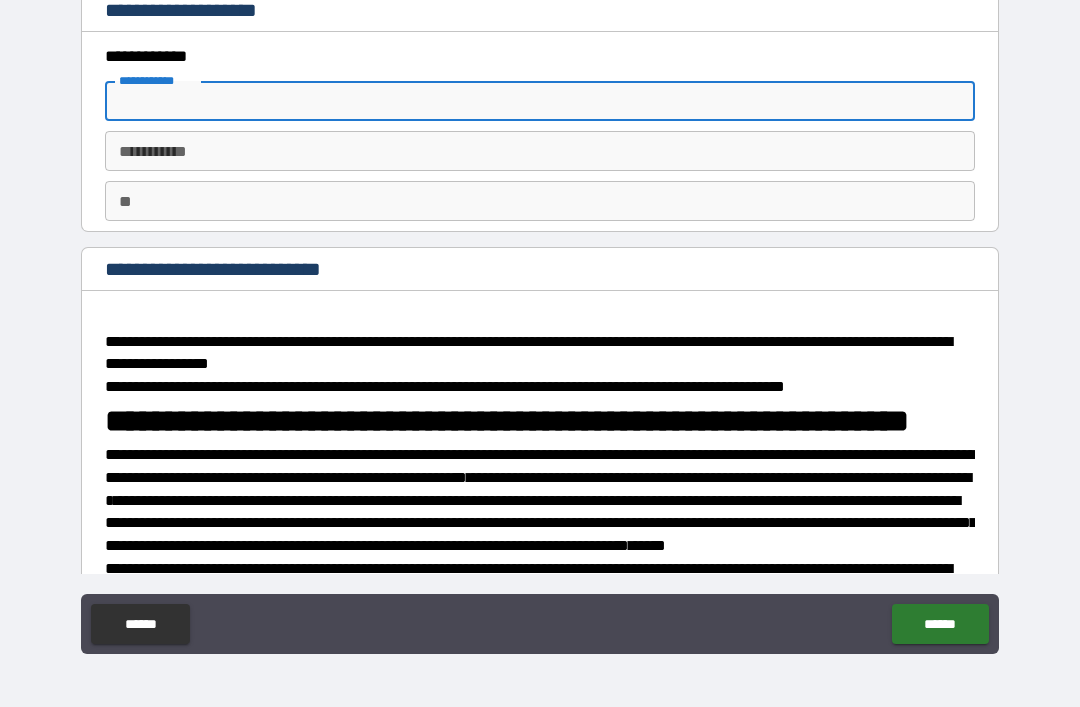 type on "*" 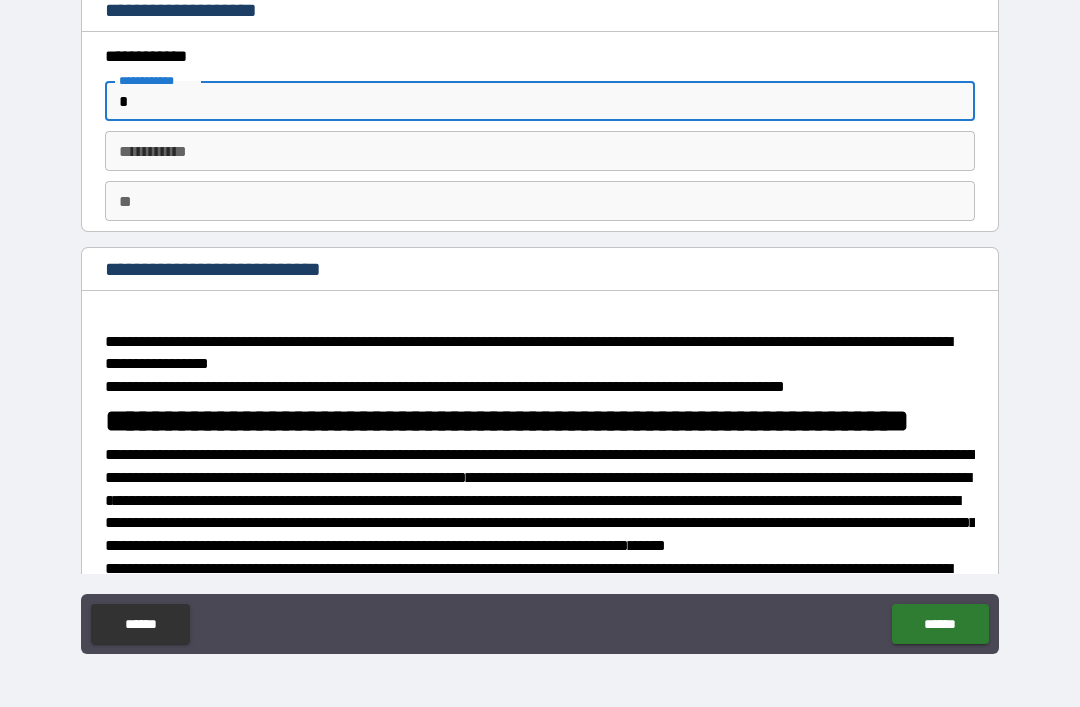 type on "*" 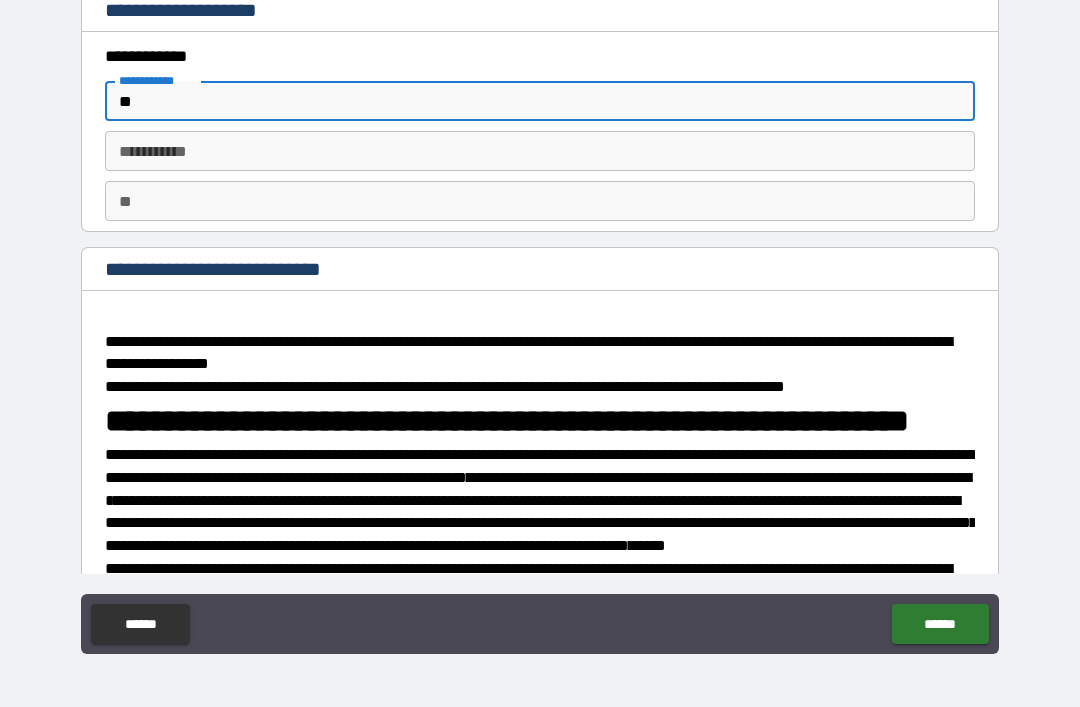 type on "*" 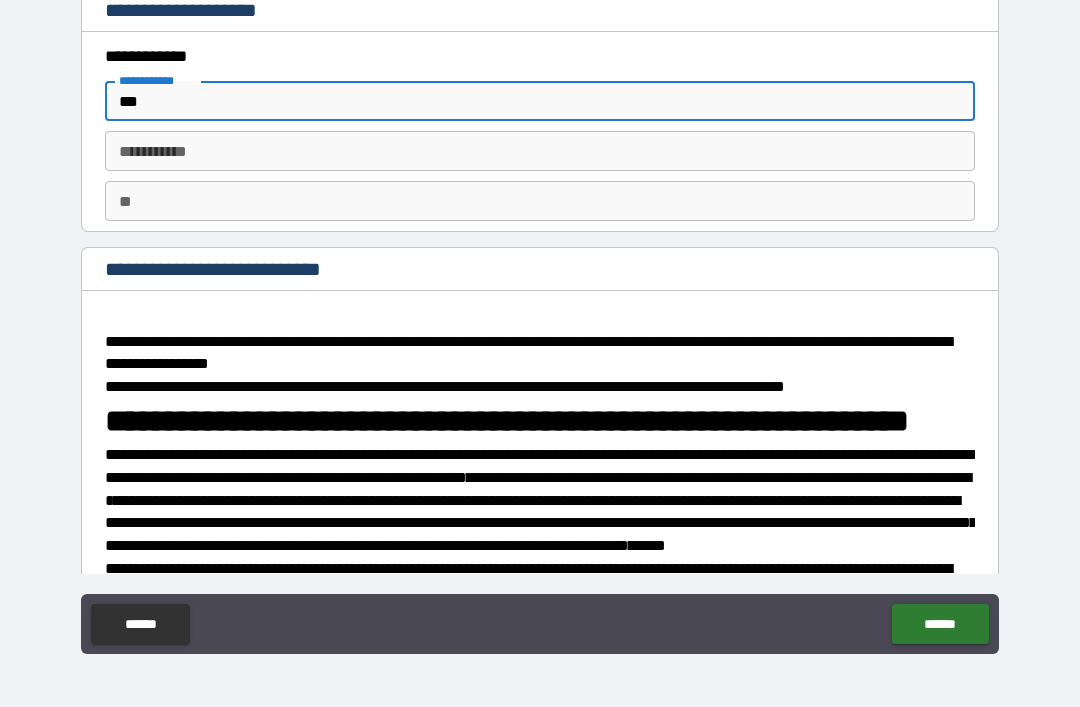 type on "*" 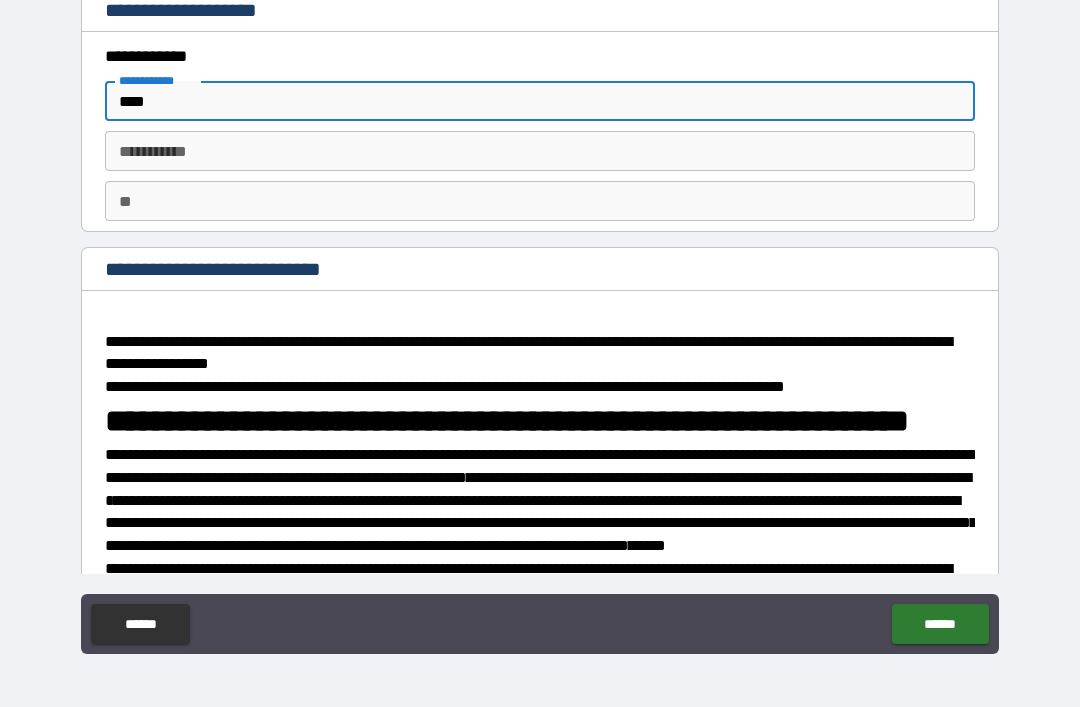 type on "*" 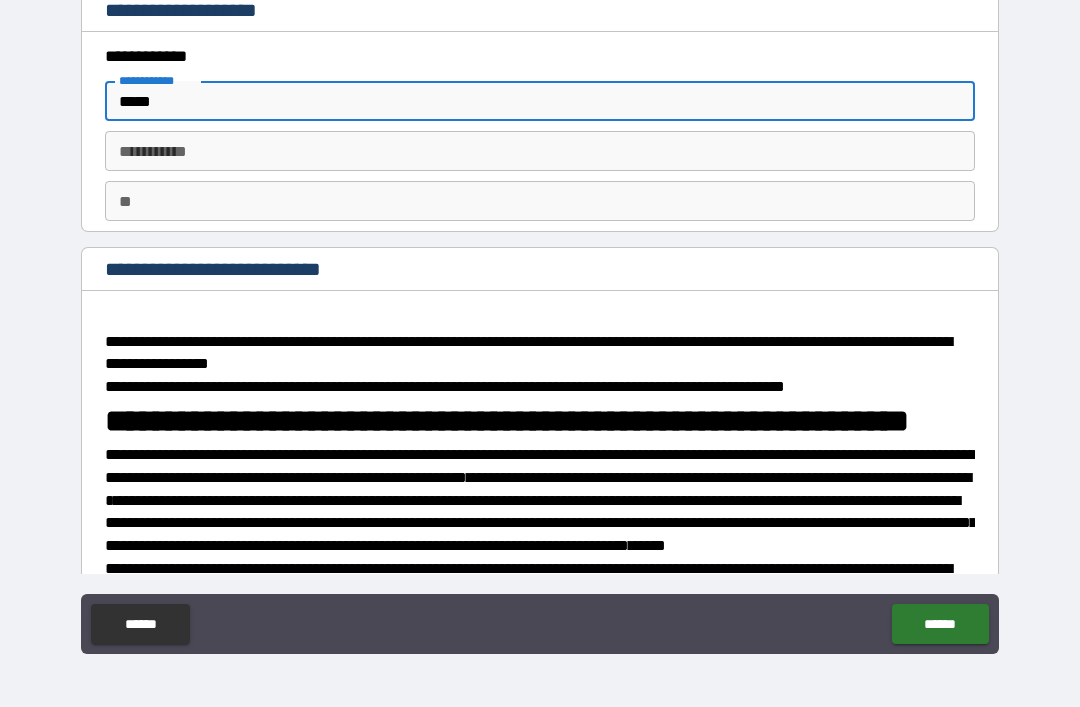 type on "*" 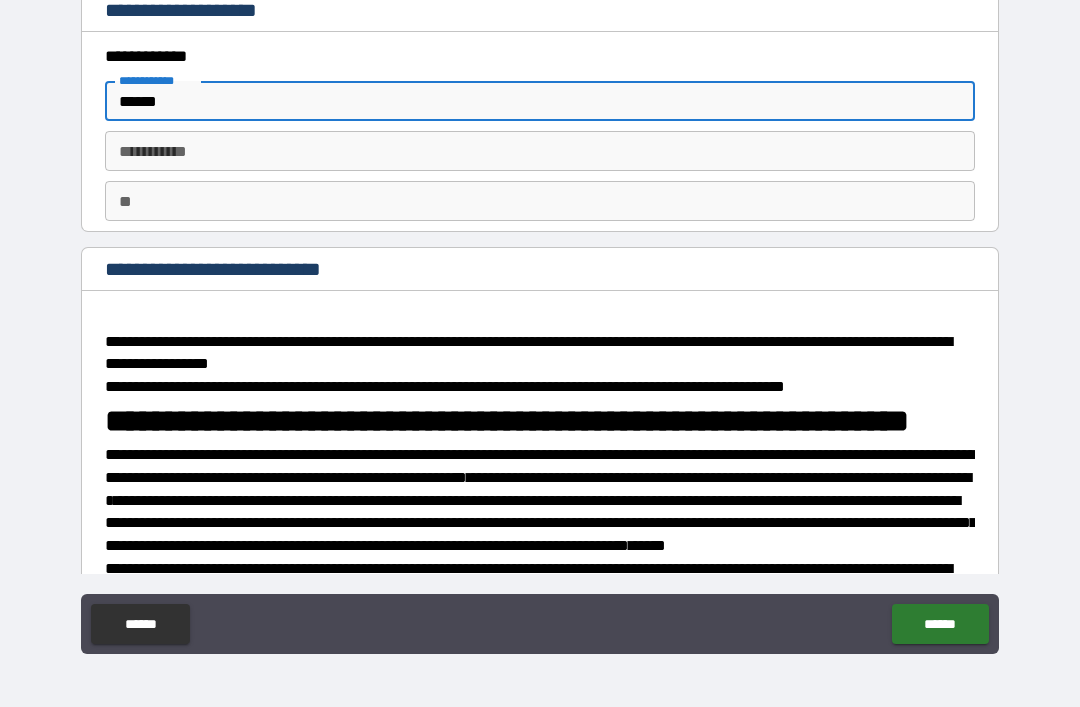 type on "*" 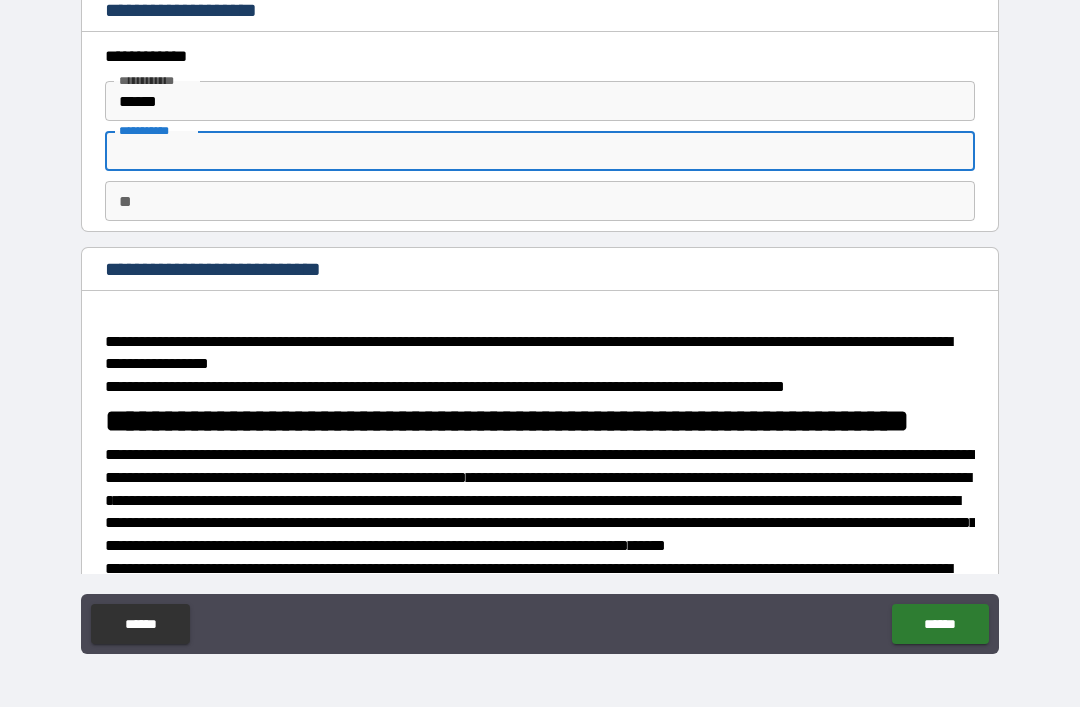 type on "*" 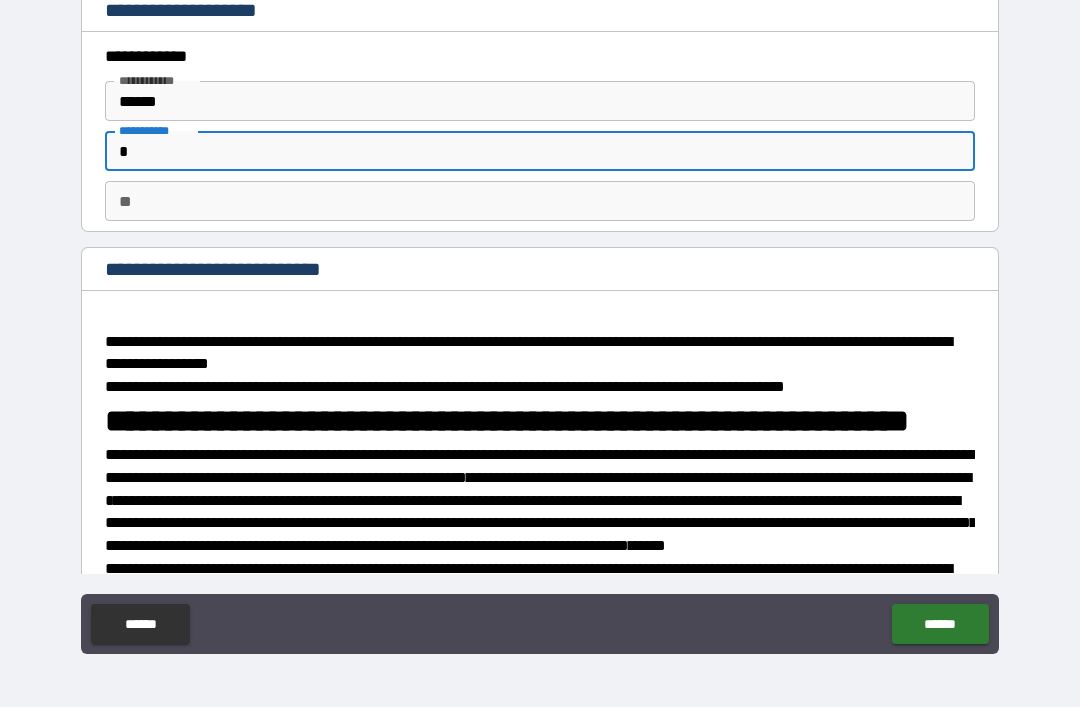 type on "*" 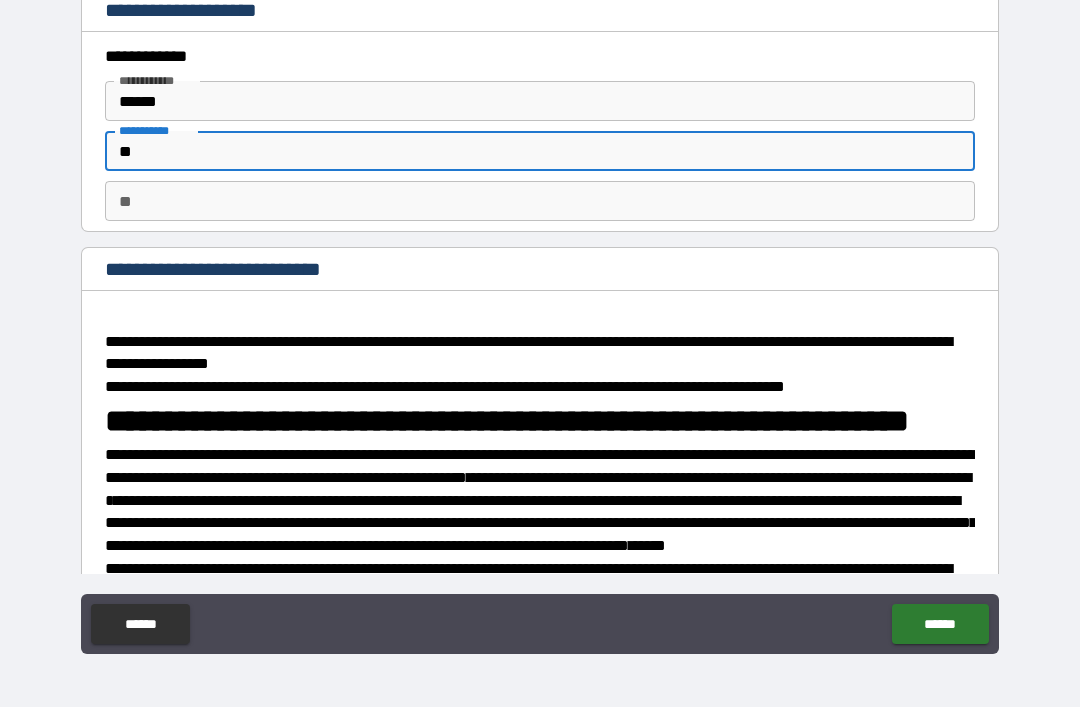 type on "*" 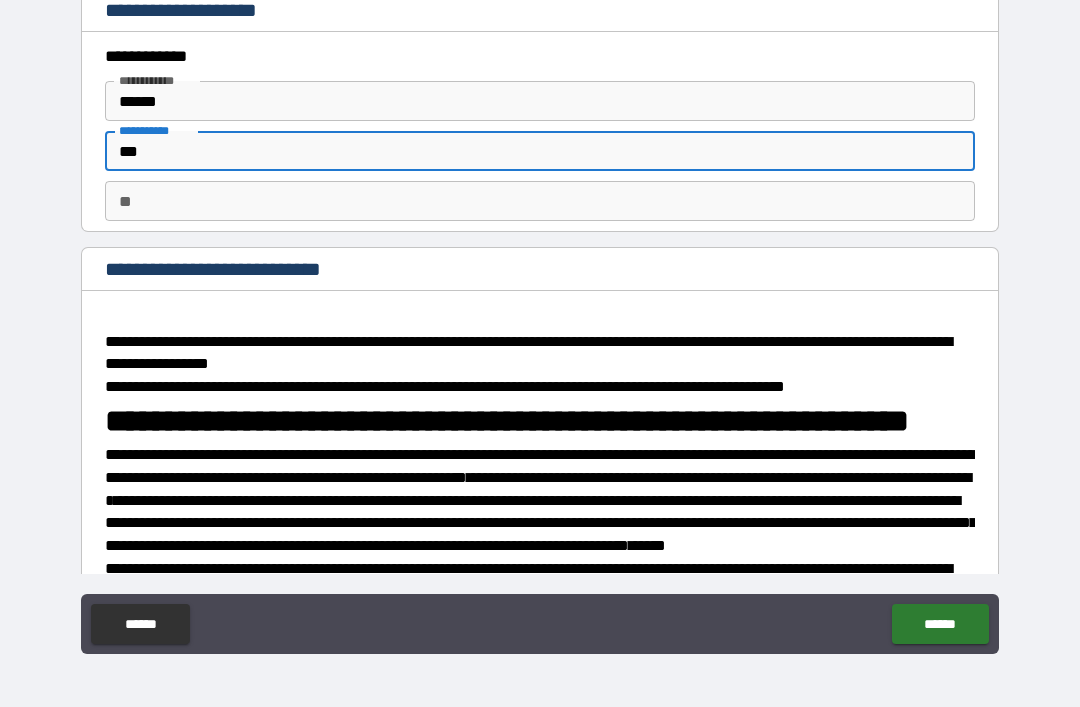 type on "*" 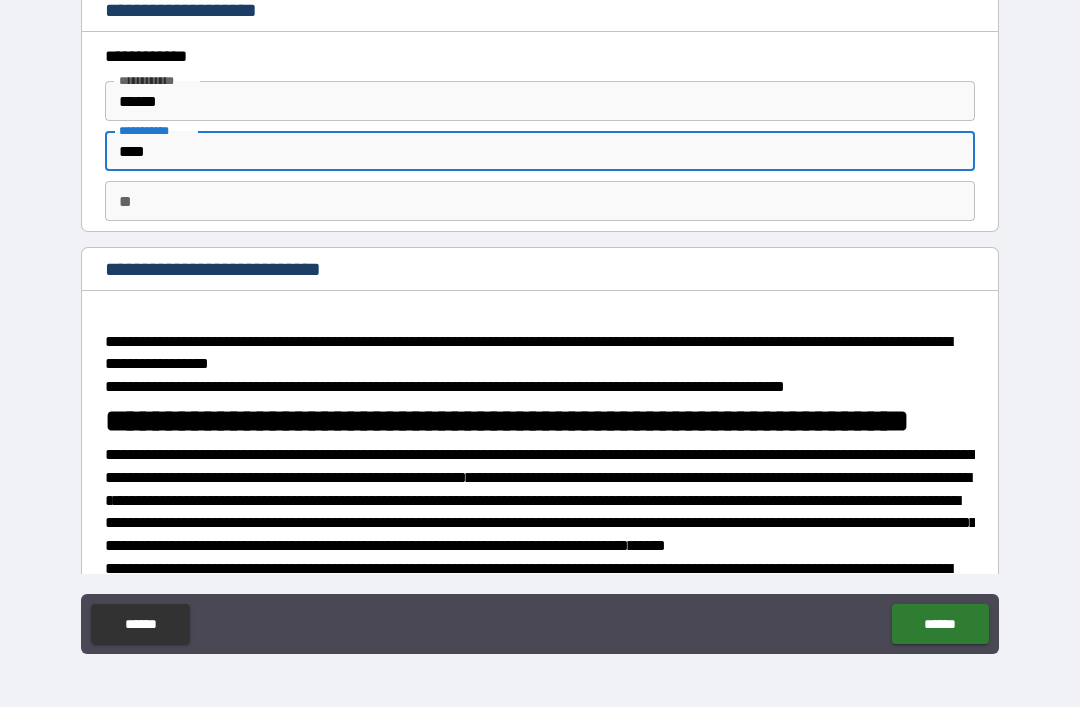 type on "*" 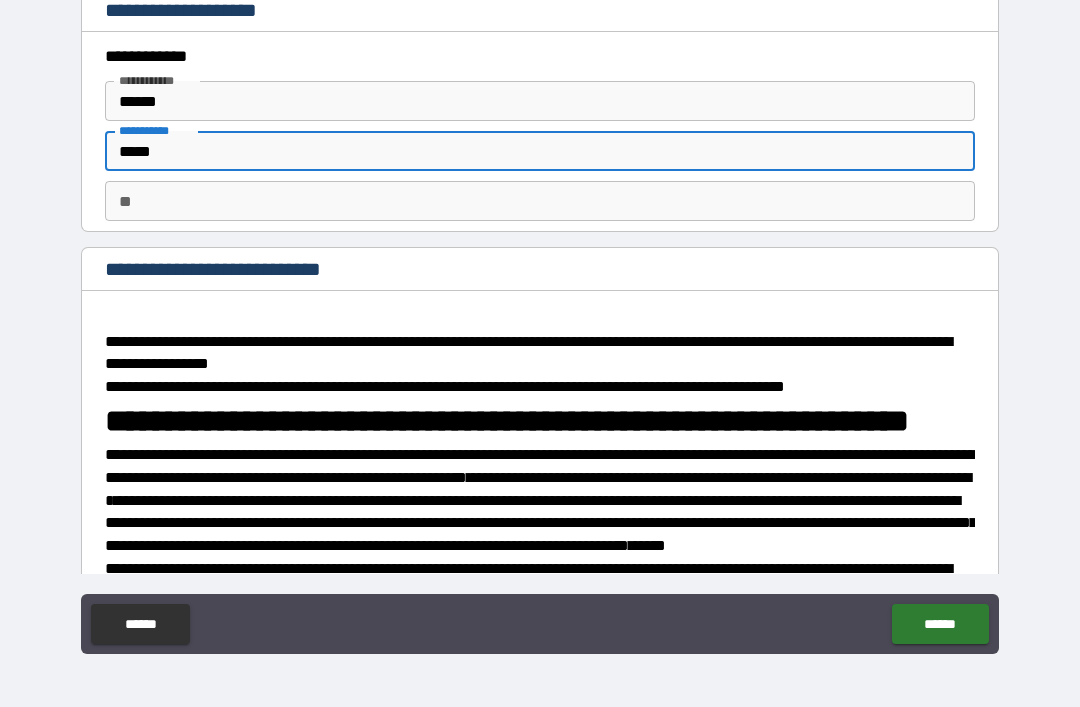 type on "*" 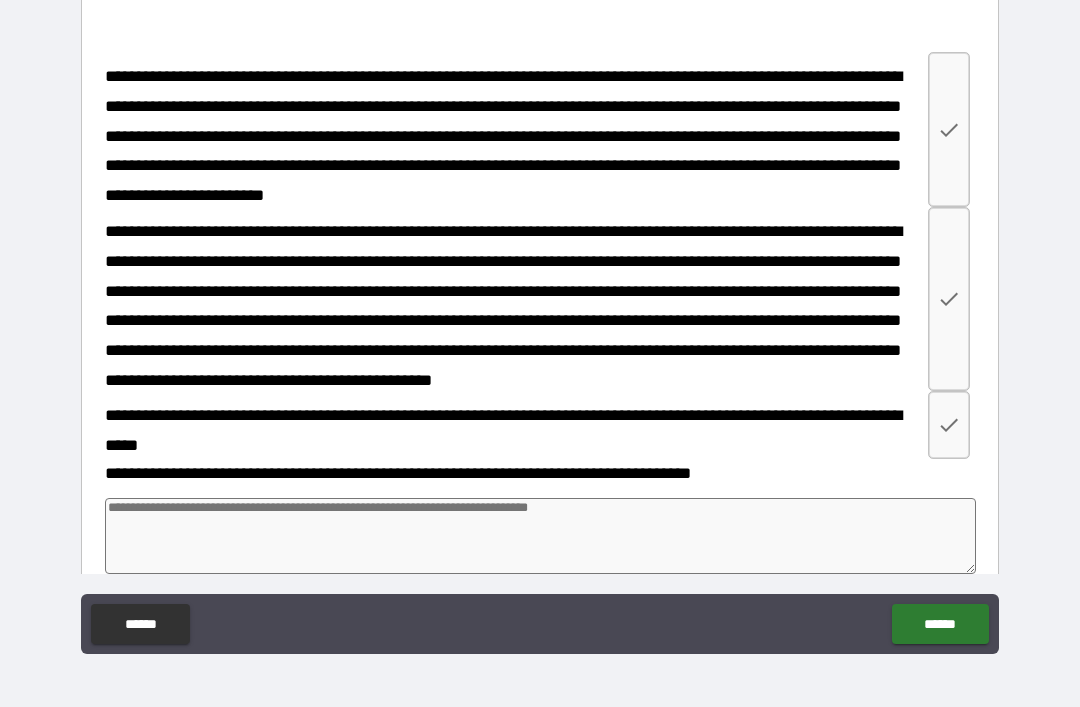 scroll, scrollTop: 4272, scrollLeft: 0, axis: vertical 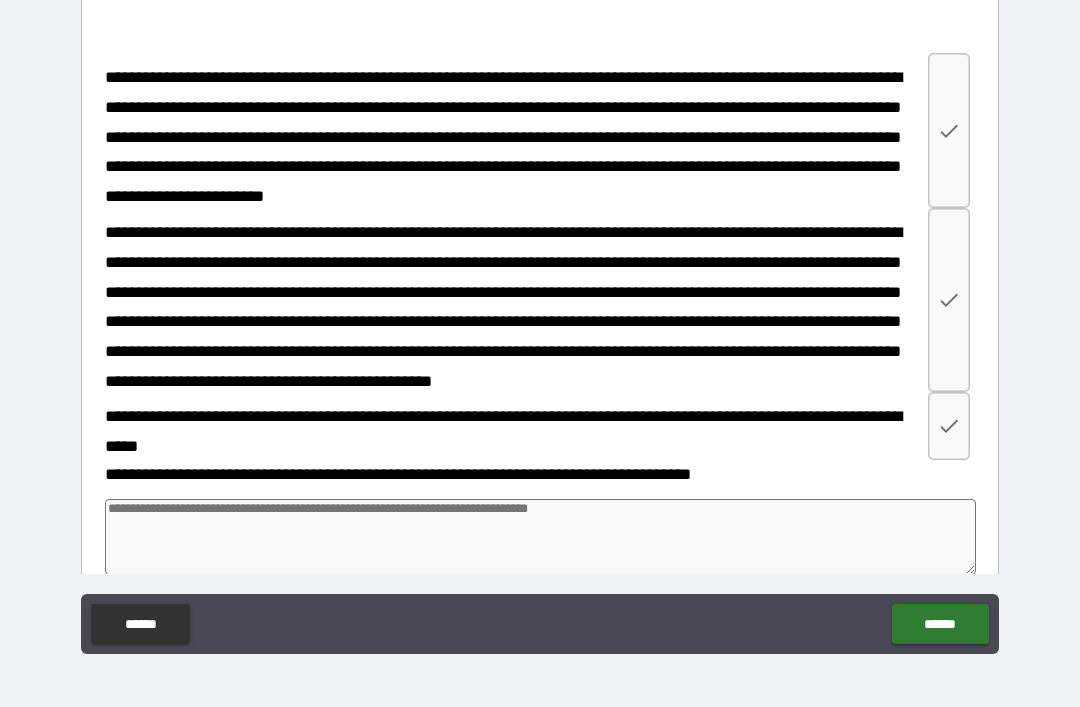 type on "*****" 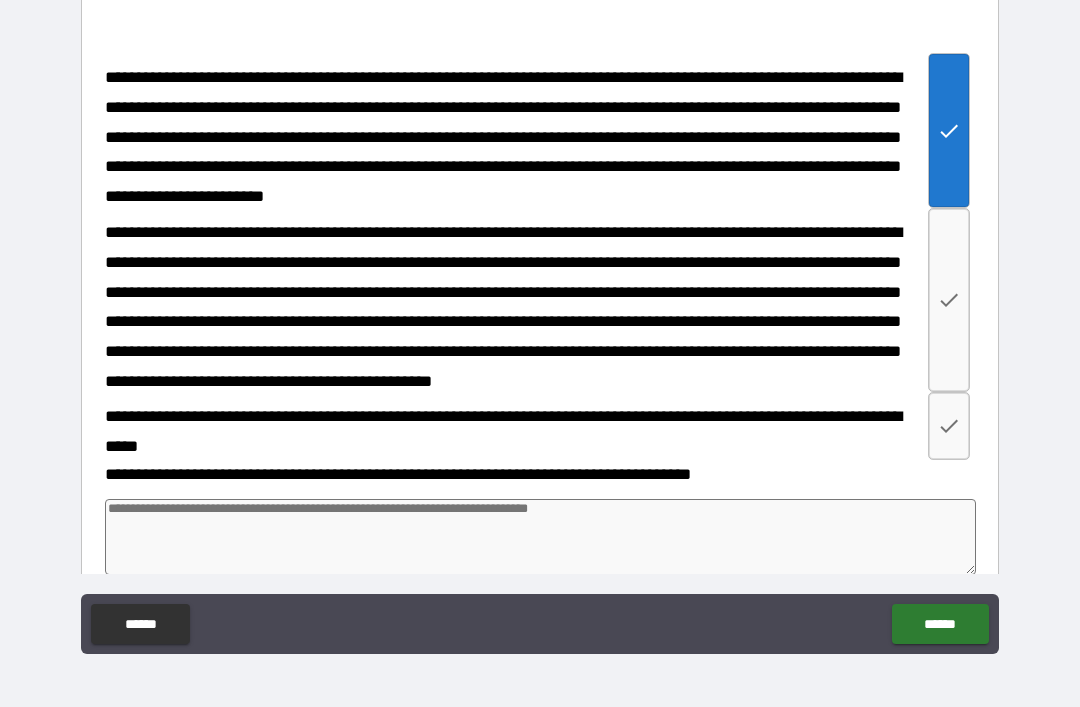 click at bounding box center (949, 300) 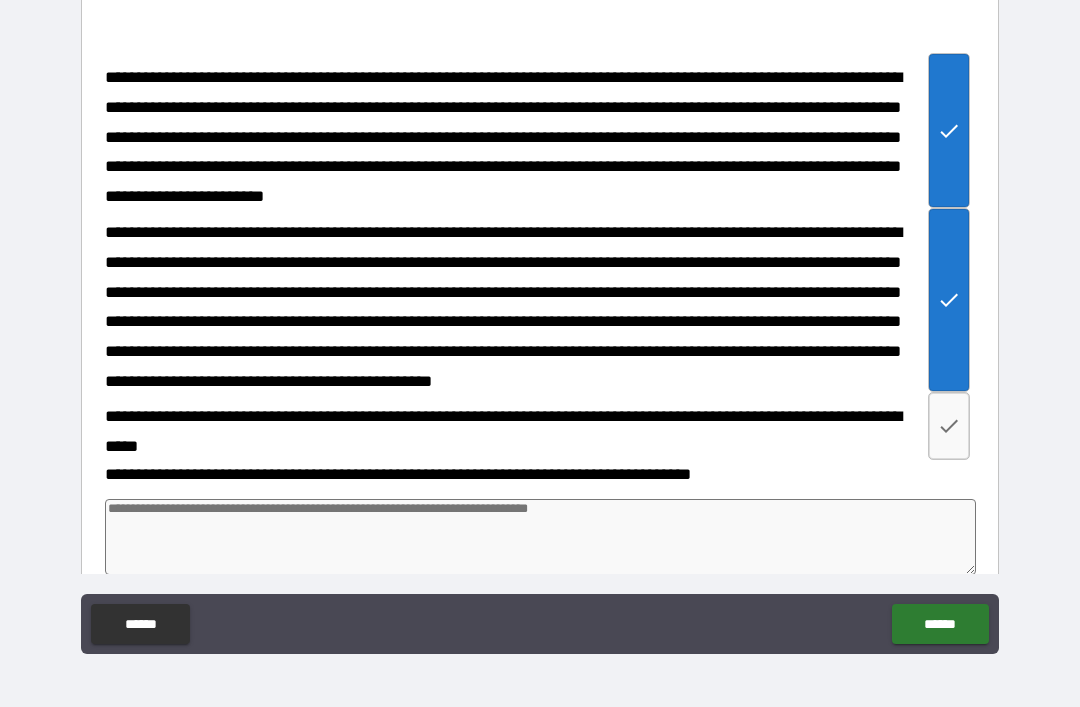 click at bounding box center (949, 426) 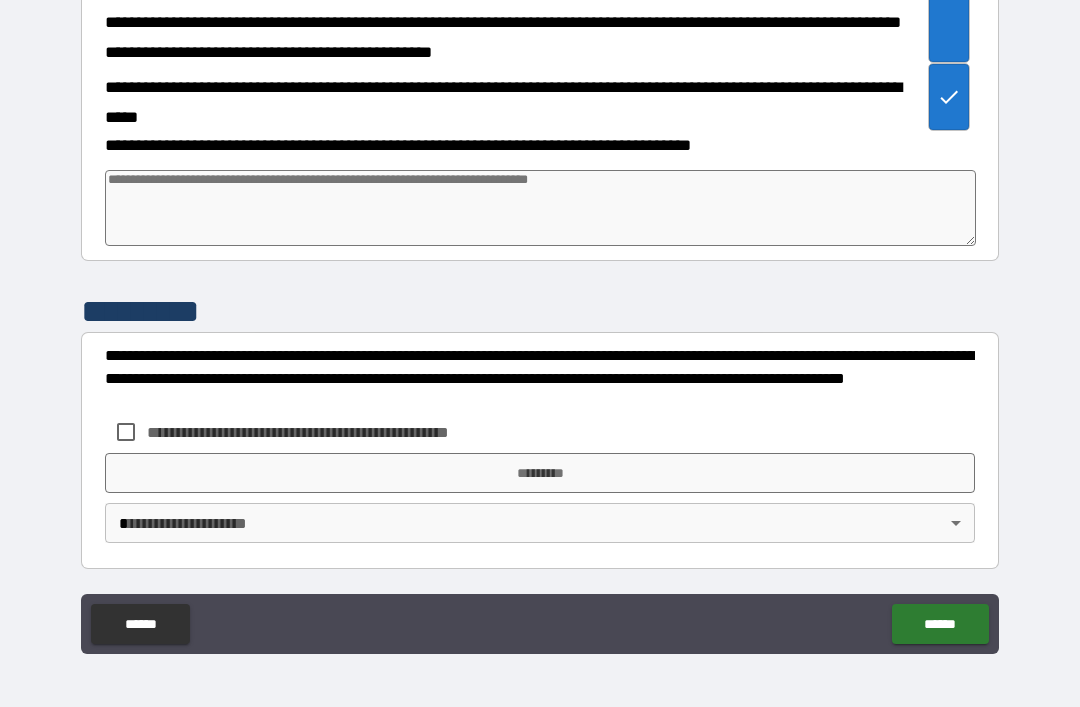 scroll, scrollTop: 4601, scrollLeft: 0, axis: vertical 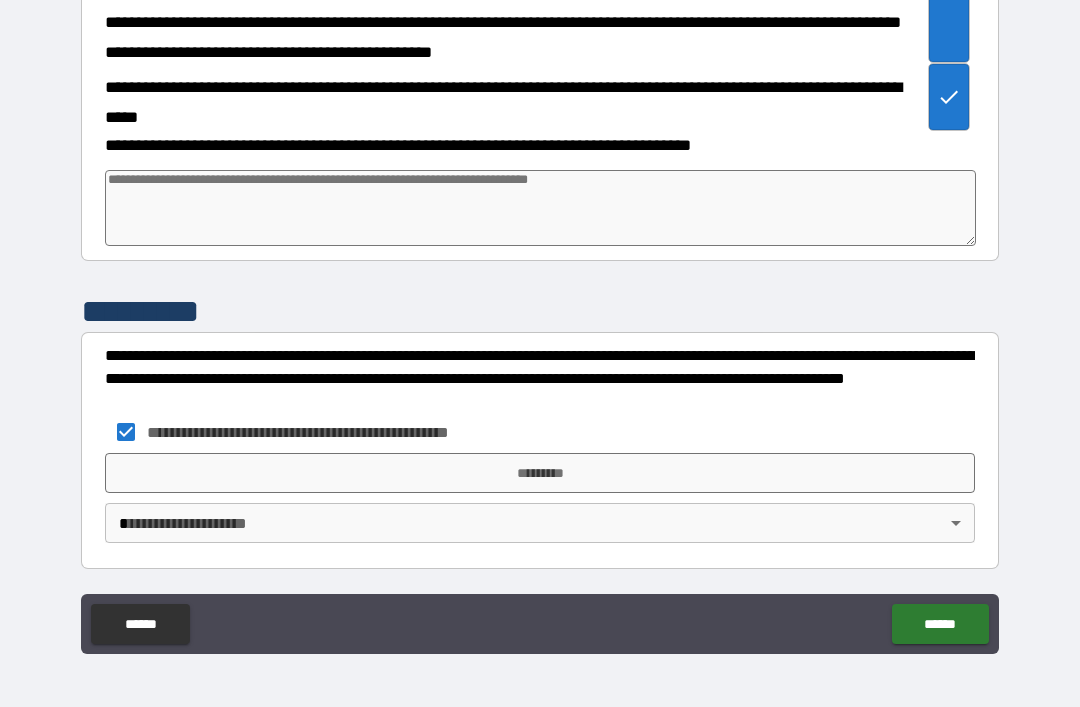 click on "*********" at bounding box center [540, 473] 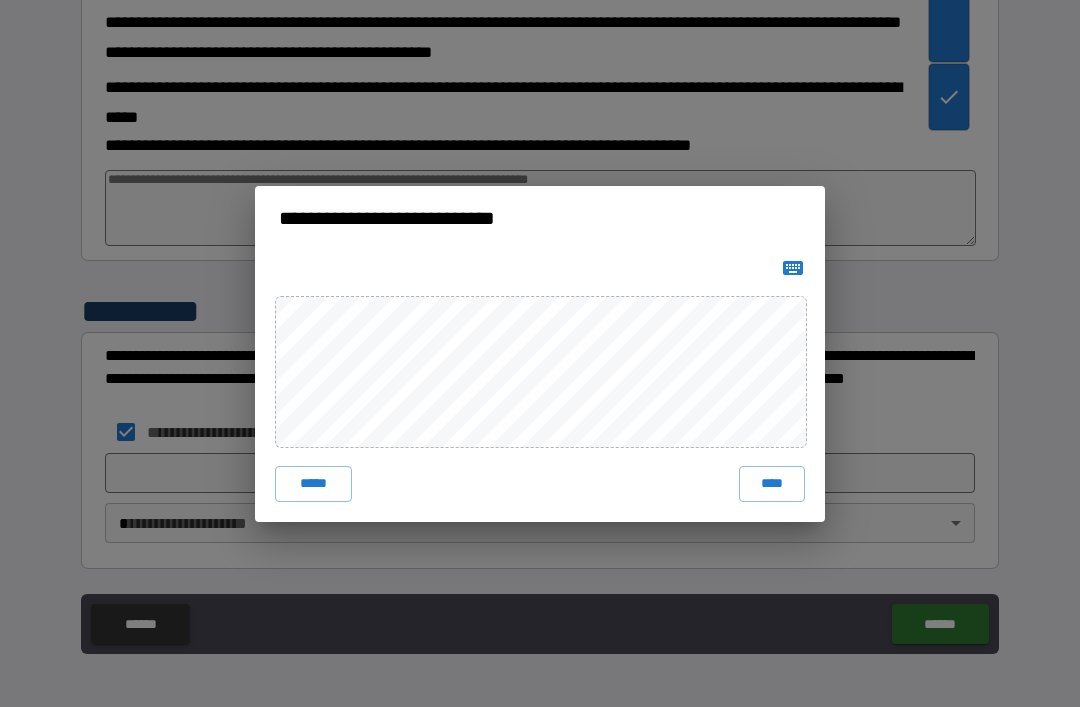click on "****" at bounding box center [772, 484] 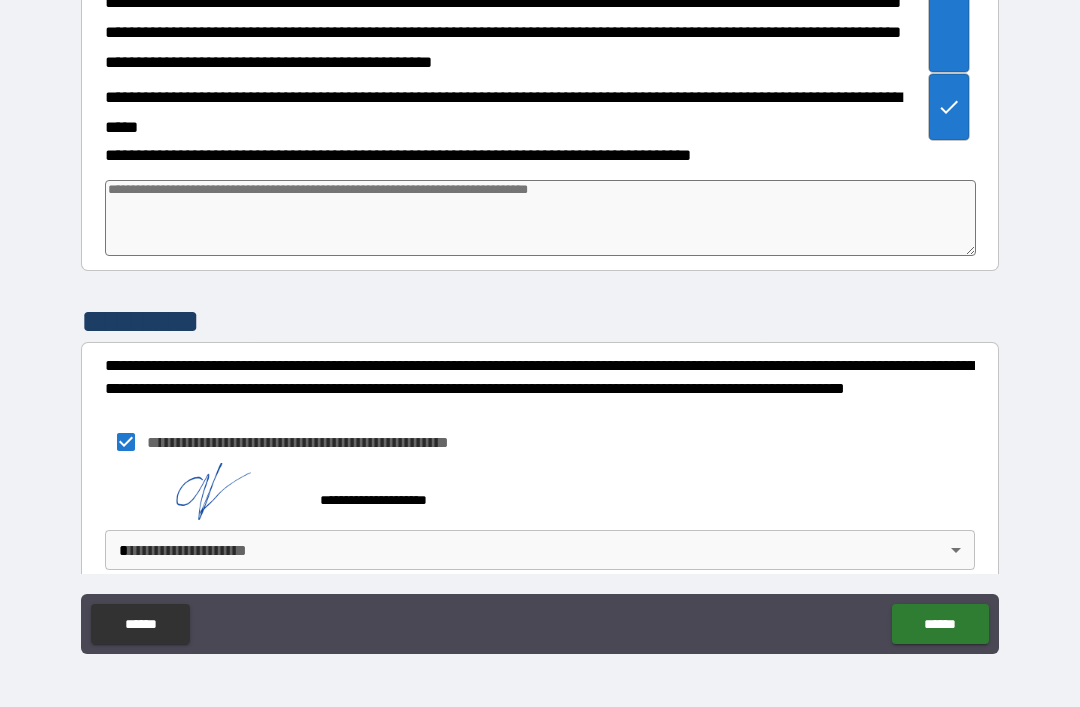 click on "******" at bounding box center [940, 624] 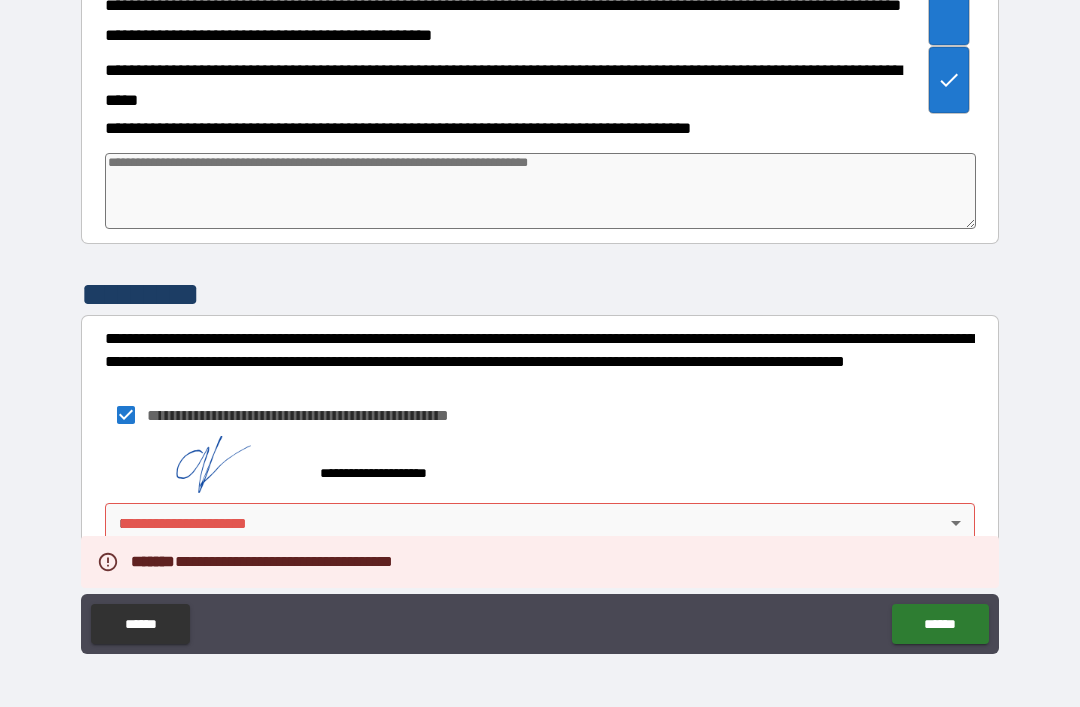 scroll, scrollTop: 4618, scrollLeft: 0, axis: vertical 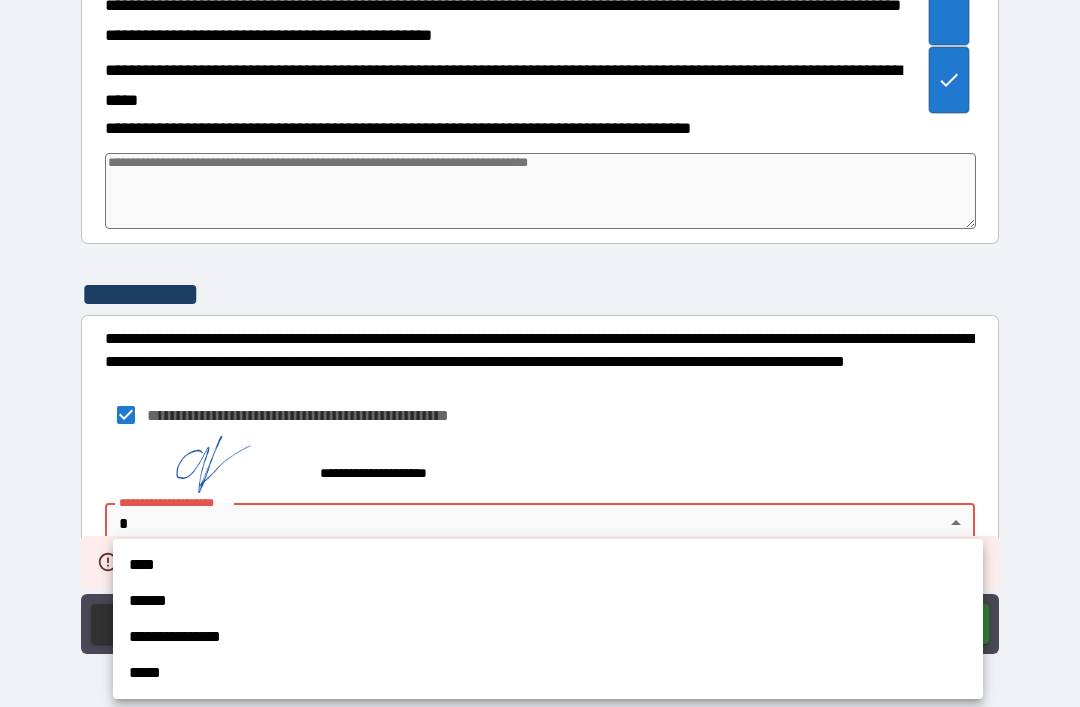 click on "****" at bounding box center (548, 565) 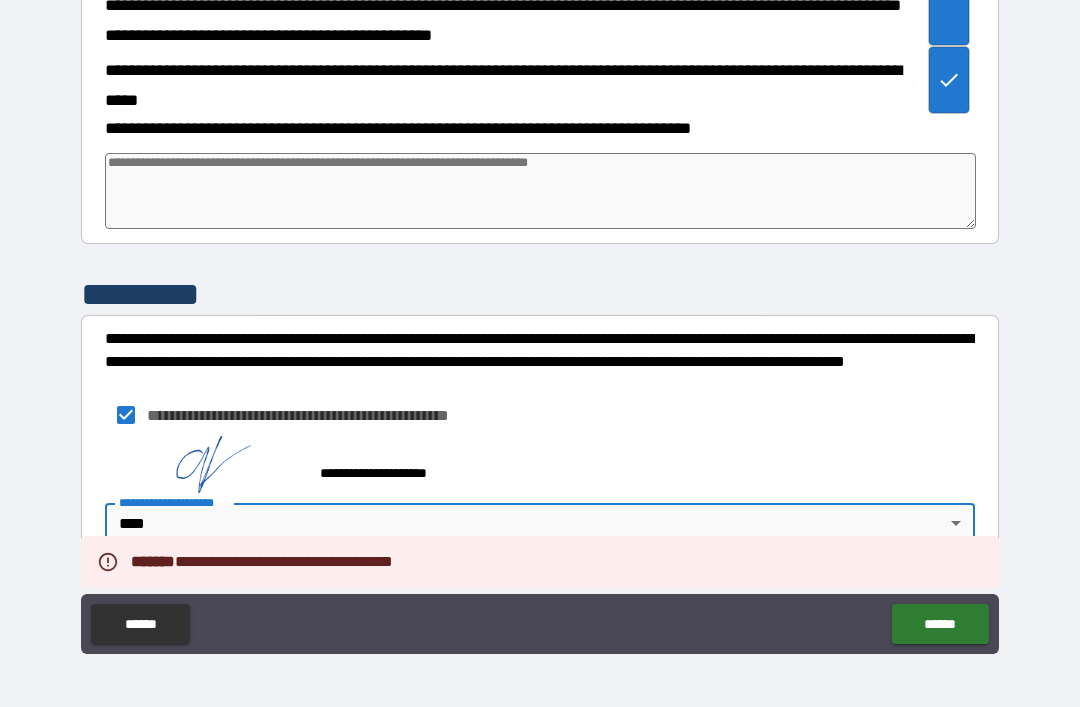 type on "*" 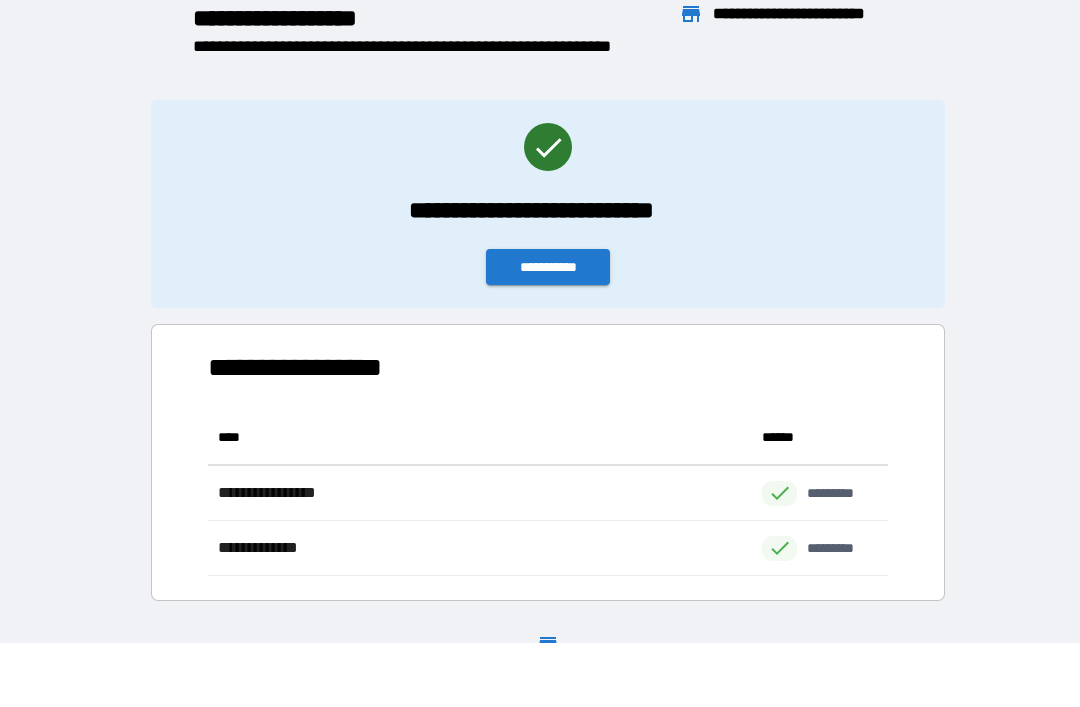 scroll, scrollTop: 1, scrollLeft: 1, axis: both 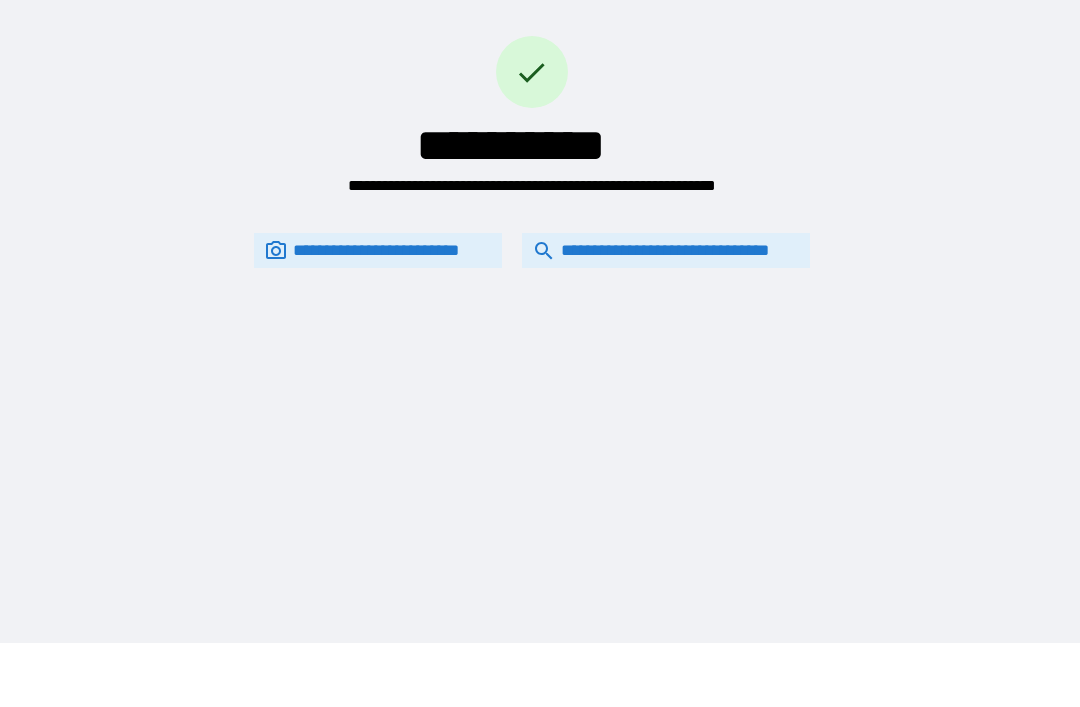 click on "**********" at bounding box center [666, 250] 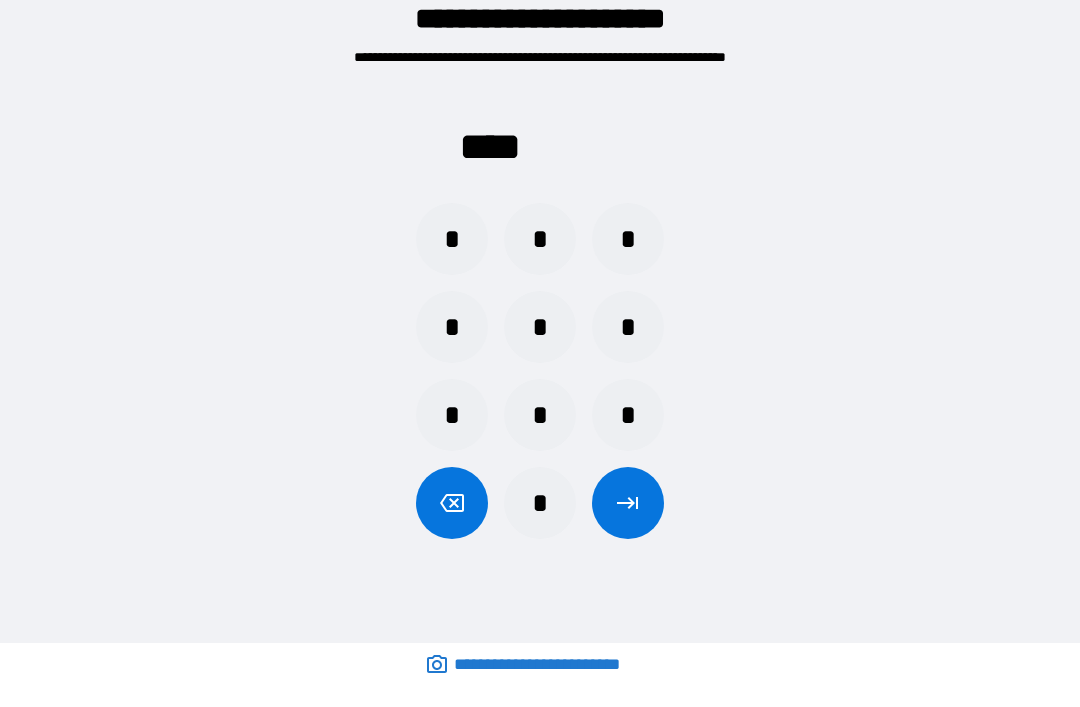 click on "*" at bounding box center (540, 415) 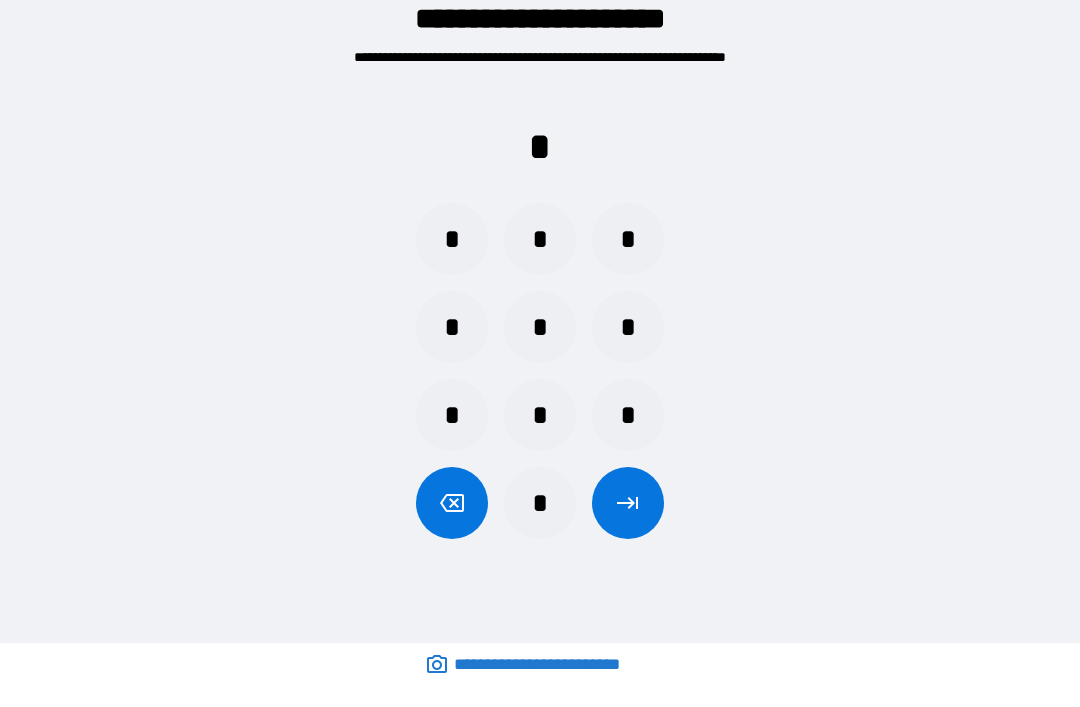 click on "*" at bounding box center [540, 327] 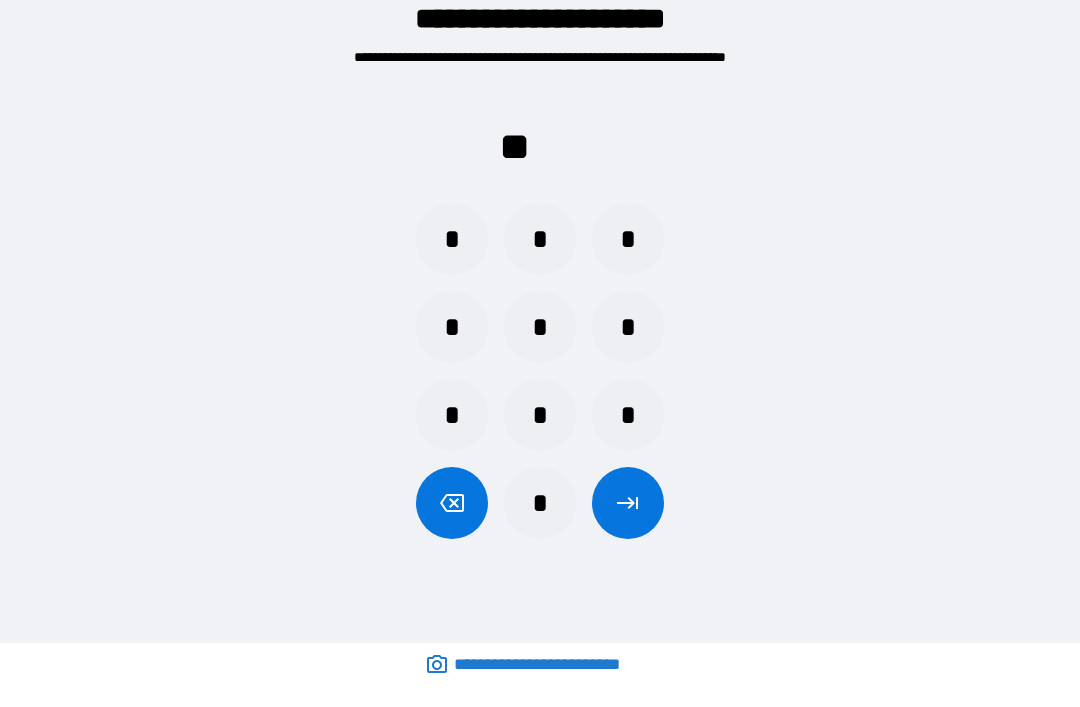 click on "*" at bounding box center [452, 415] 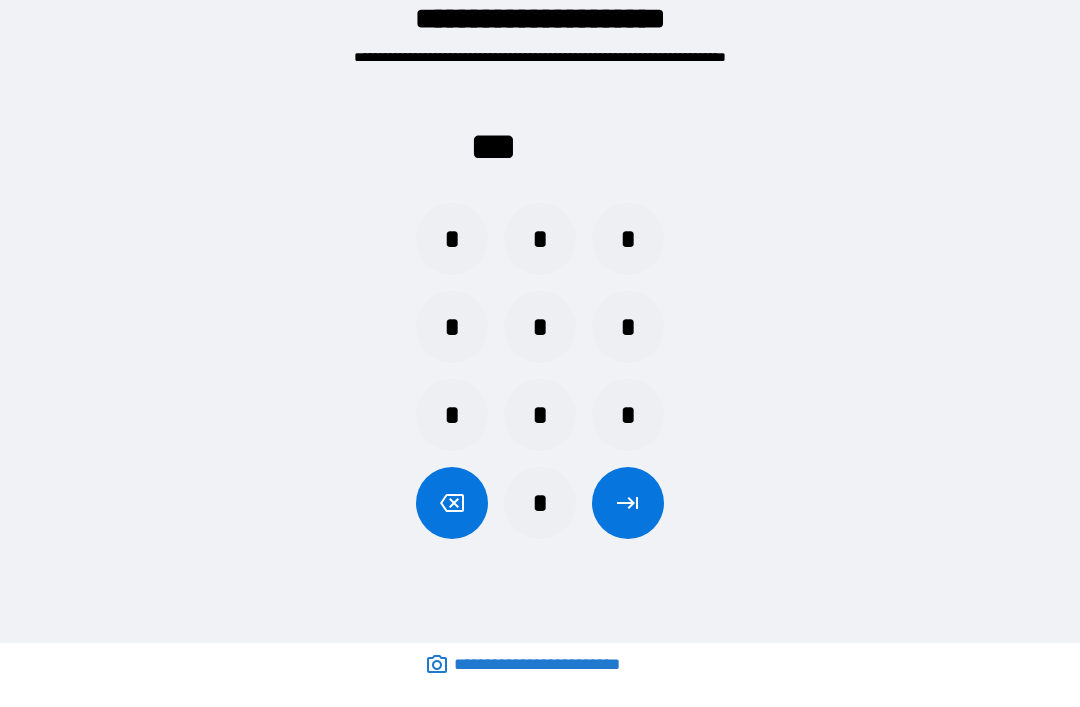 click on "*" at bounding box center [628, 327] 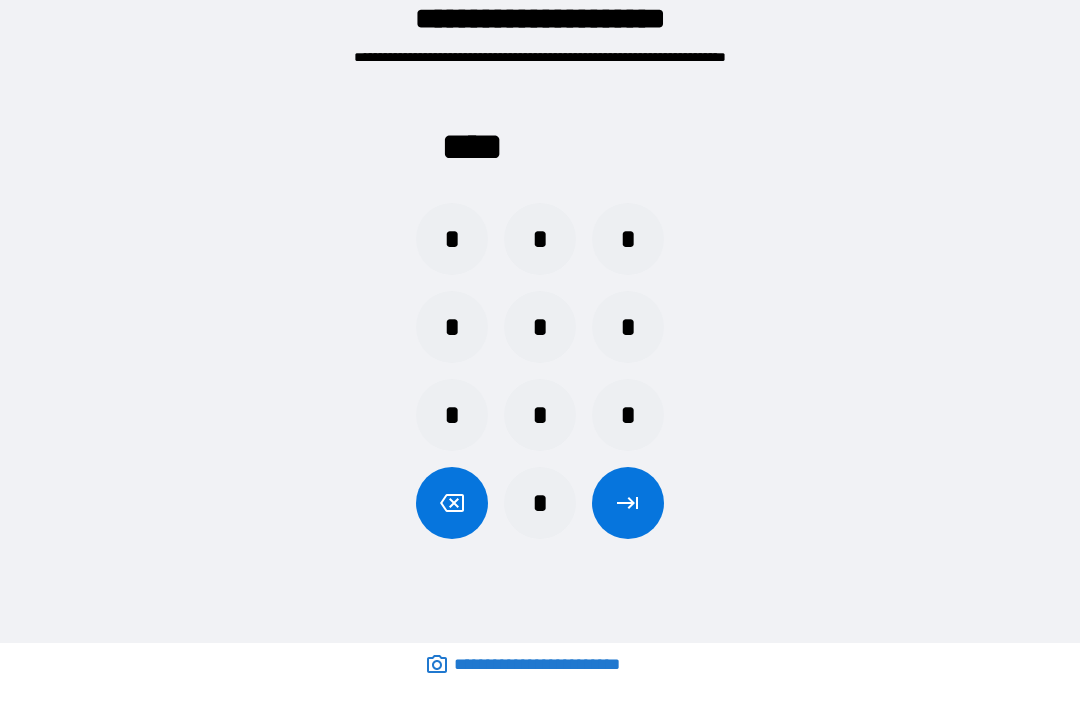 click at bounding box center [628, 503] 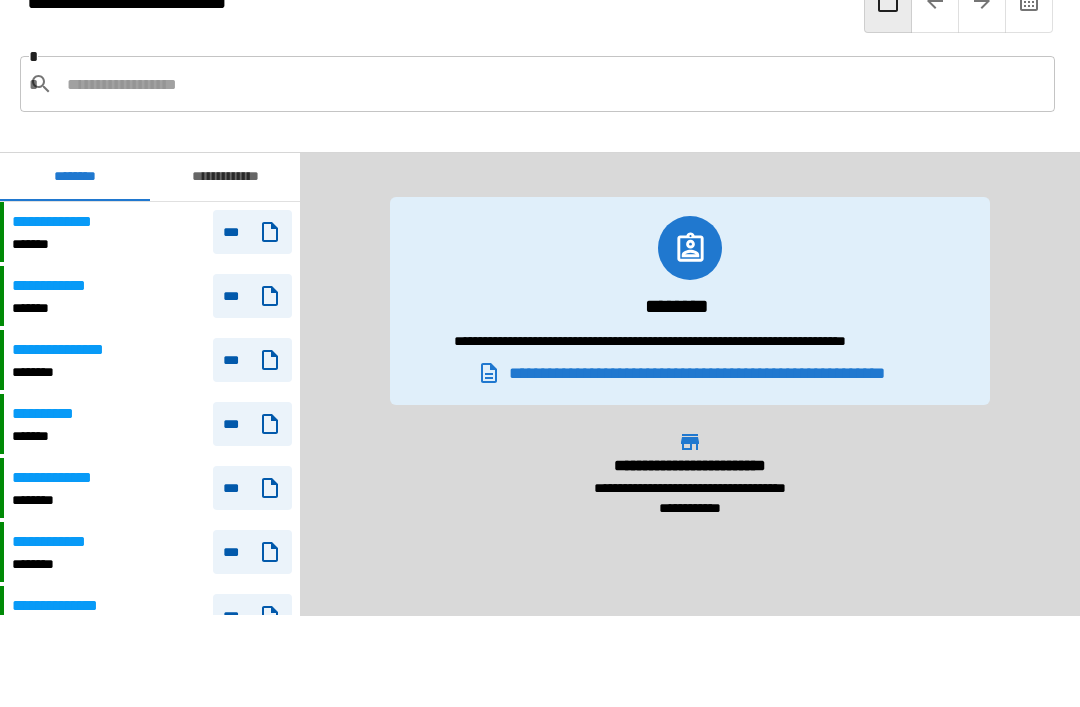 click on "**********" at bounding box center (540, 49) 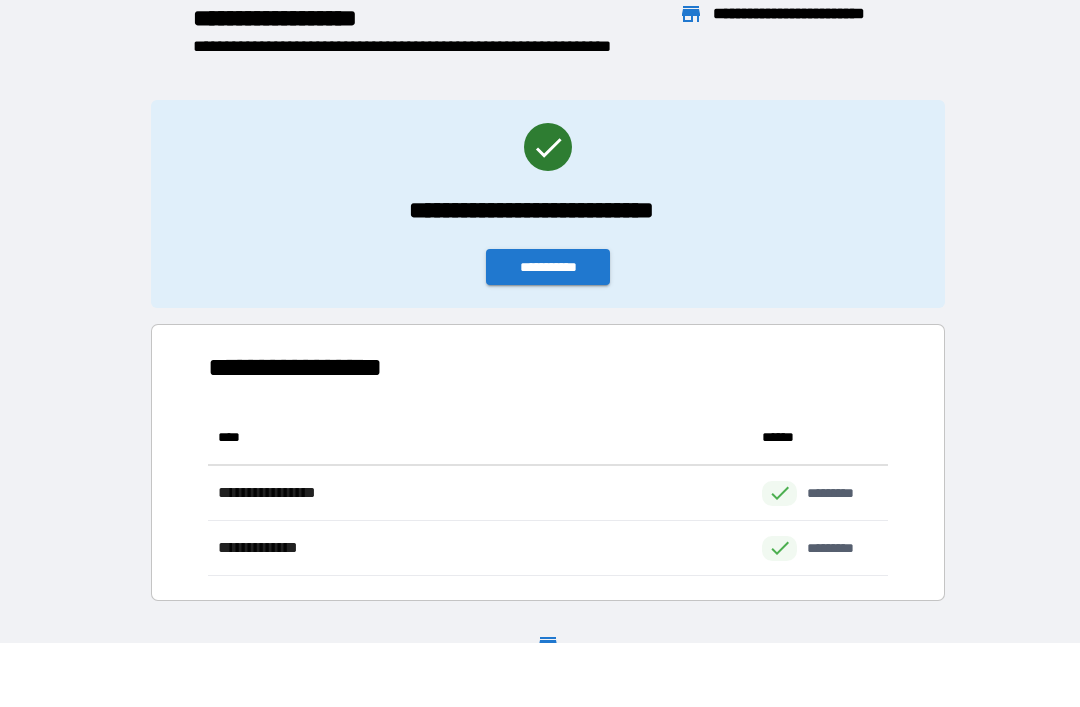 scroll, scrollTop: 1, scrollLeft: 1, axis: both 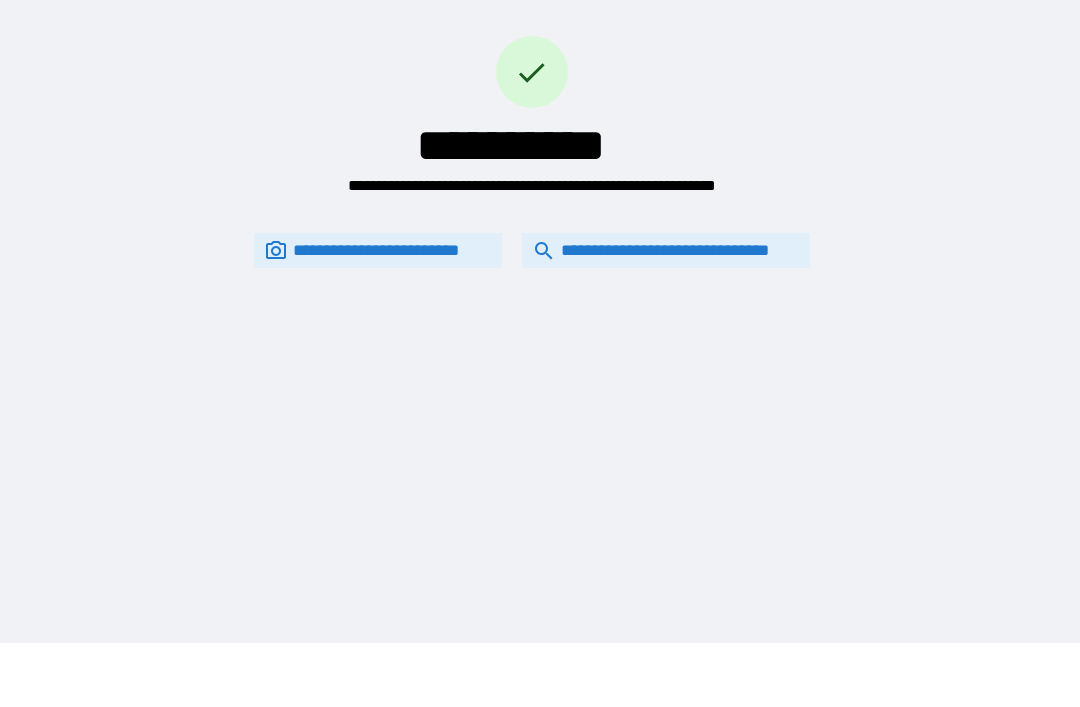 click on "**********" at bounding box center (666, 250) 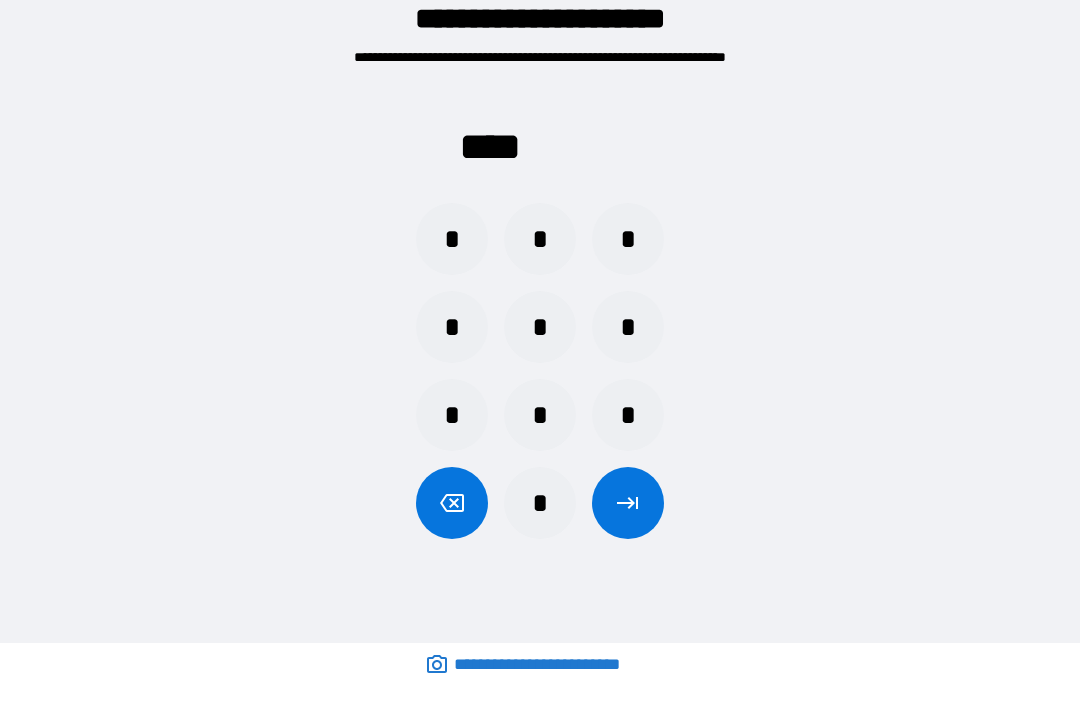 click on "*" at bounding box center [540, 415] 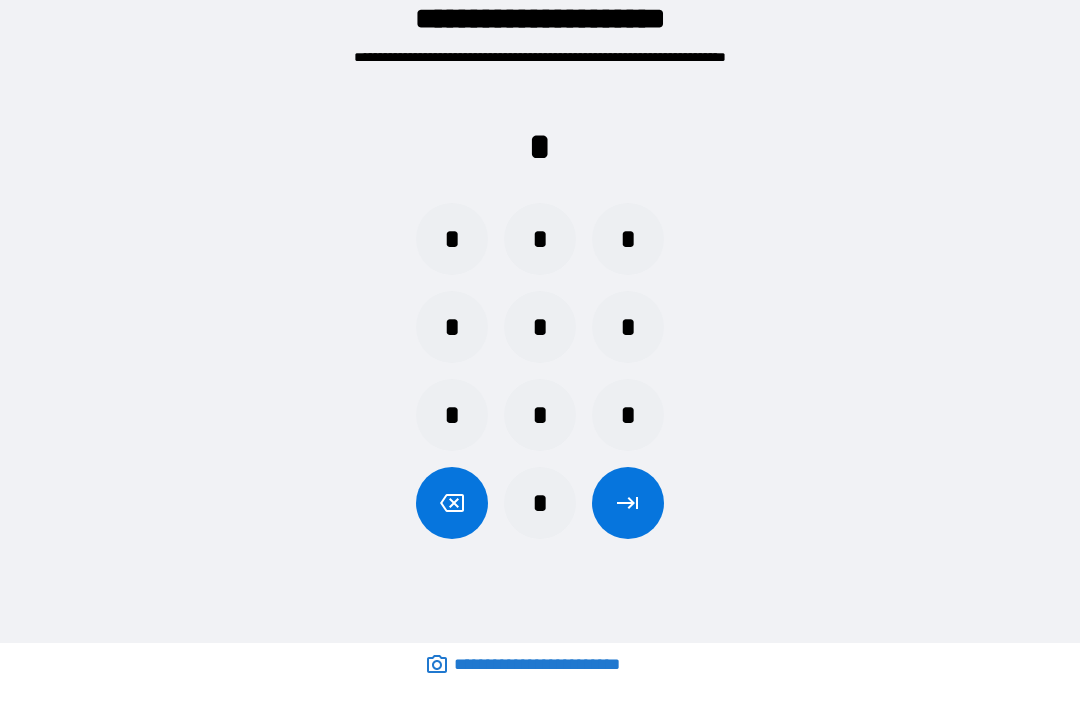 click on "*" at bounding box center [540, 327] 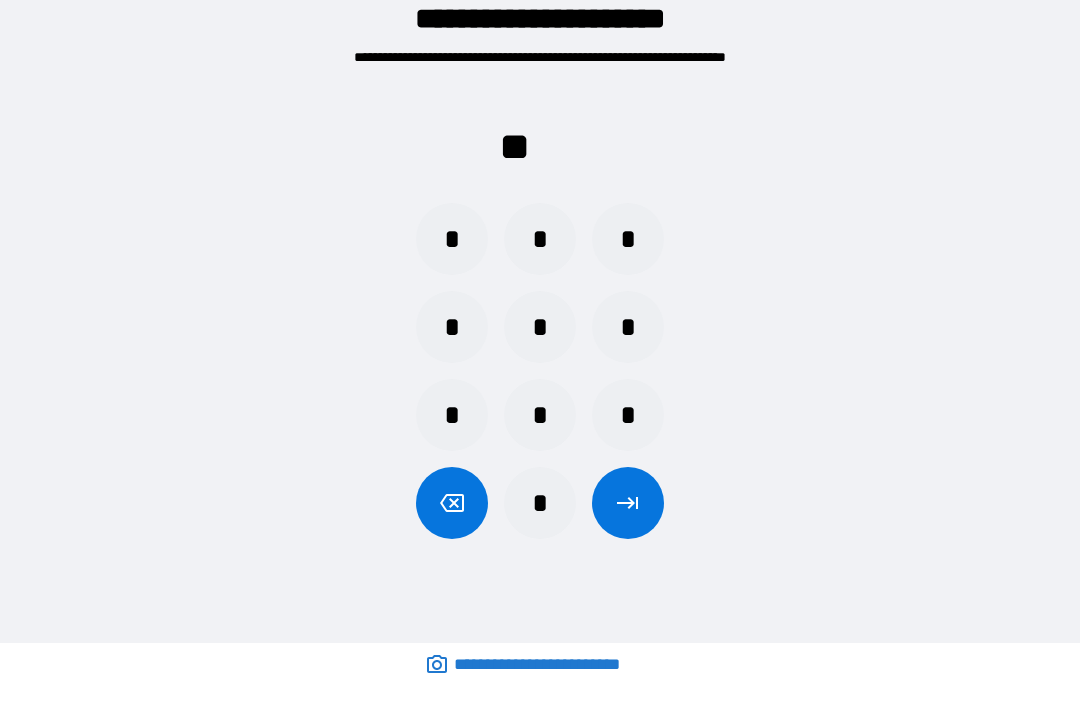 click on "*" at bounding box center (452, 415) 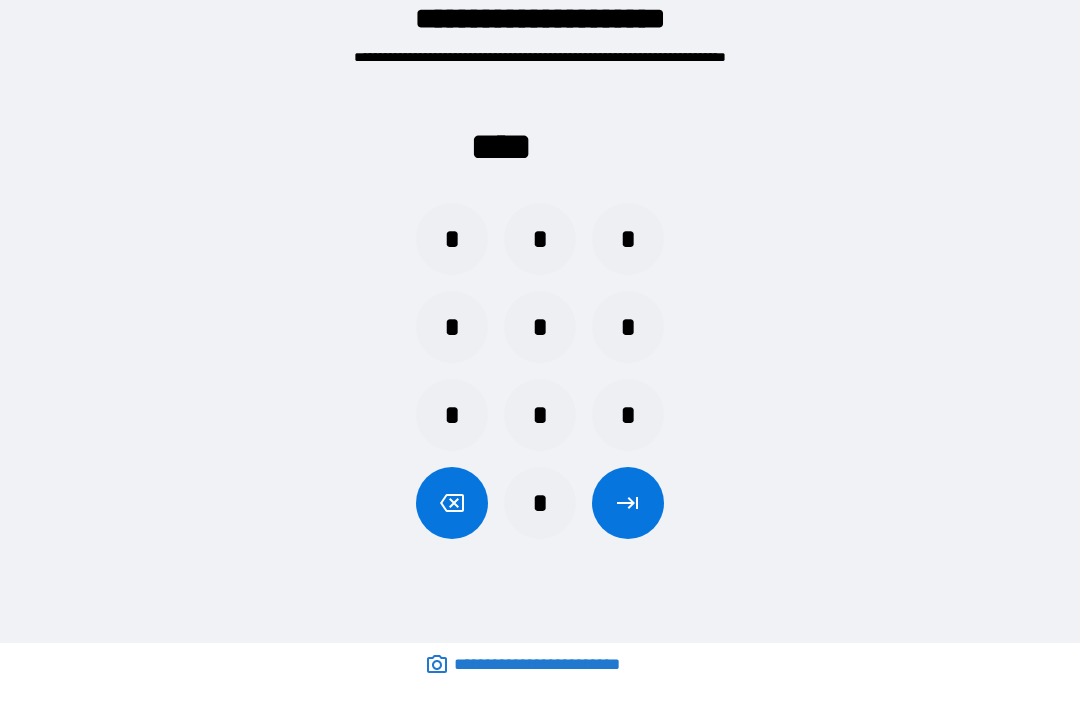 click at bounding box center (628, 503) 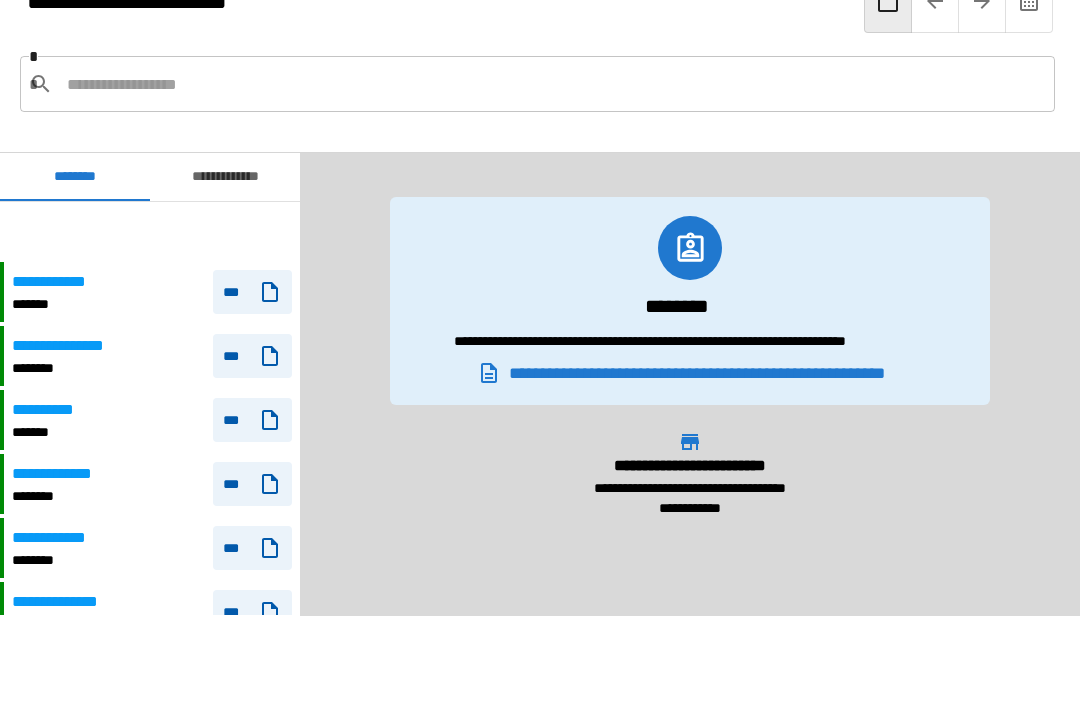 scroll, scrollTop: 60, scrollLeft: 0, axis: vertical 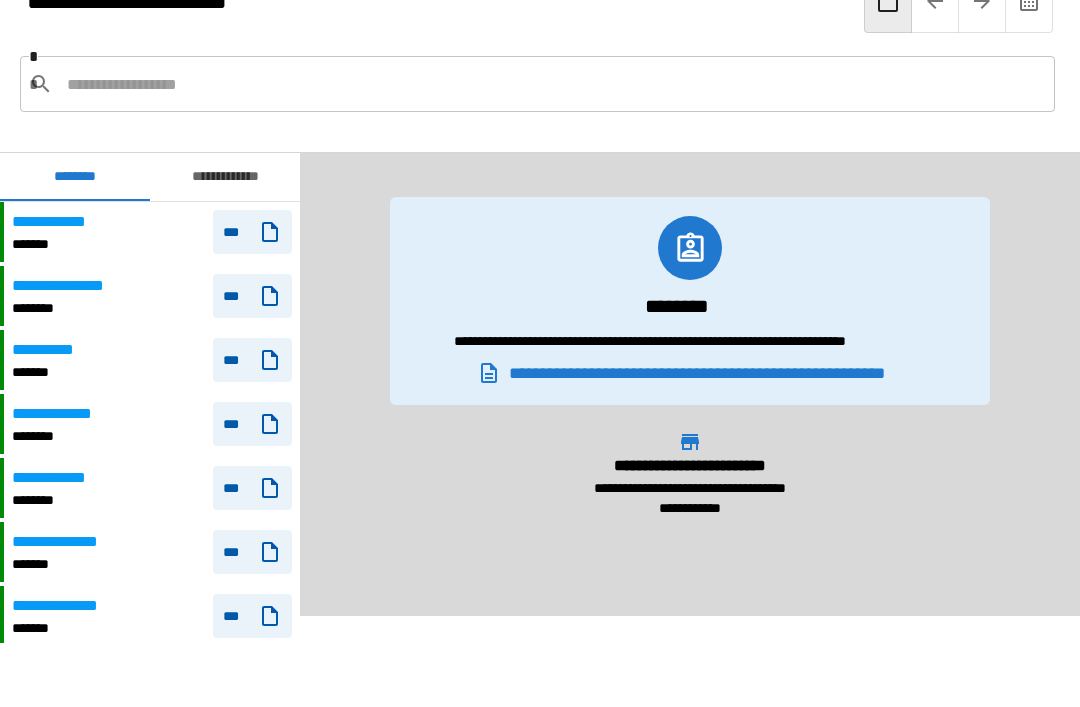 click on "**********" at bounding box center [225, 177] 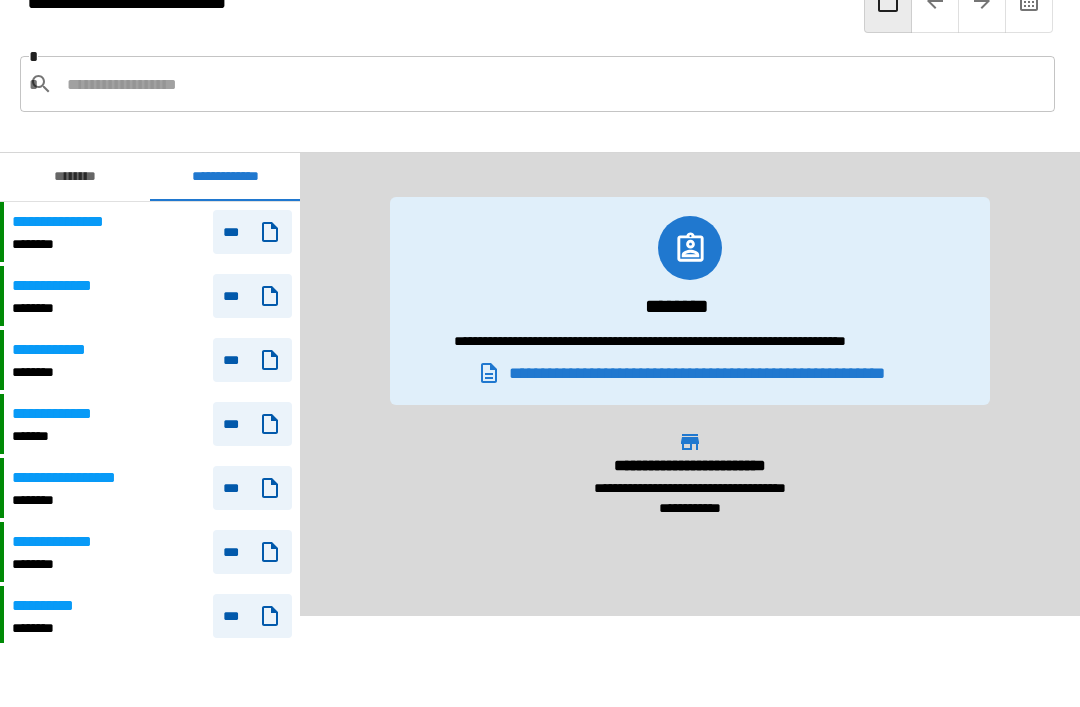 click on "**********" at bounding box center [150, 424] 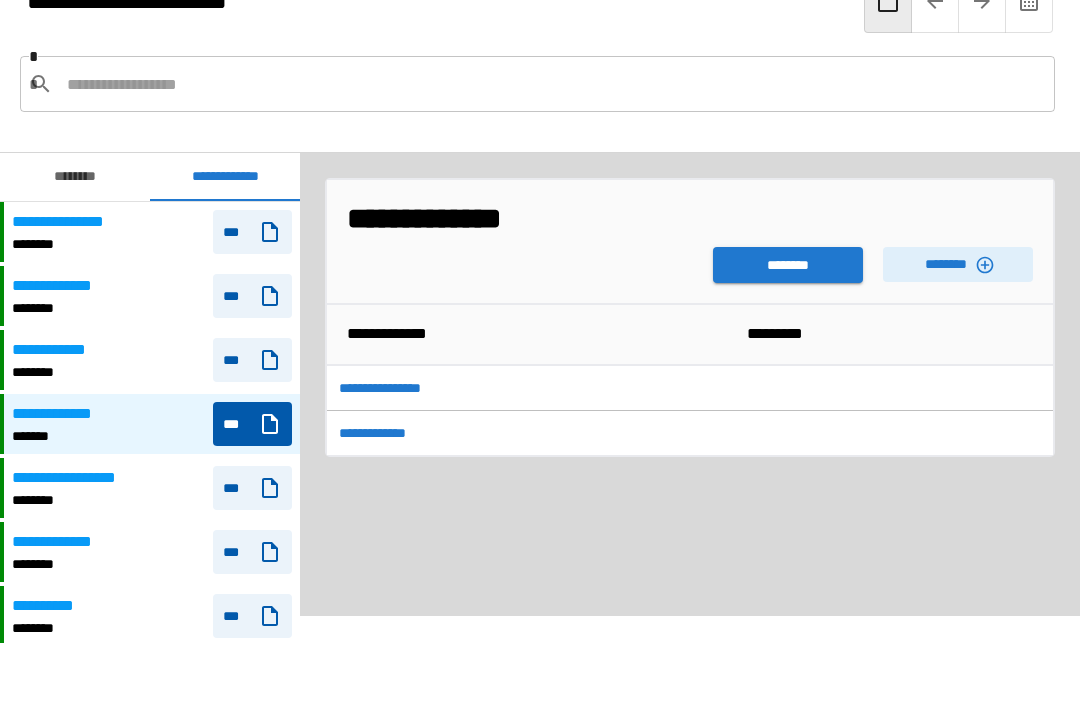 click on "********" at bounding box center (788, 265) 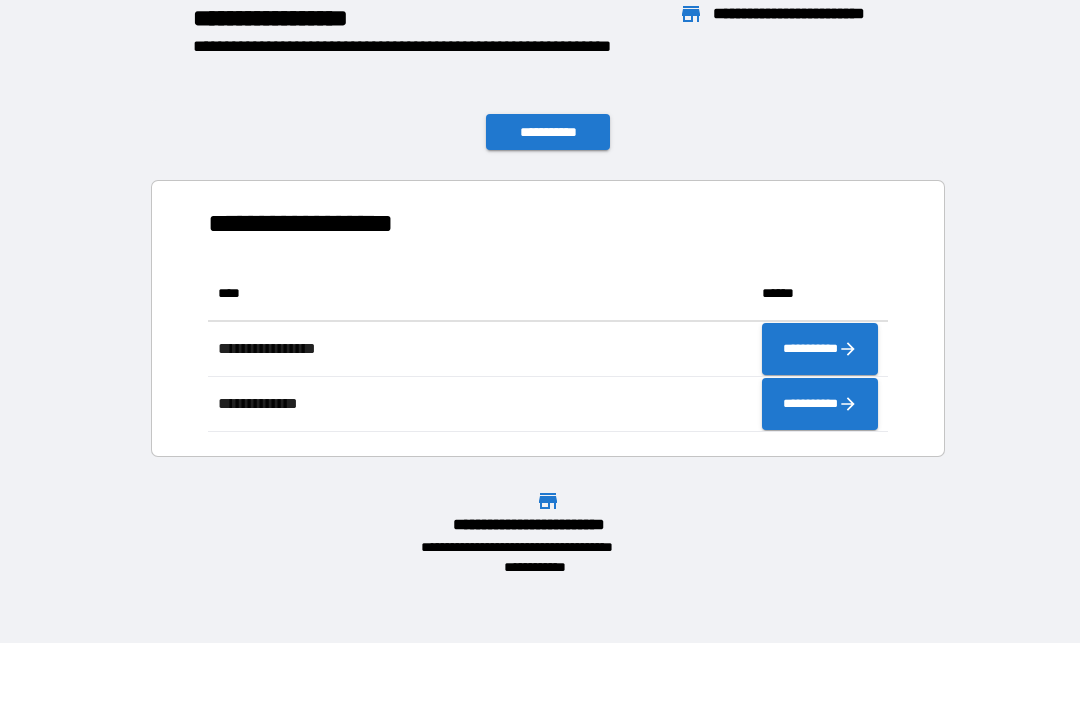 scroll, scrollTop: 1, scrollLeft: 1, axis: both 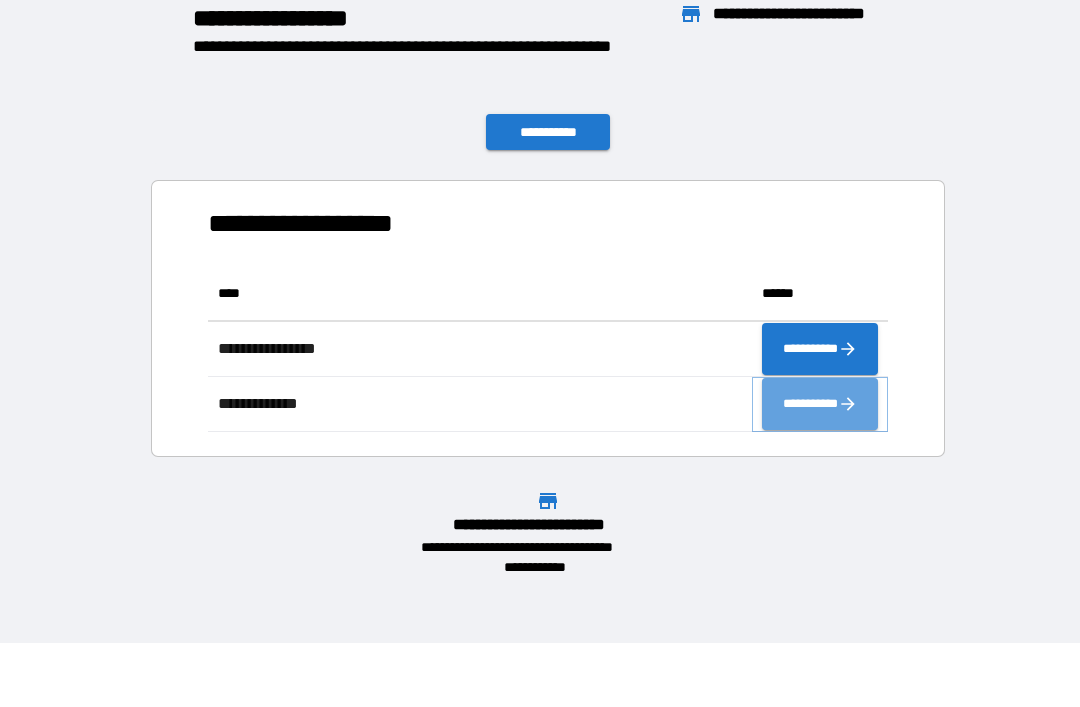 click on "**********" at bounding box center [820, 404] 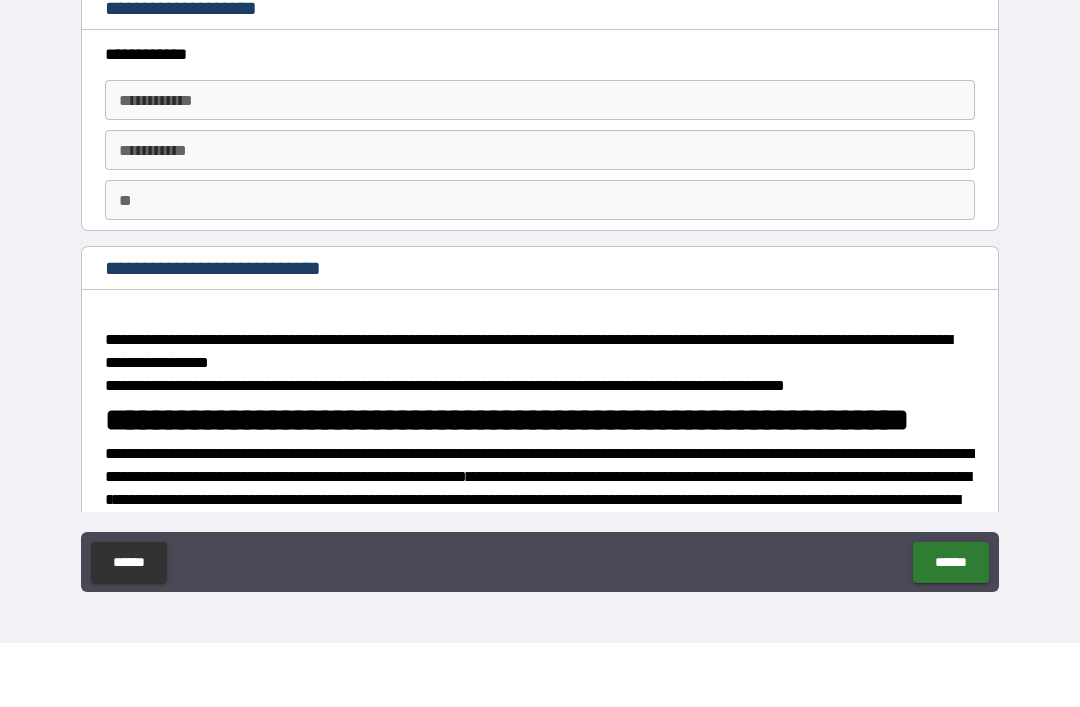 type on "*" 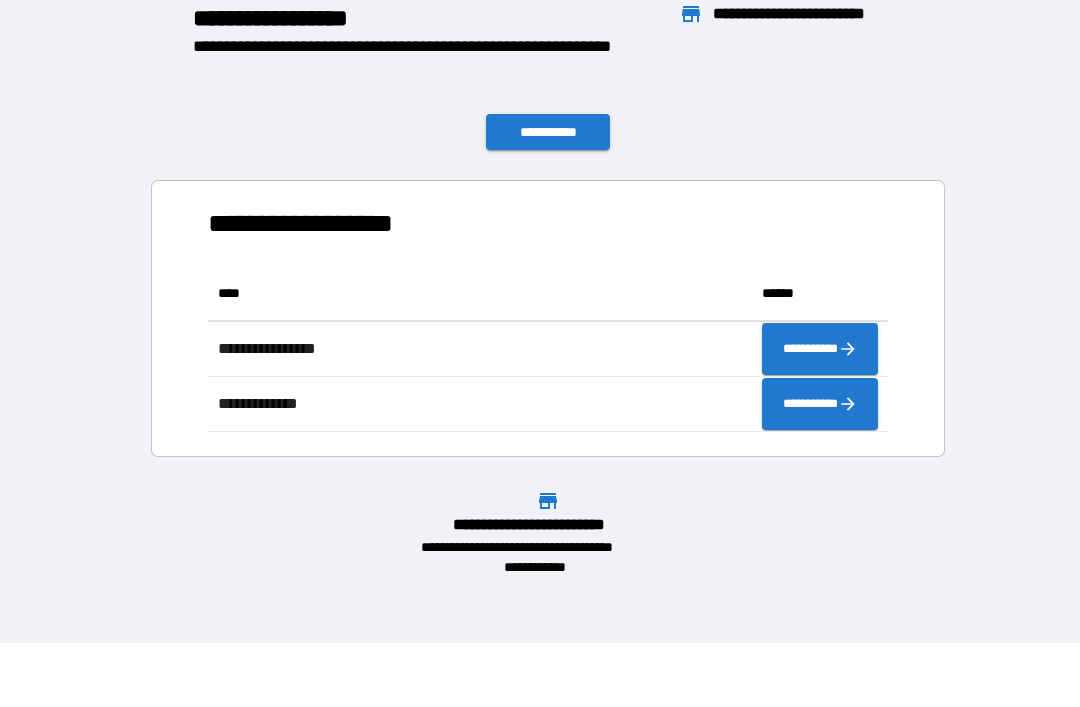 scroll, scrollTop: 1, scrollLeft: 1, axis: both 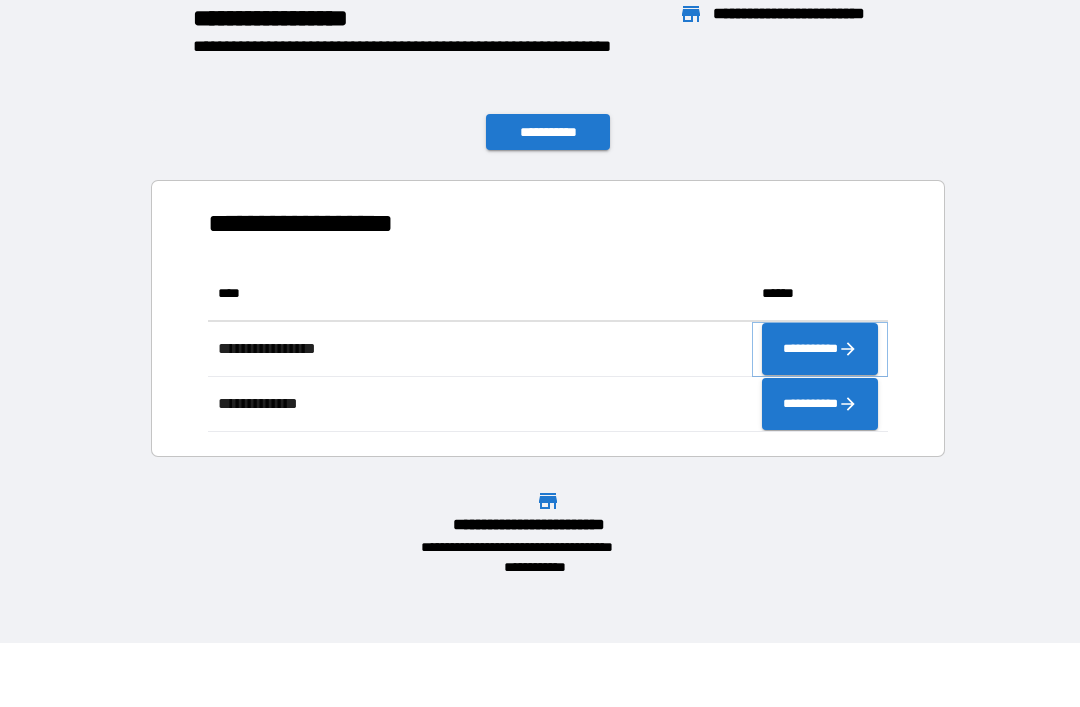 click on "**********" at bounding box center (820, 349) 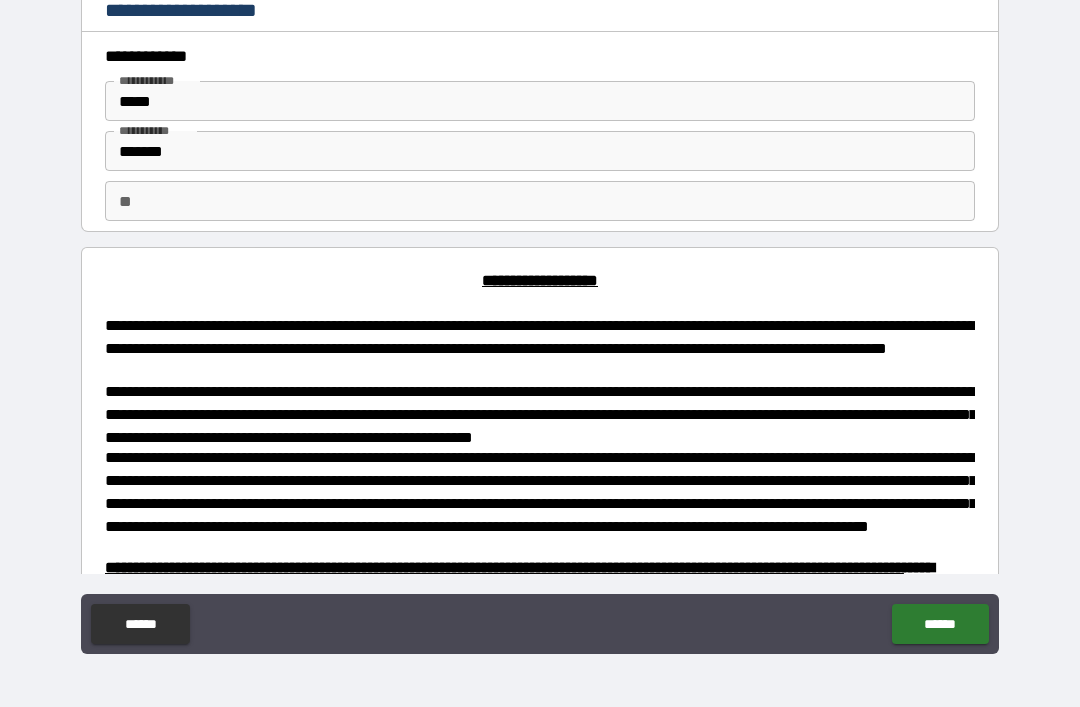 click on "**" at bounding box center [540, 201] 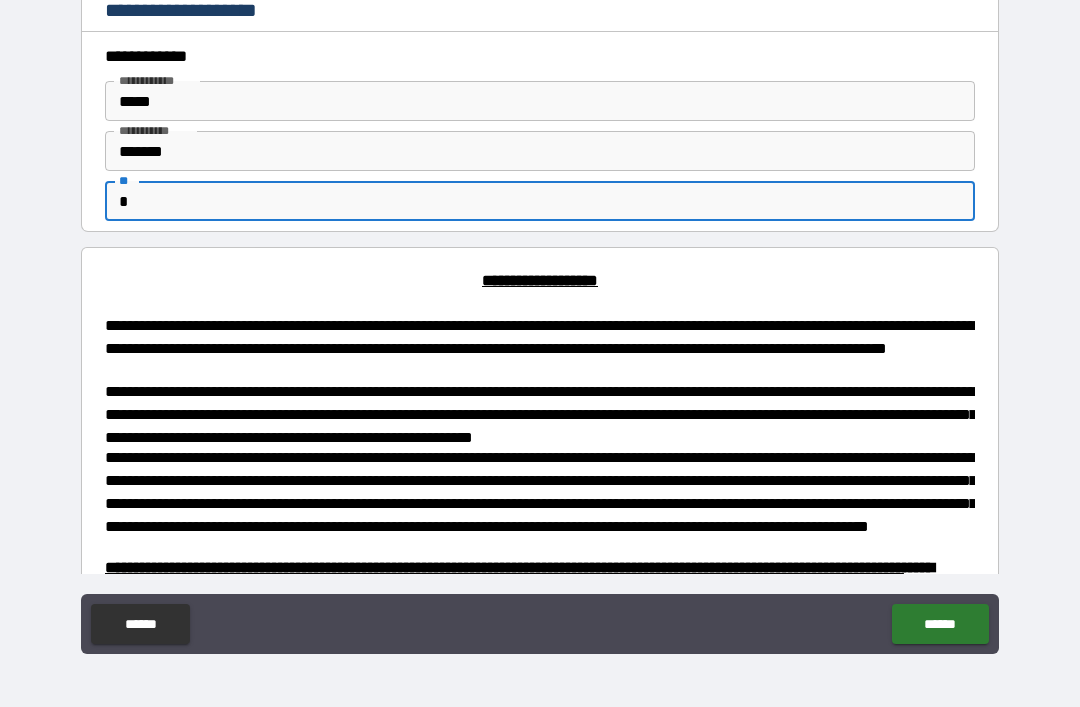 type on "*" 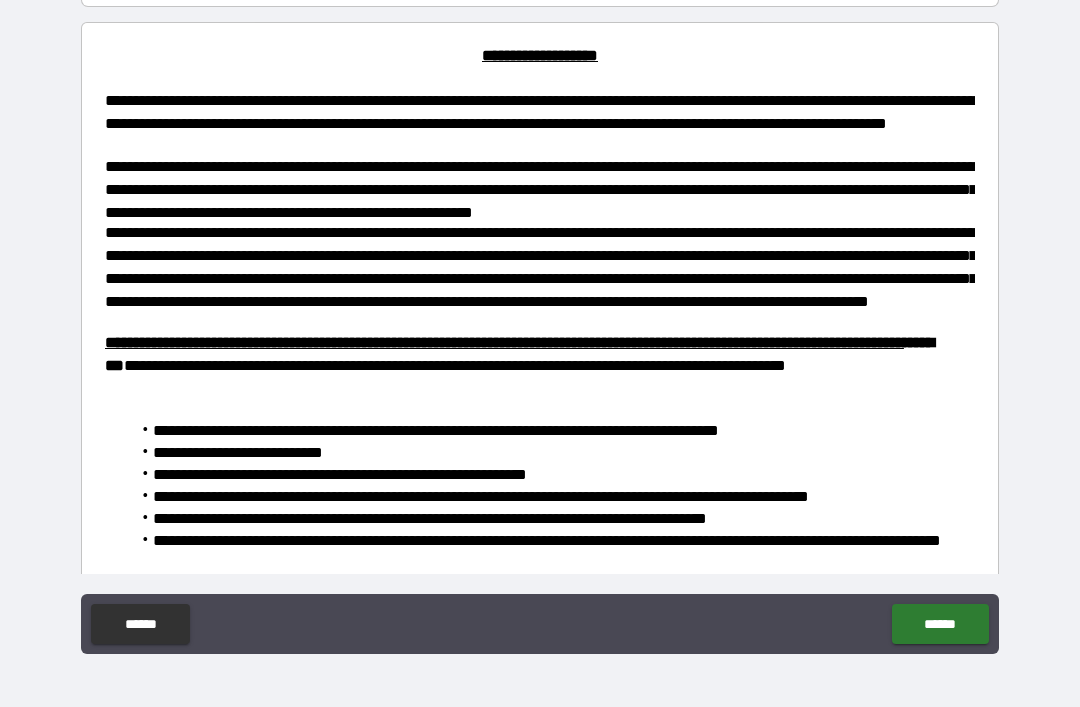 scroll, scrollTop: 222, scrollLeft: 0, axis: vertical 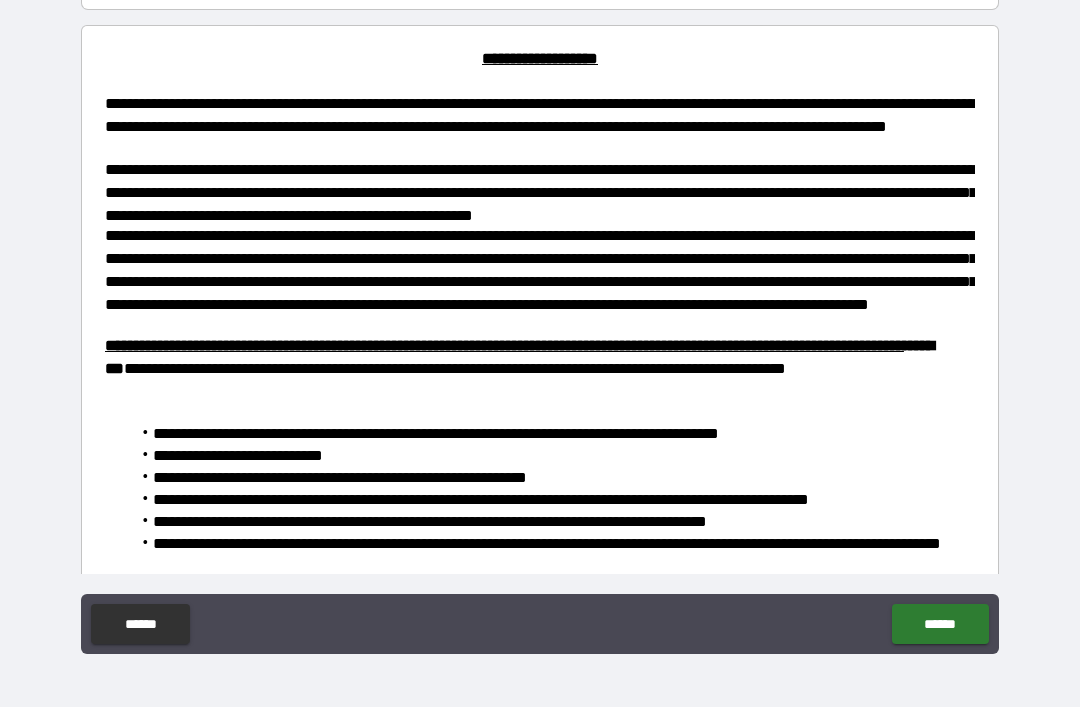 click on "******" at bounding box center [940, 624] 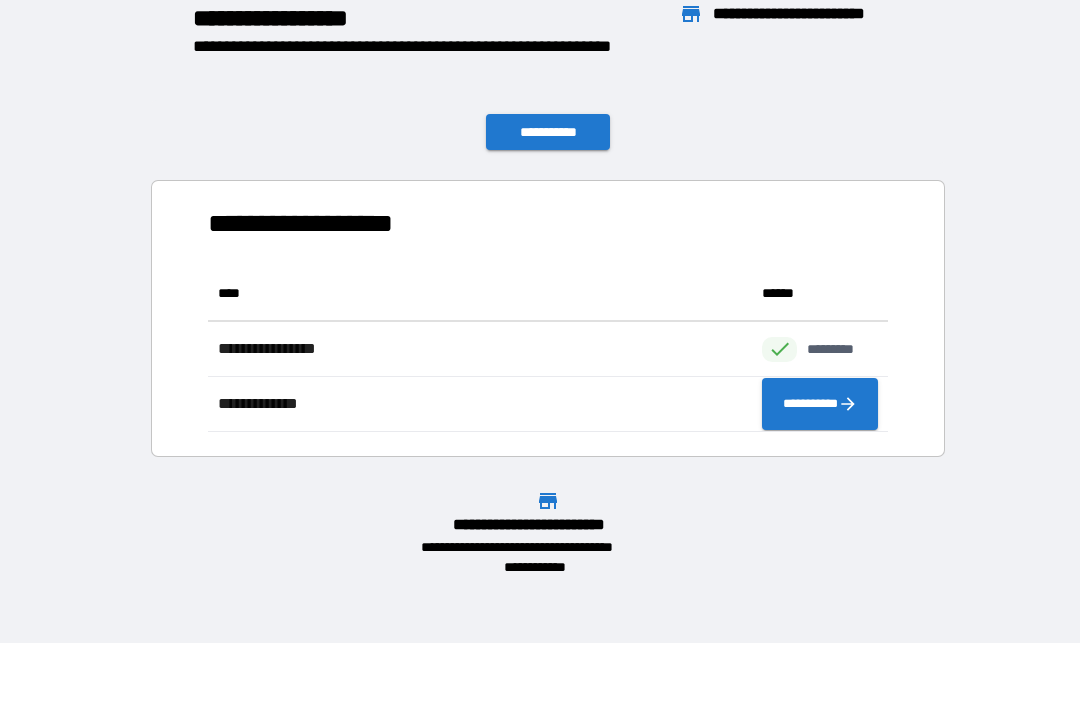 scroll, scrollTop: 1, scrollLeft: 1, axis: both 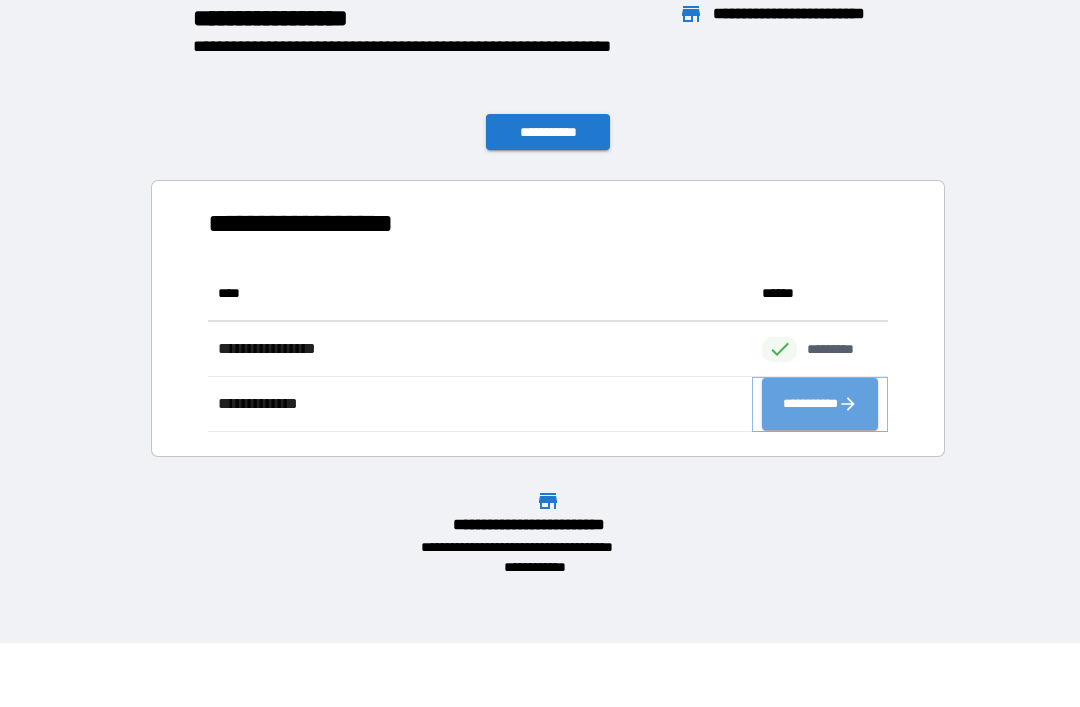 click on "**********" at bounding box center [820, 404] 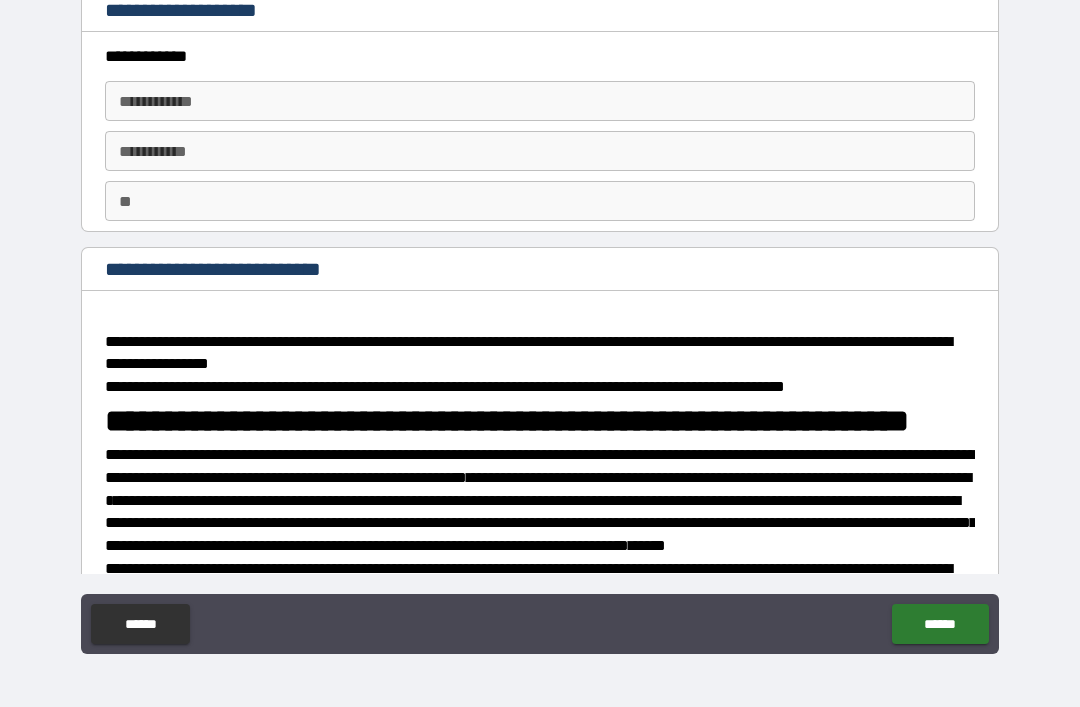 type on "*" 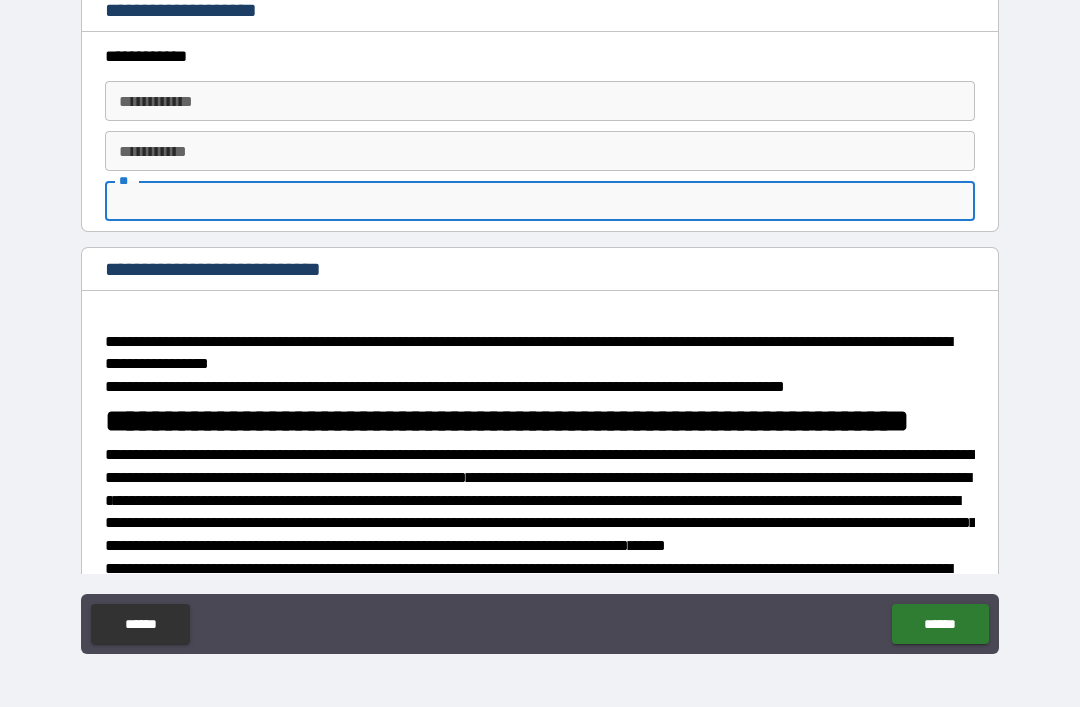 type on "*" 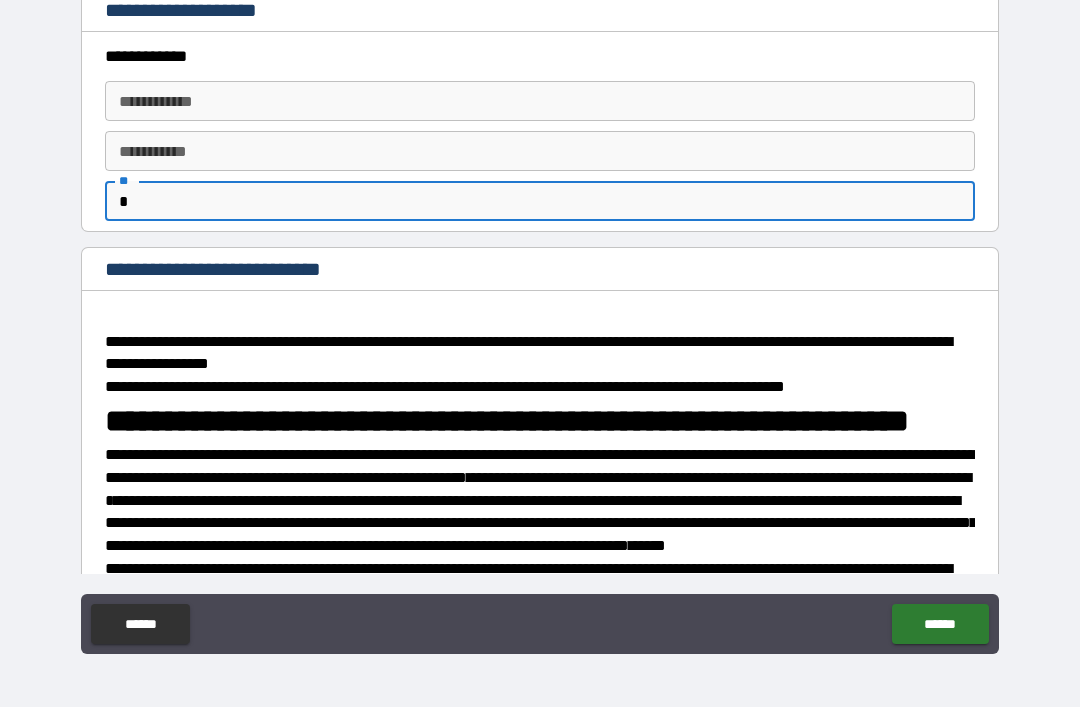 type on "*" 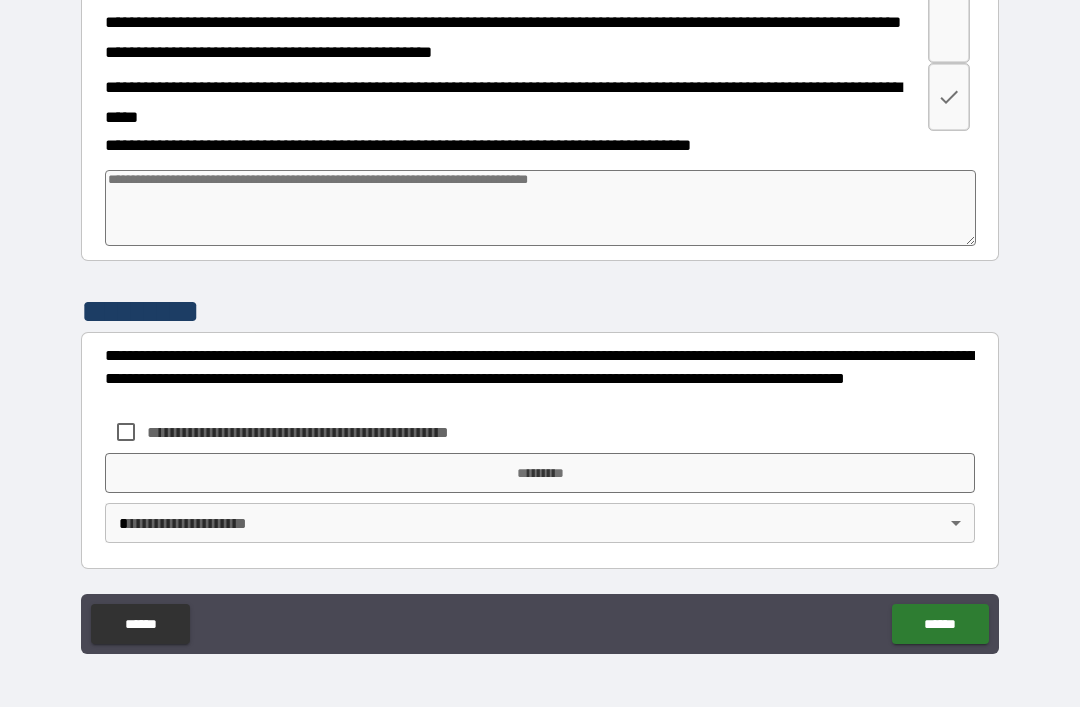 scroll, scrollTop: 4601, scrollLeft: 0, axis: vertical 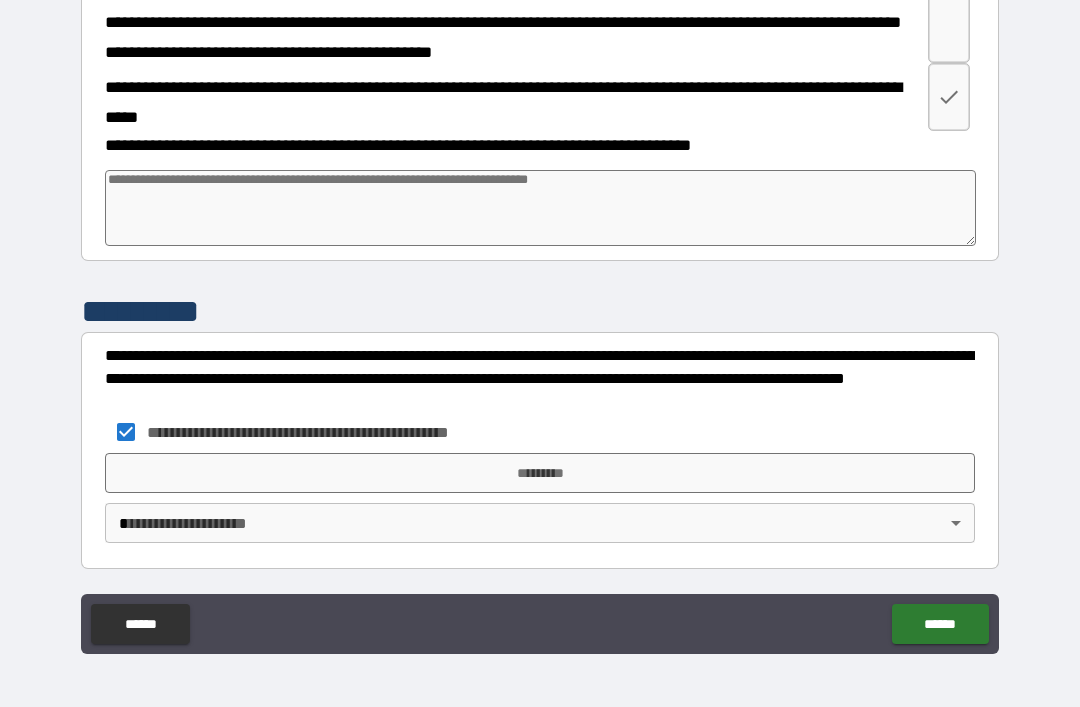 click on "*********" at bounding box center (540, 473) 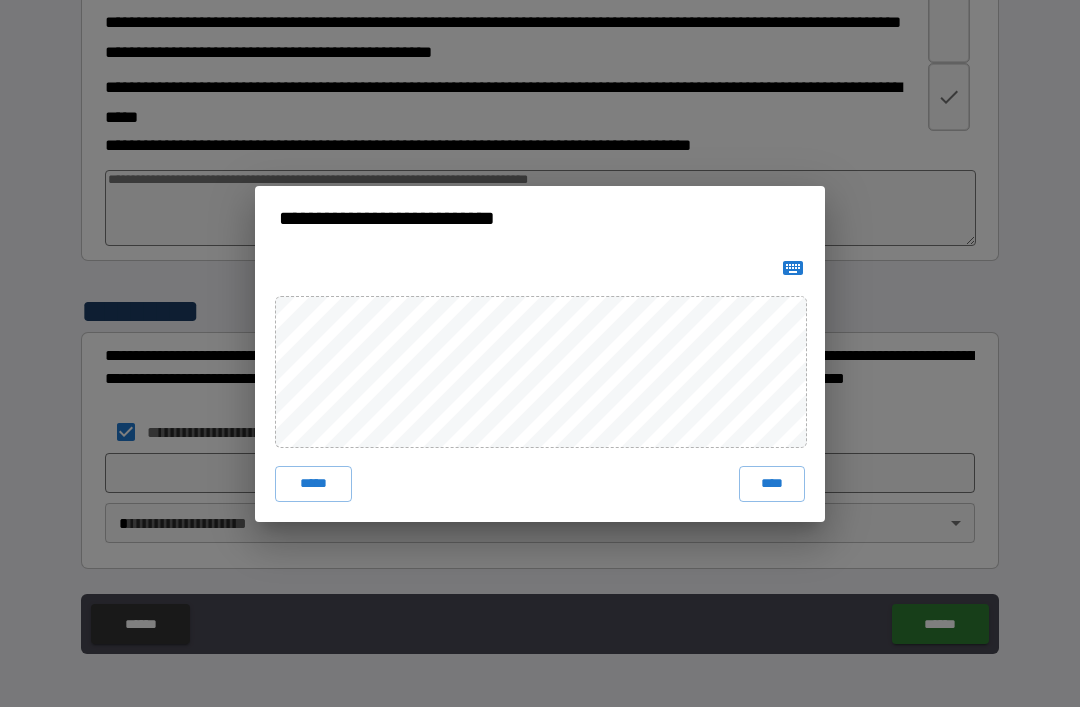 click on "****" at bounding box center (772, 484) 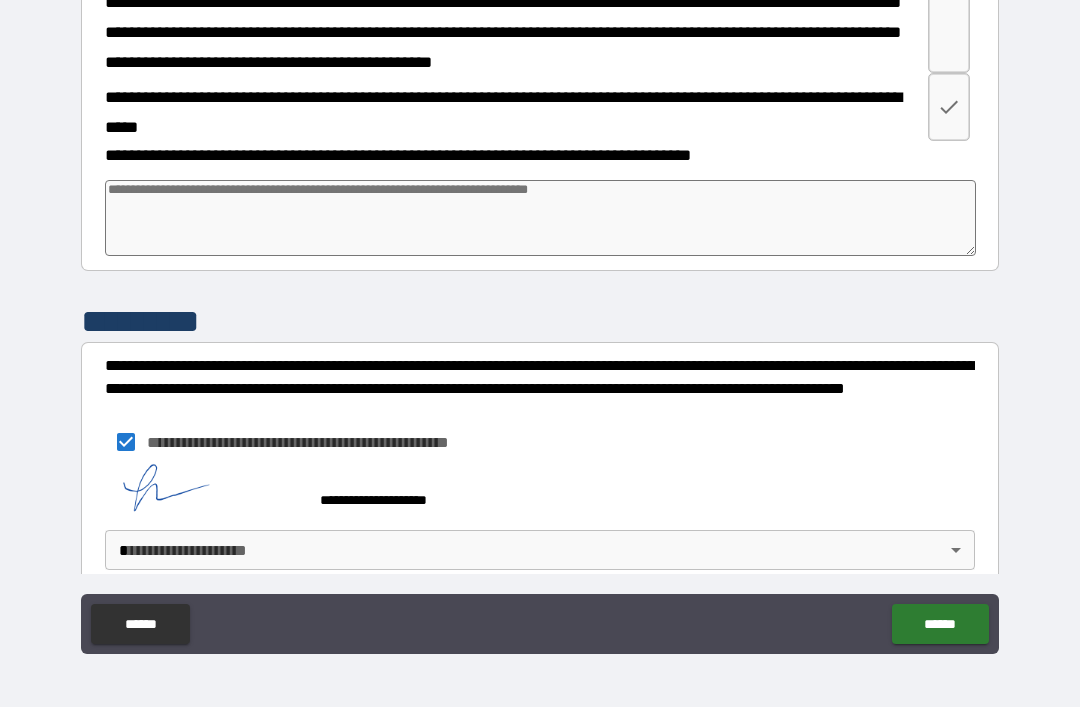 click on "**********" at bounding box center (540, 321) 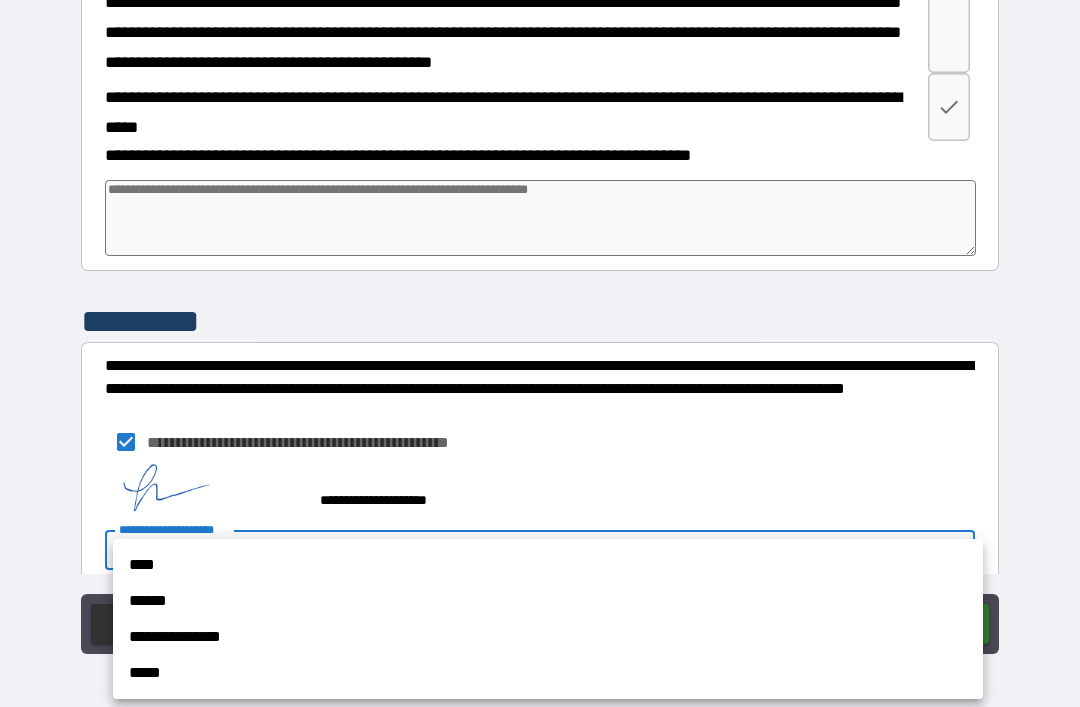click on "****" at bounding box center [548, 565] 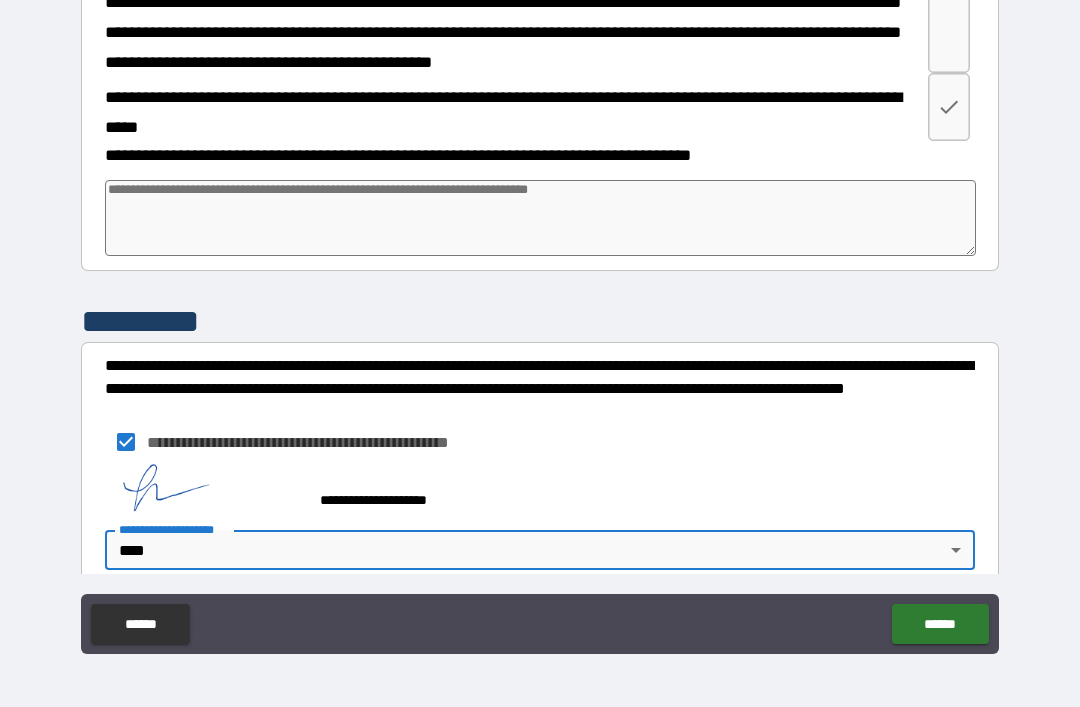 type on "*" 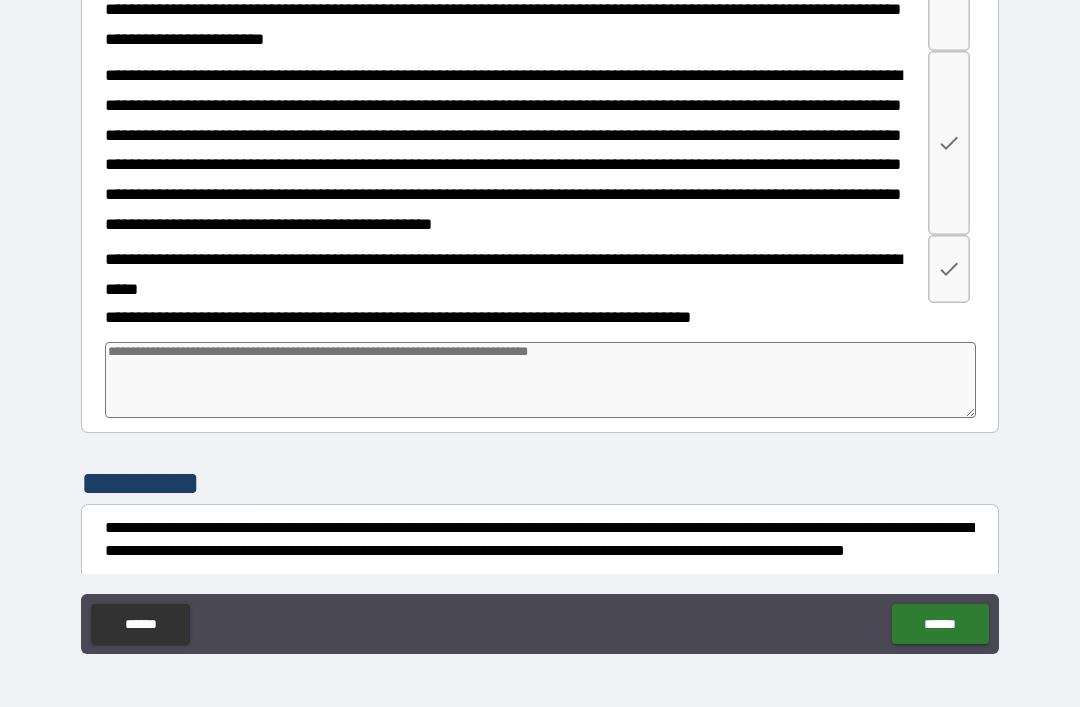 scroll, scrollTop: 4427, scrollLeft: 0, axis: vertical 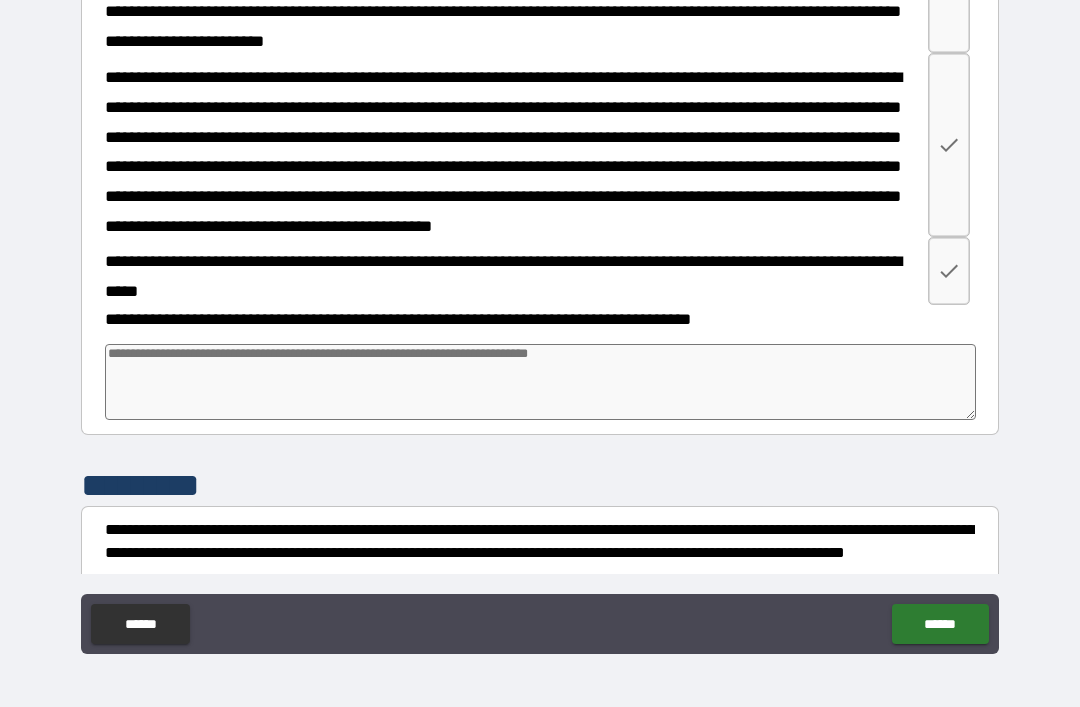 click at bounding box center [540, 382] 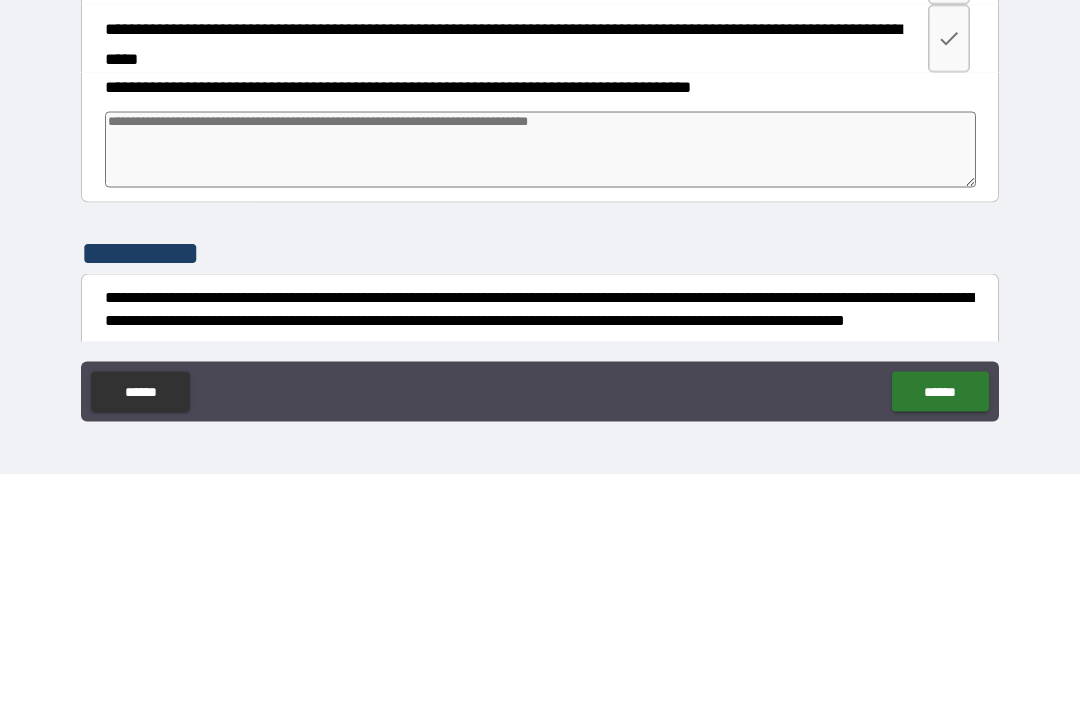 type on "*" 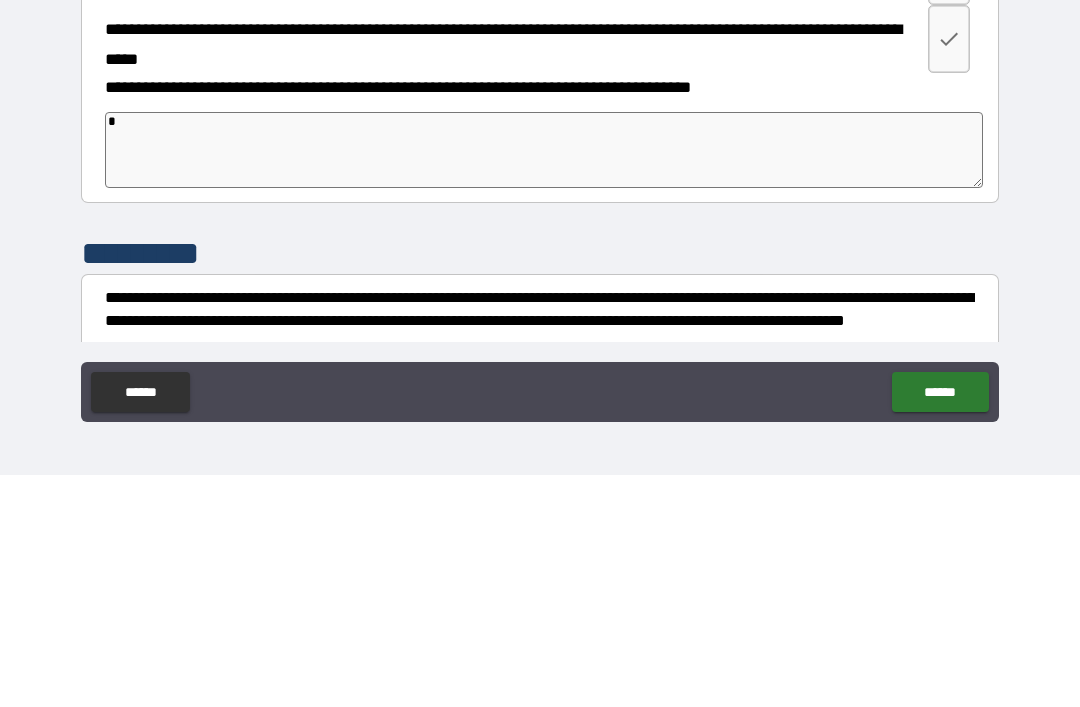 type on "*" 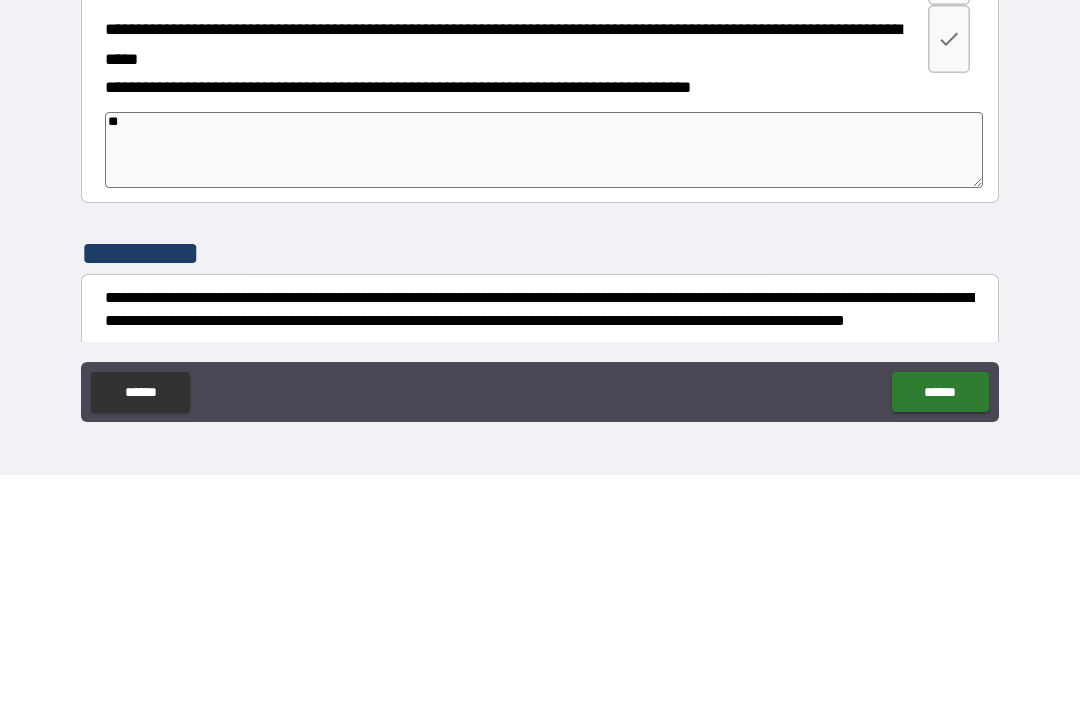 type on "*" 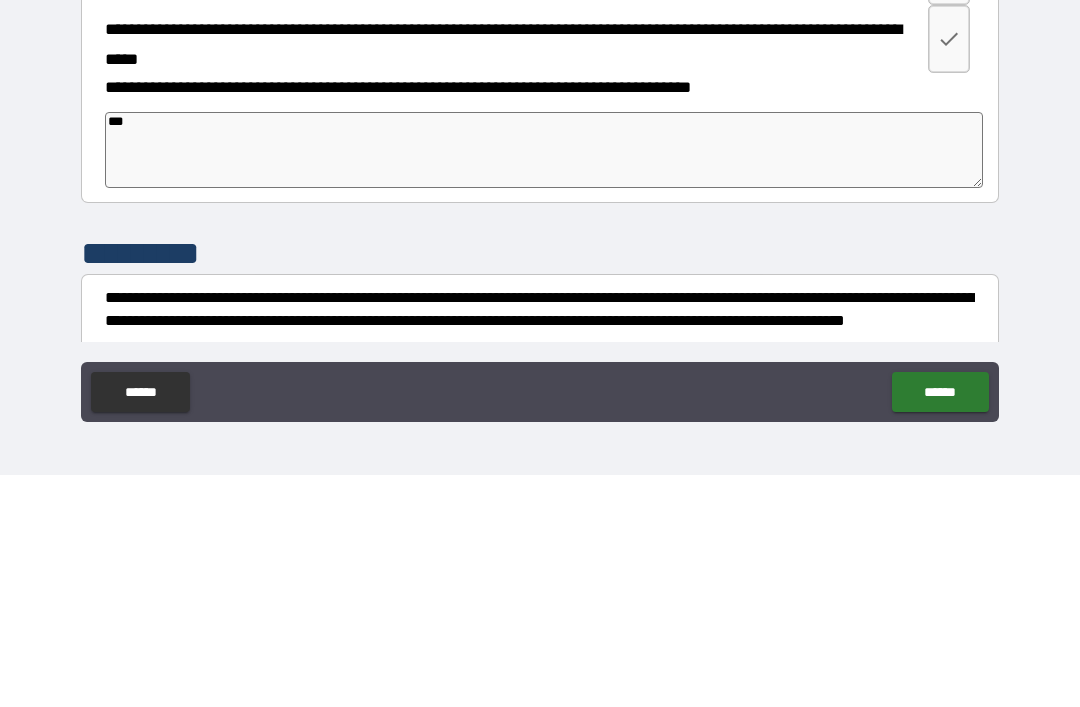type on "*" 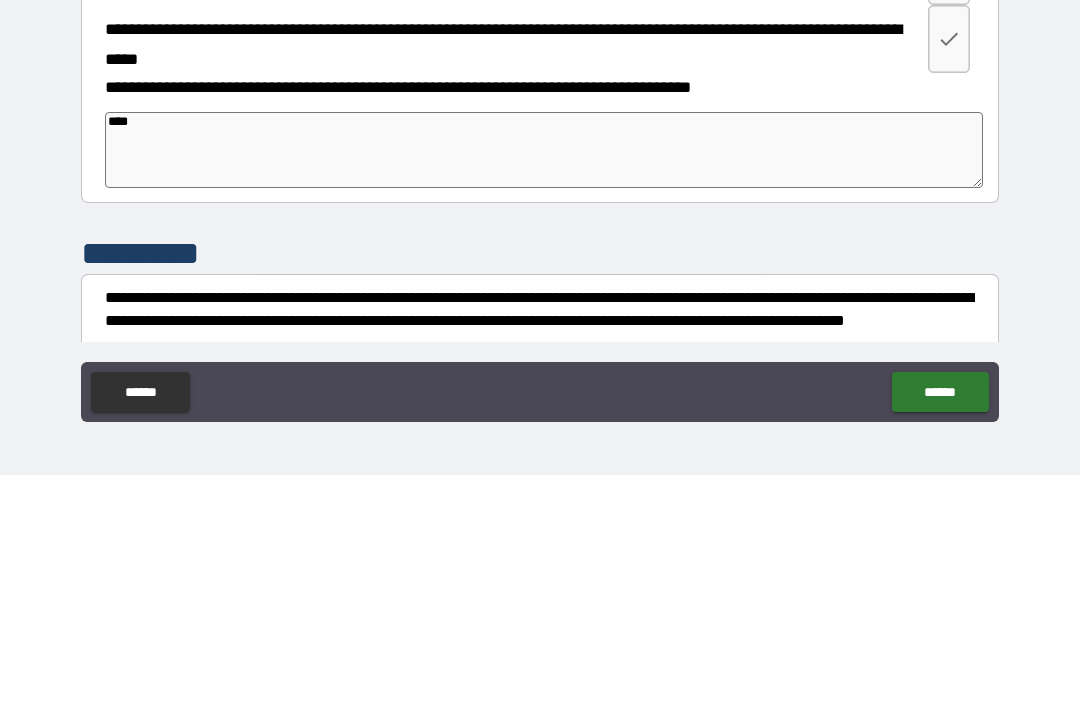 type on "*" 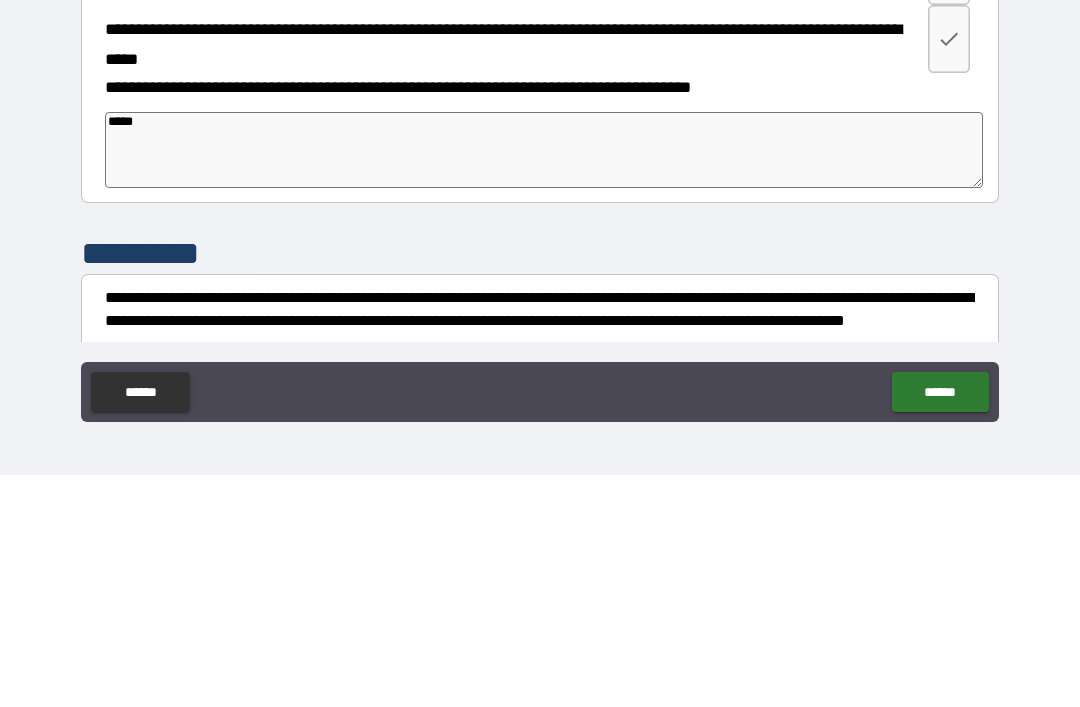 type on "*" 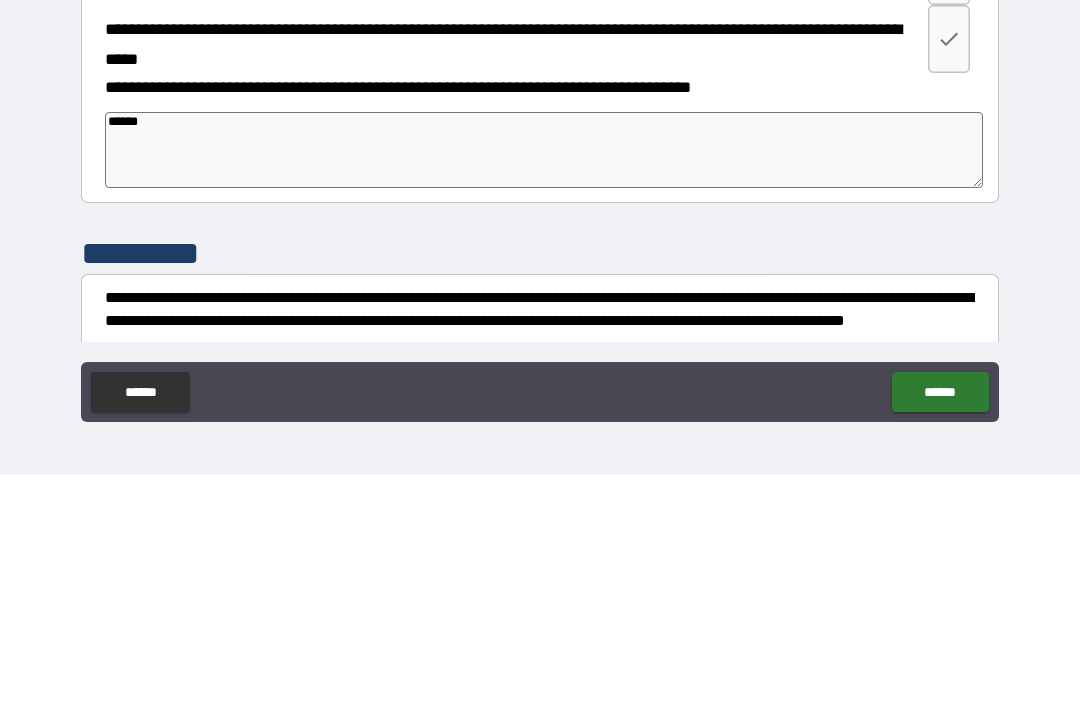 type on "*" 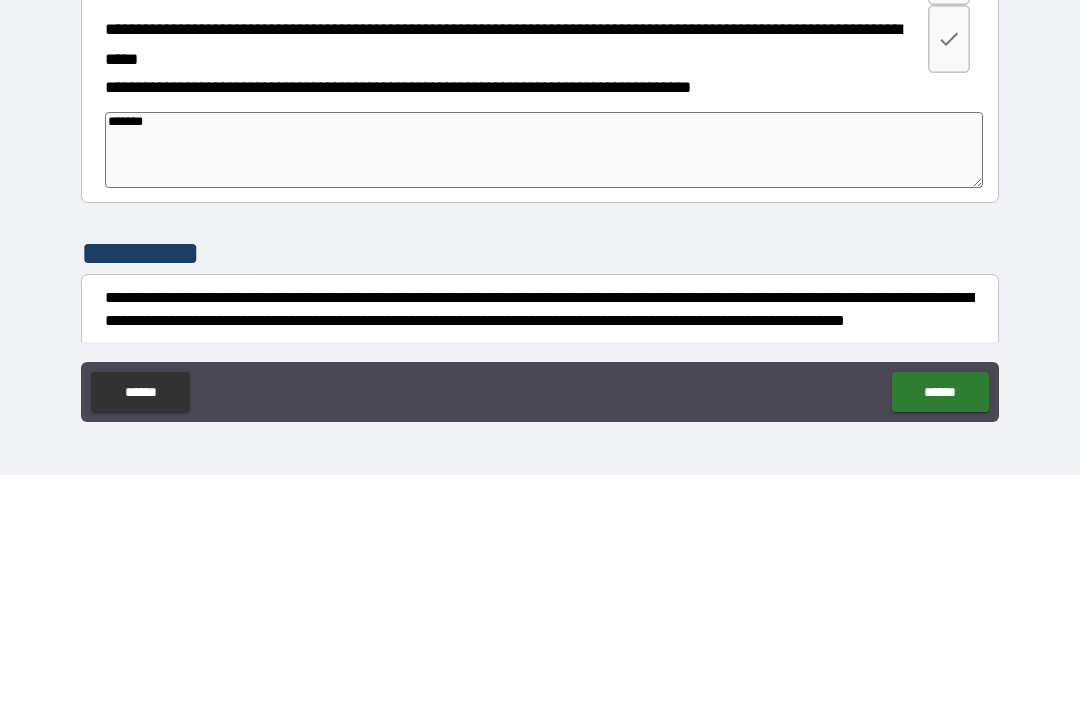 type on "*" 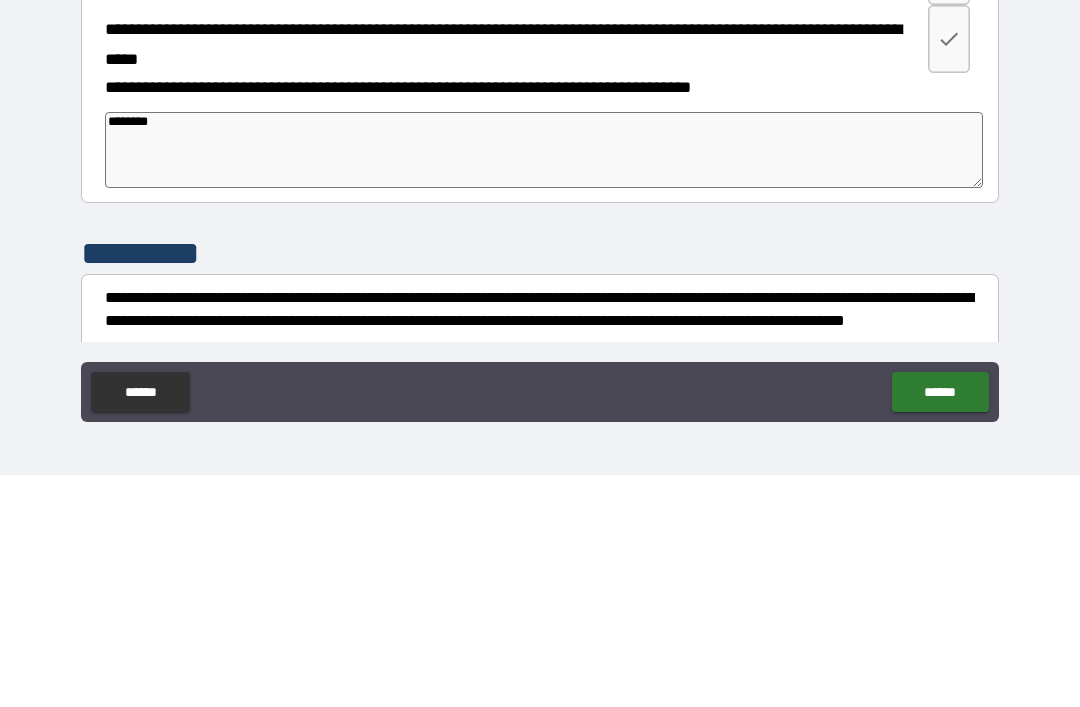 type on "*" 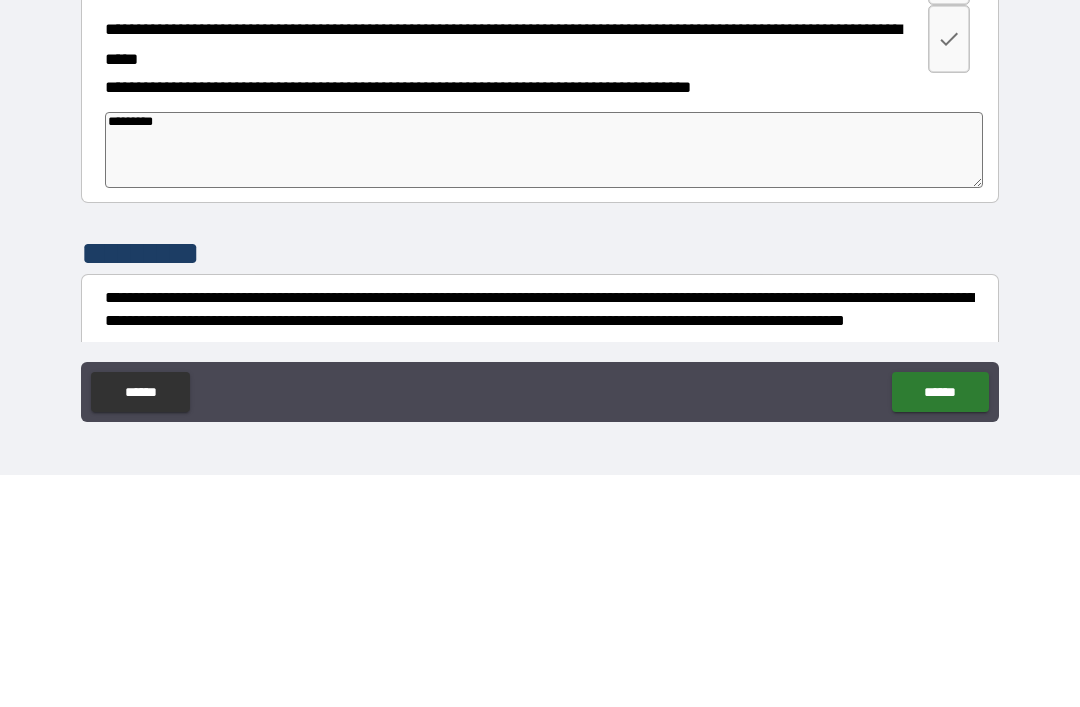 type on "*" 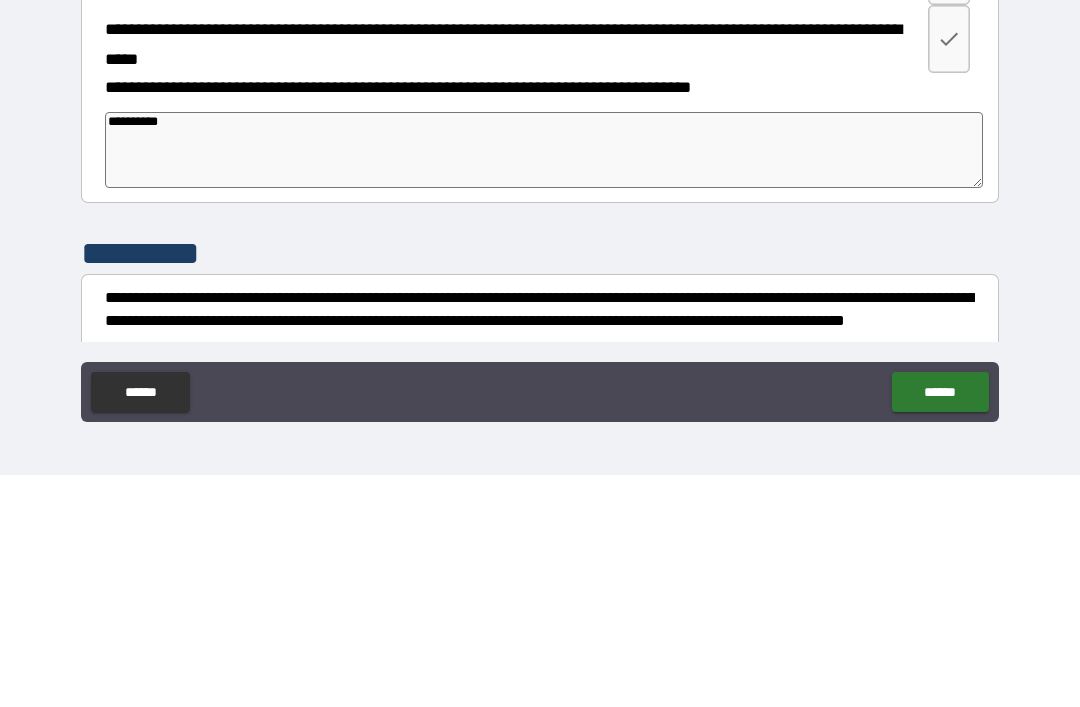 type on "*" 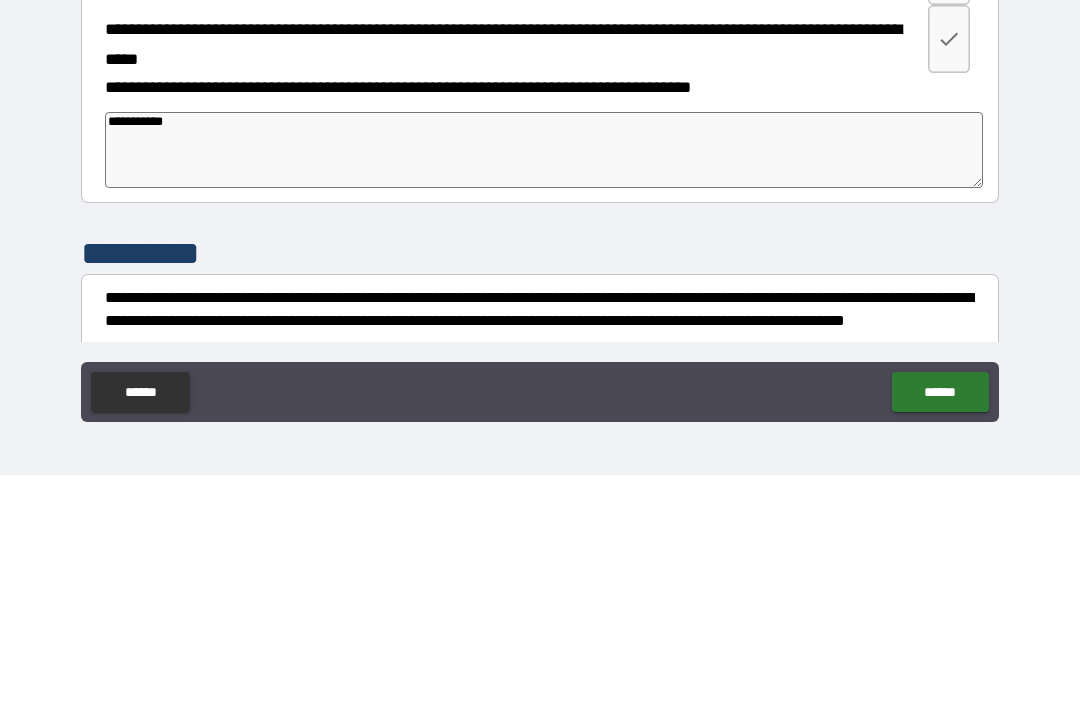 type on "*" 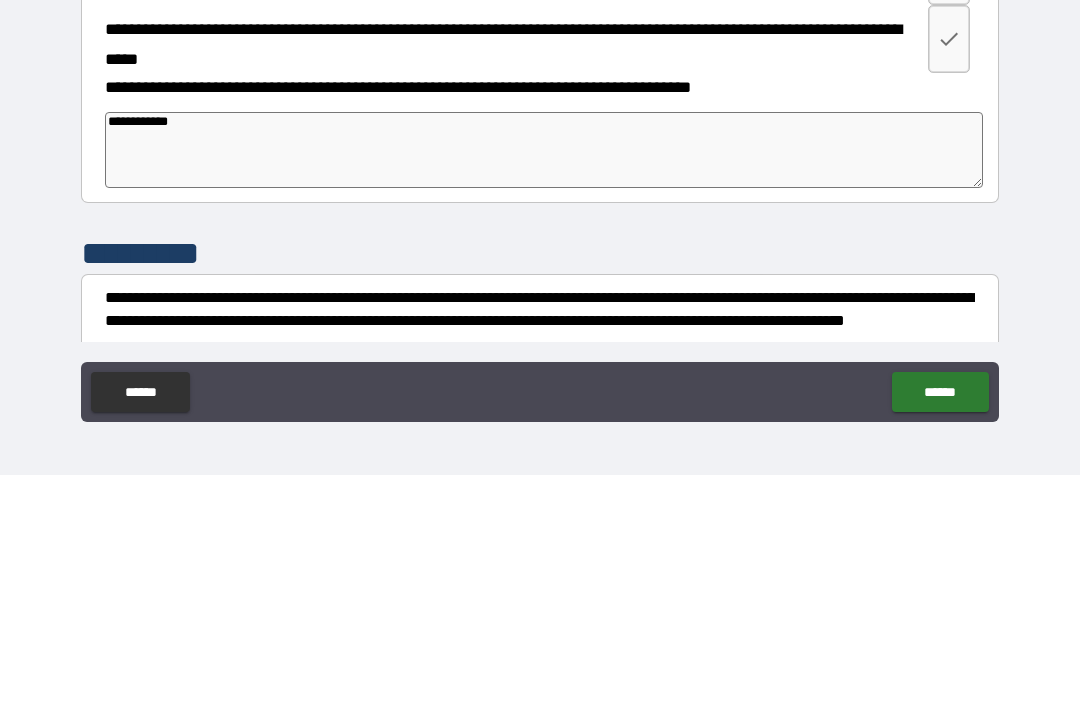 type on "*" 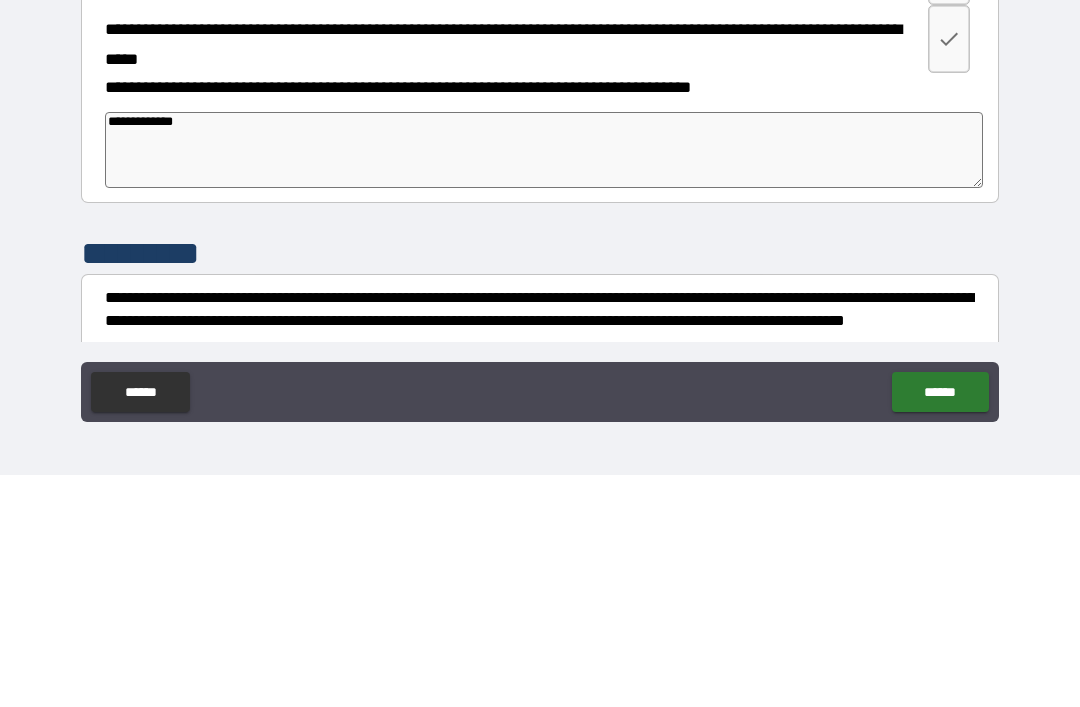 type on "*" 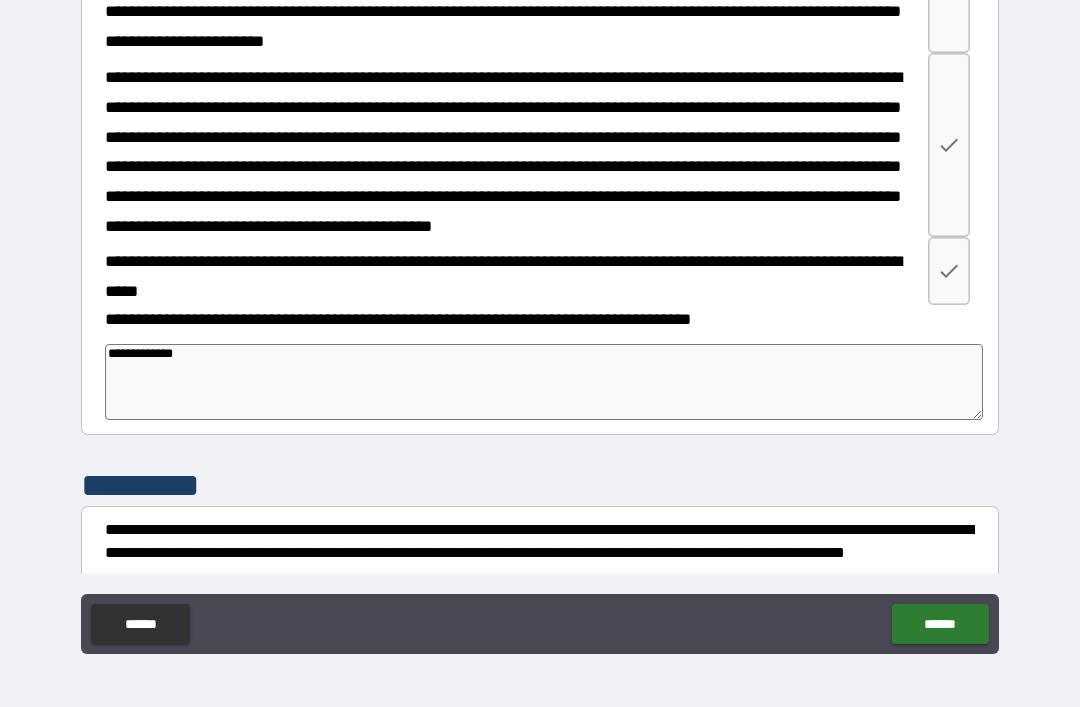 click on "******" at bounding box center (940, 624) 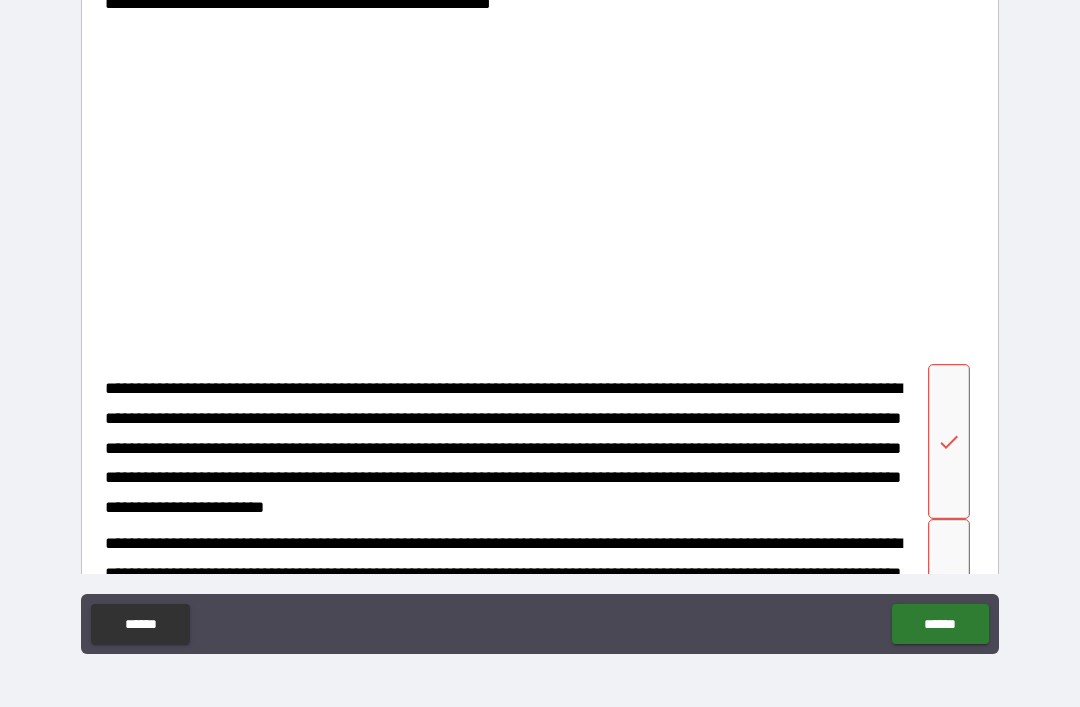 click on "**********" at bounding box center (540, 324) 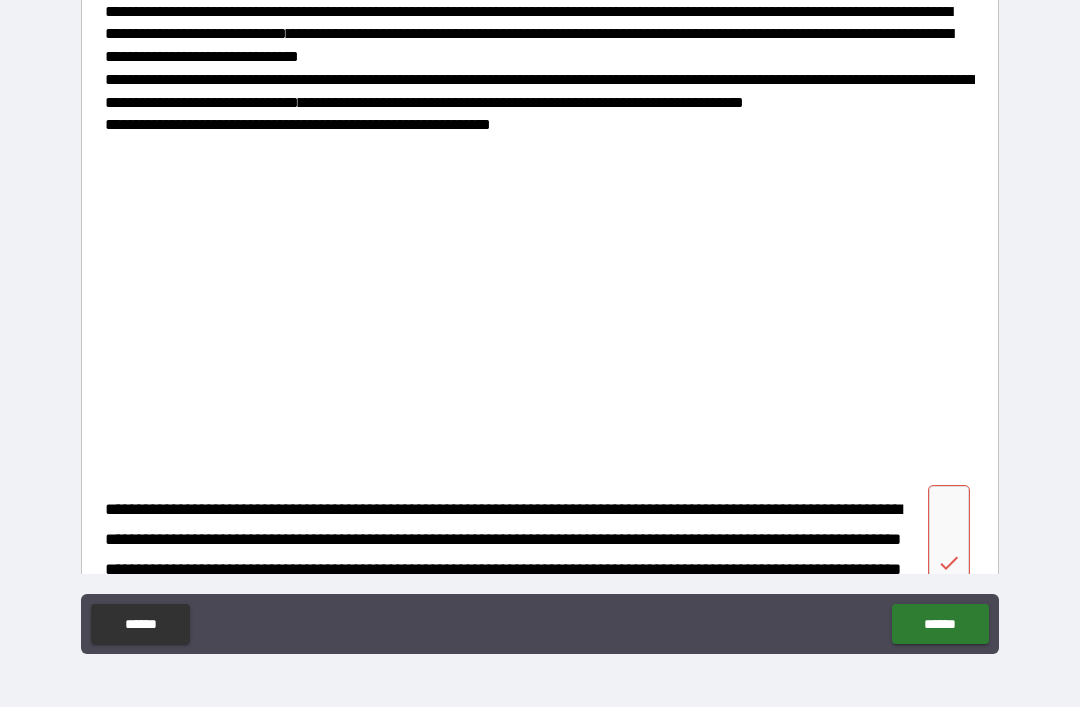 scroll, scrollTop: 3839, scrollLeft: 0, axis: vertical 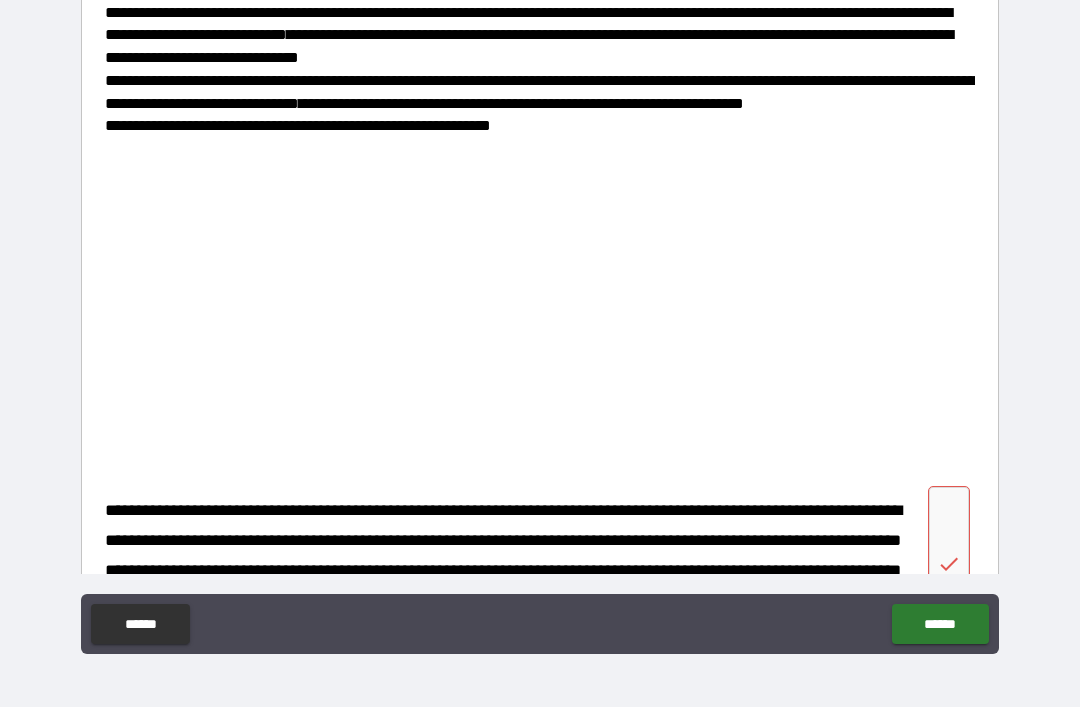 click at bounding box center (949, 563) 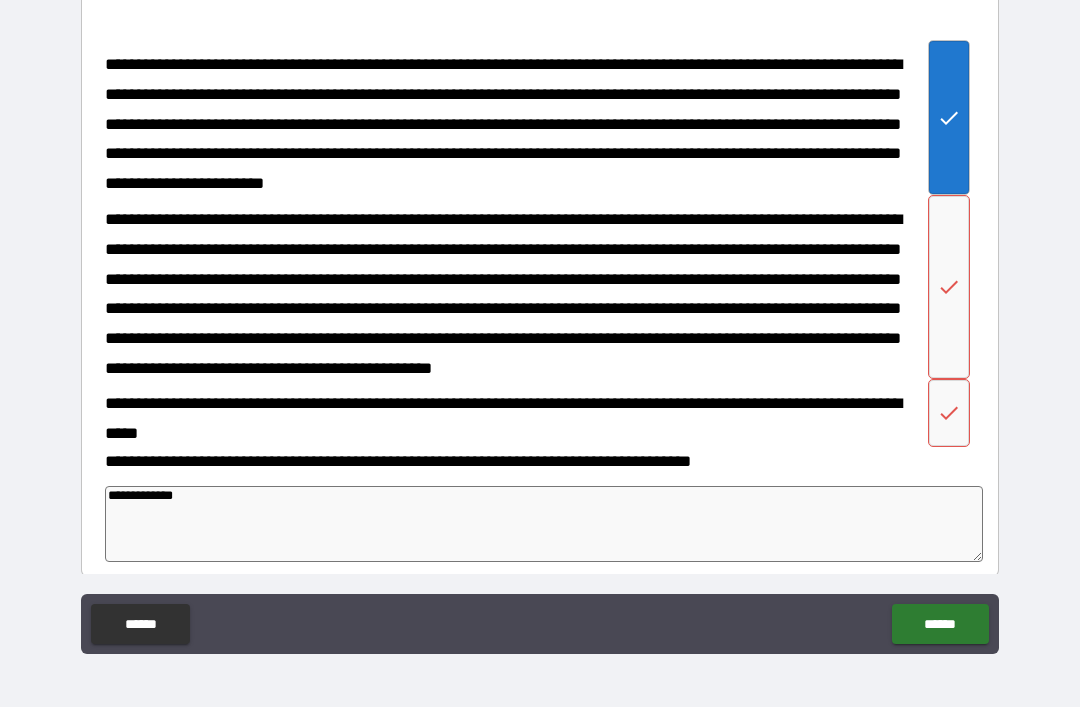scroll, scrollTop: 4302, scrollLeft: 0, axis: vertical 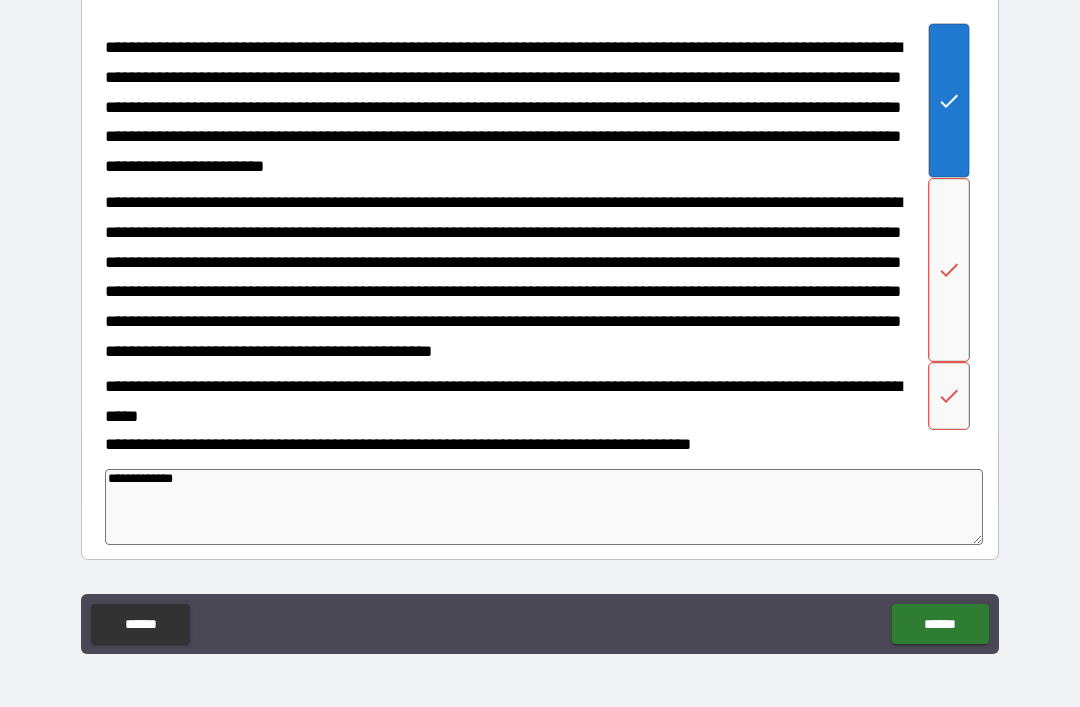 click 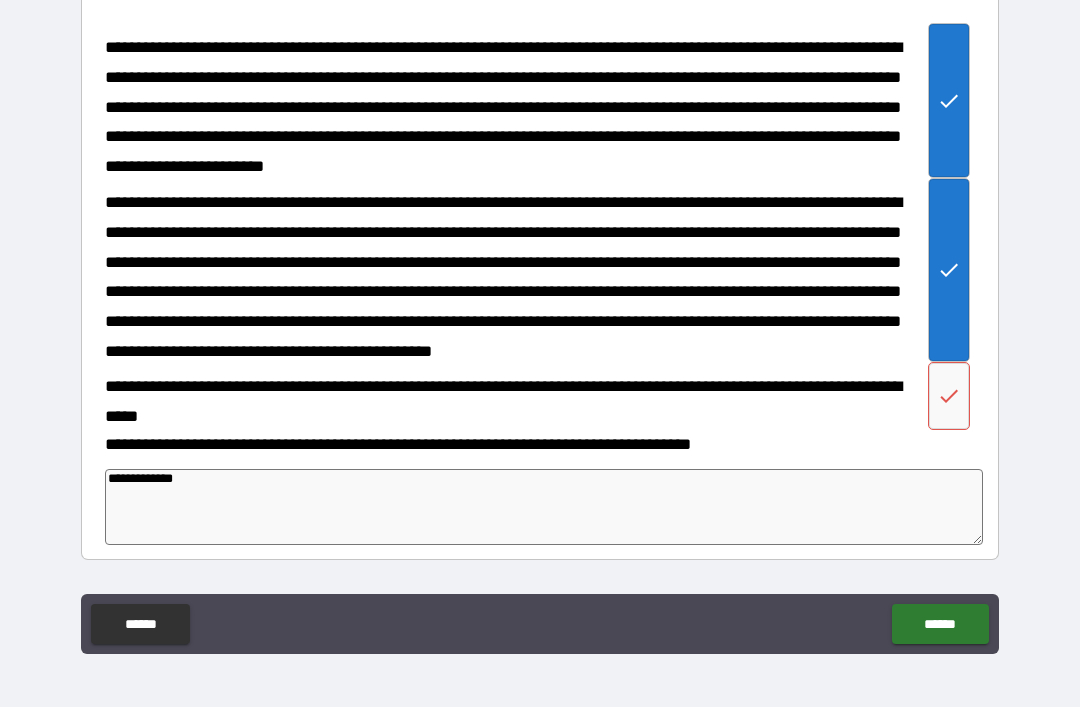 click 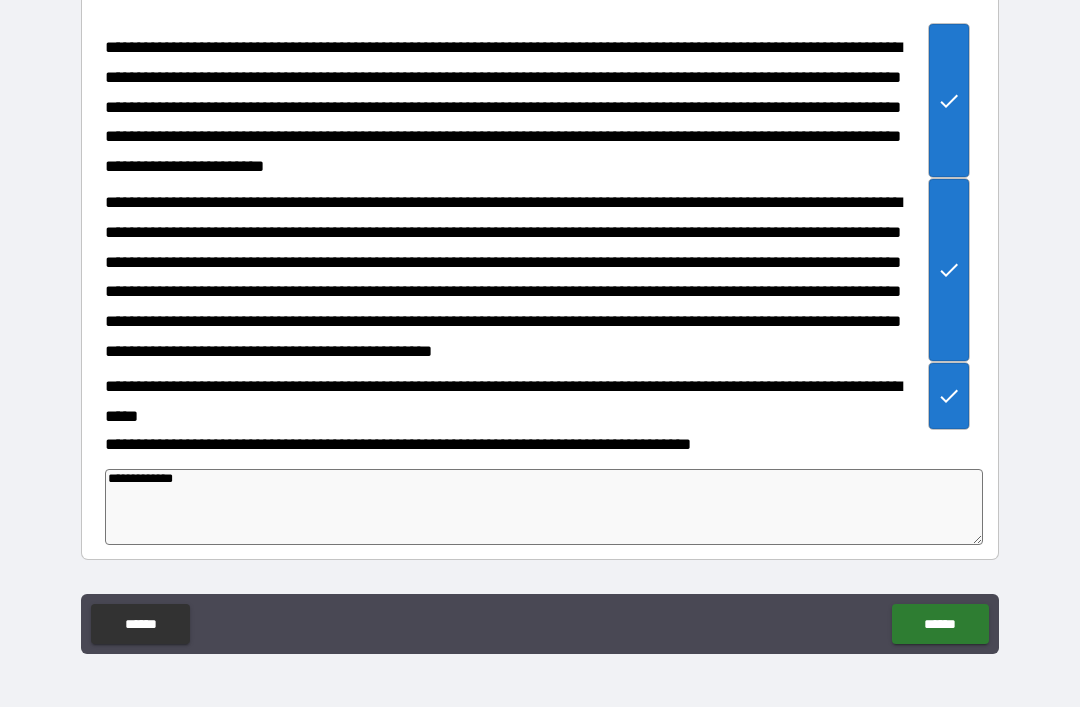 click on "******" at bounding box center [940, 624] 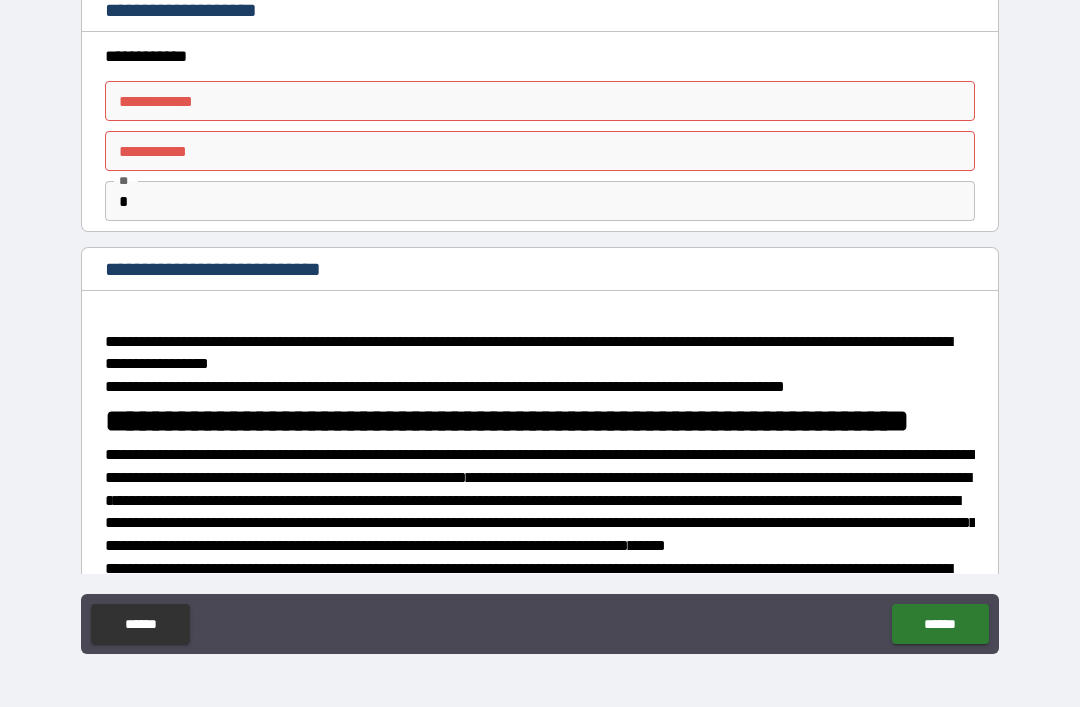 scroll, scrollTop: 0, scrollLeft: 0, axis: both 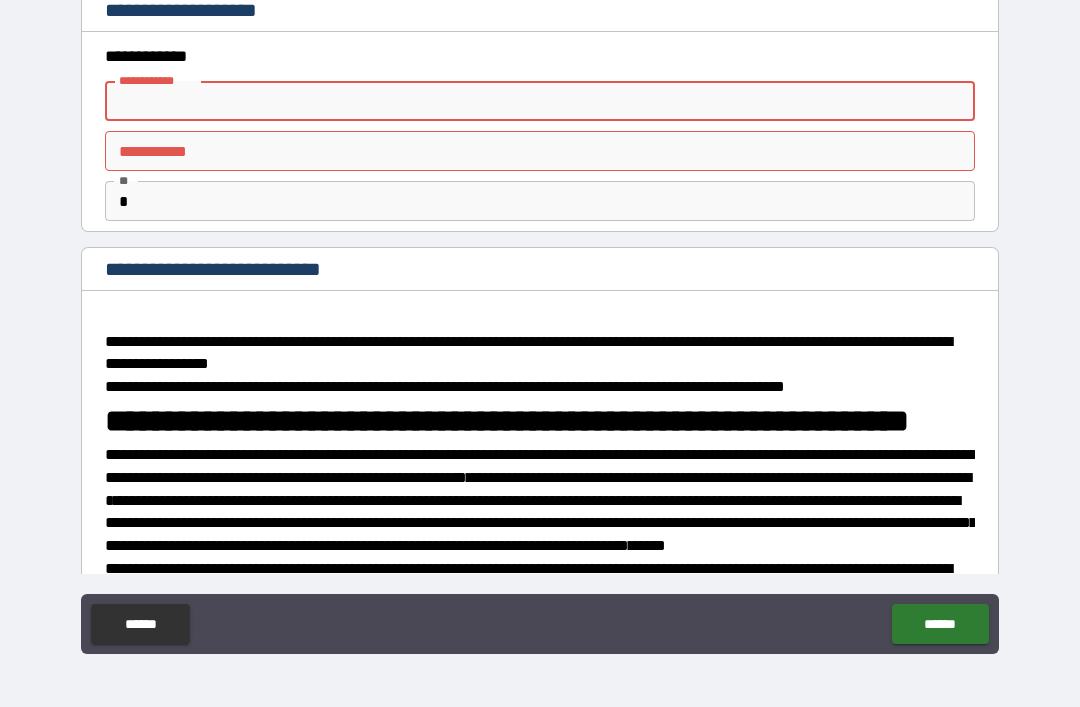 type on "*" 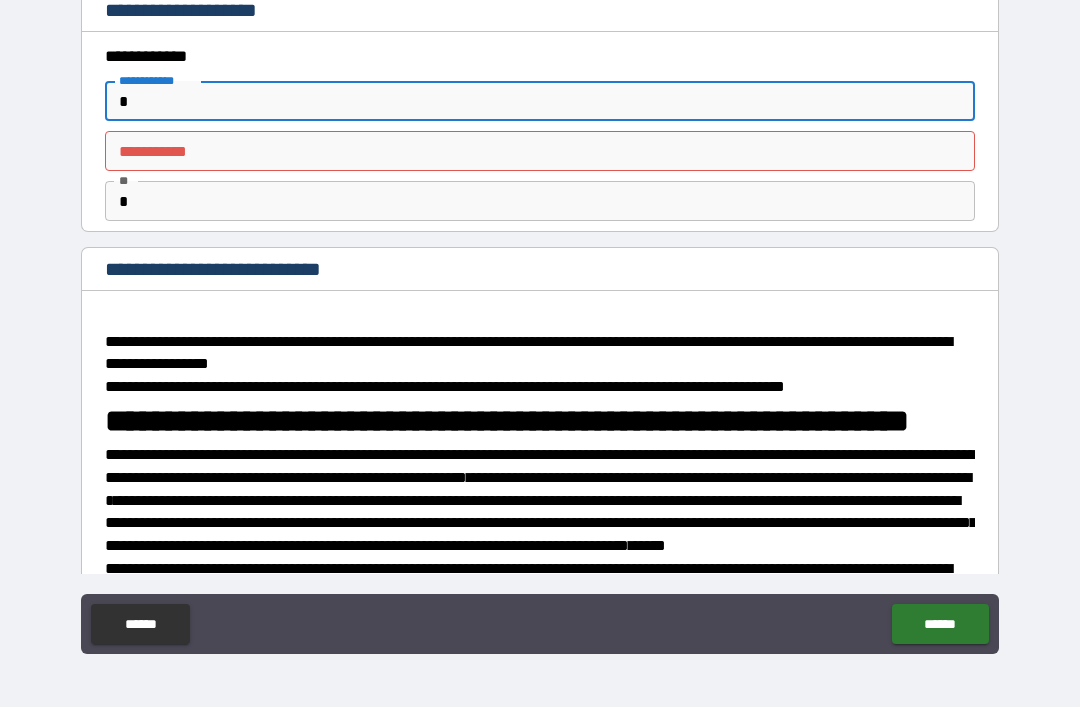 type on "*" 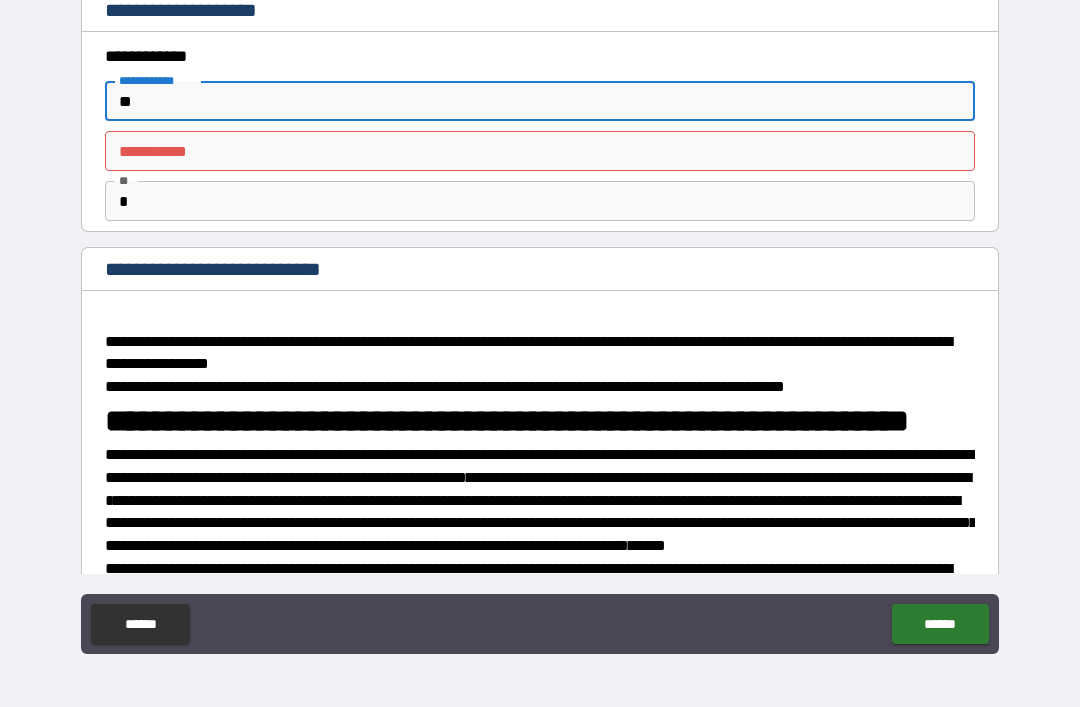 type on "*" 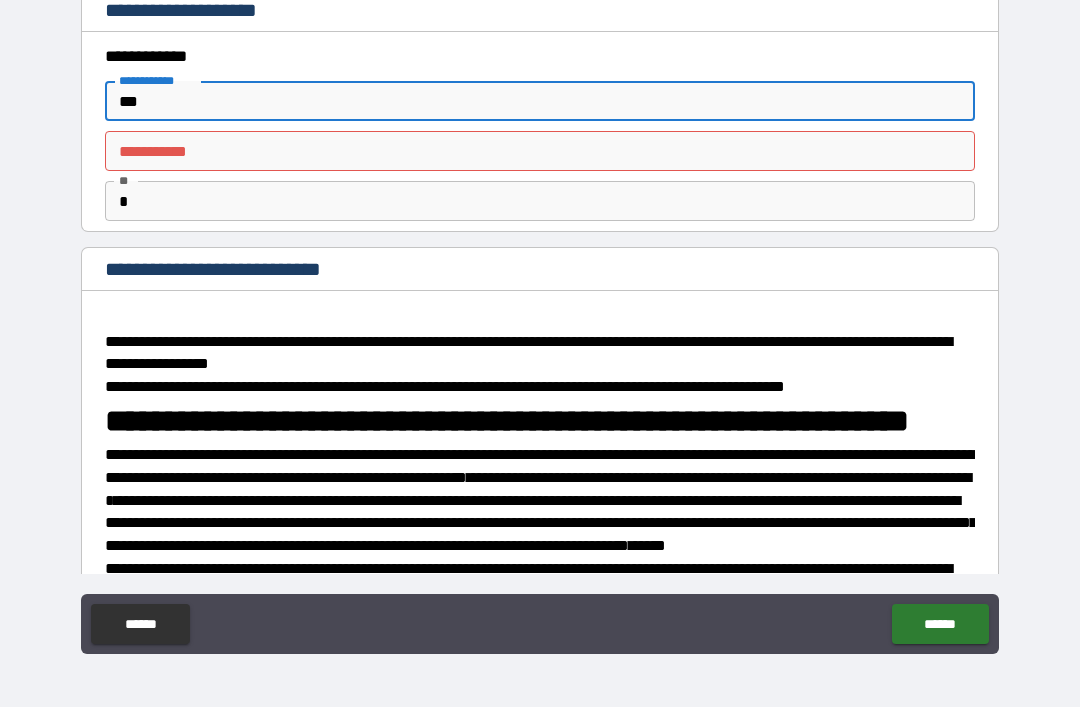 type on "*" 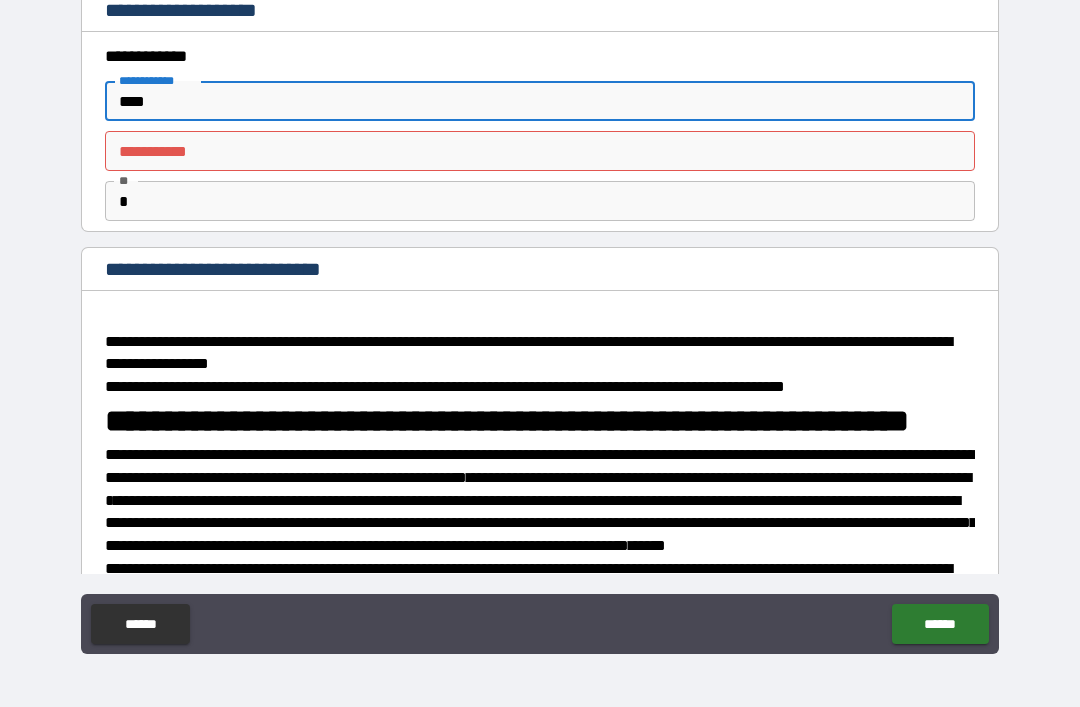 type on "*" 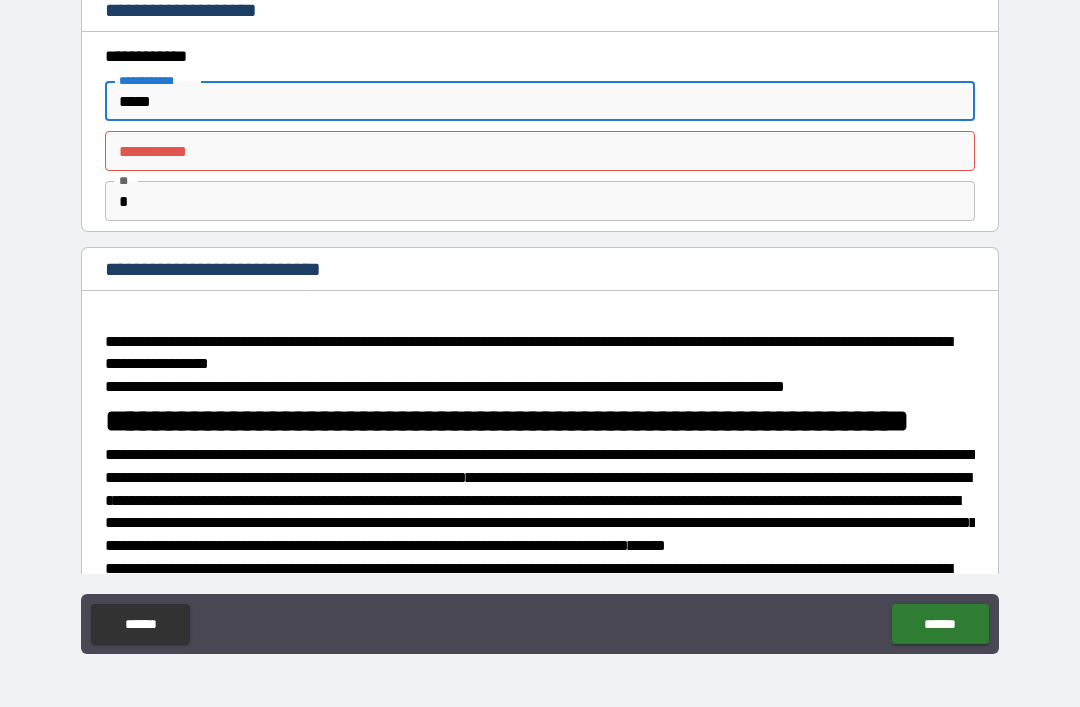 type on "*" 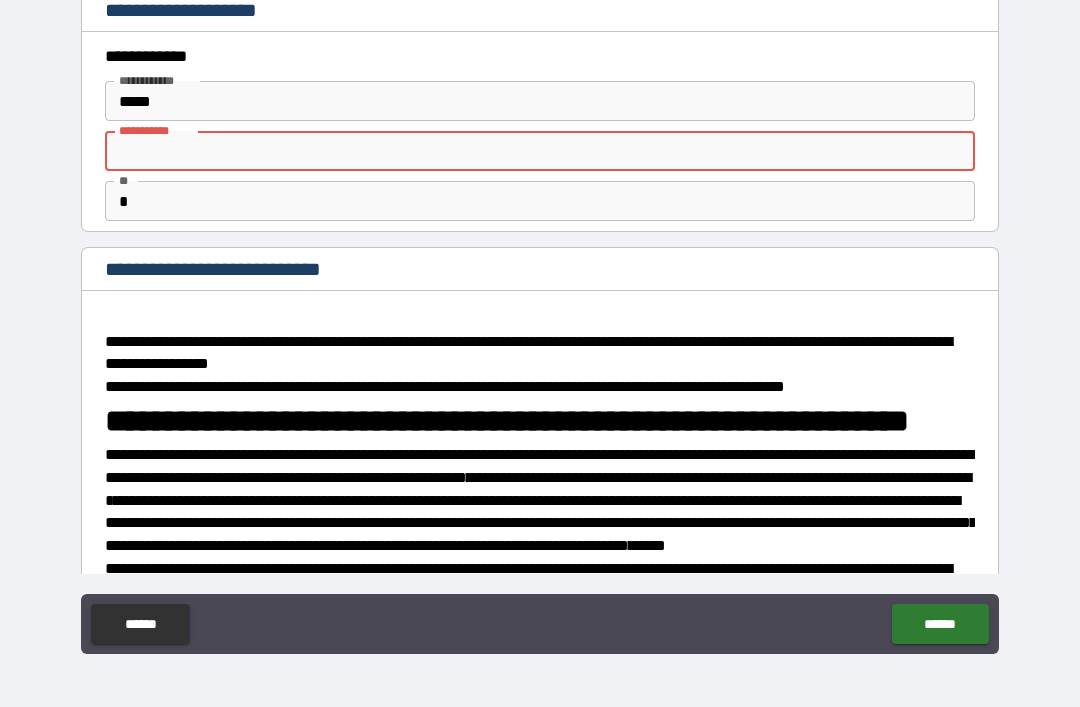 type on "*" 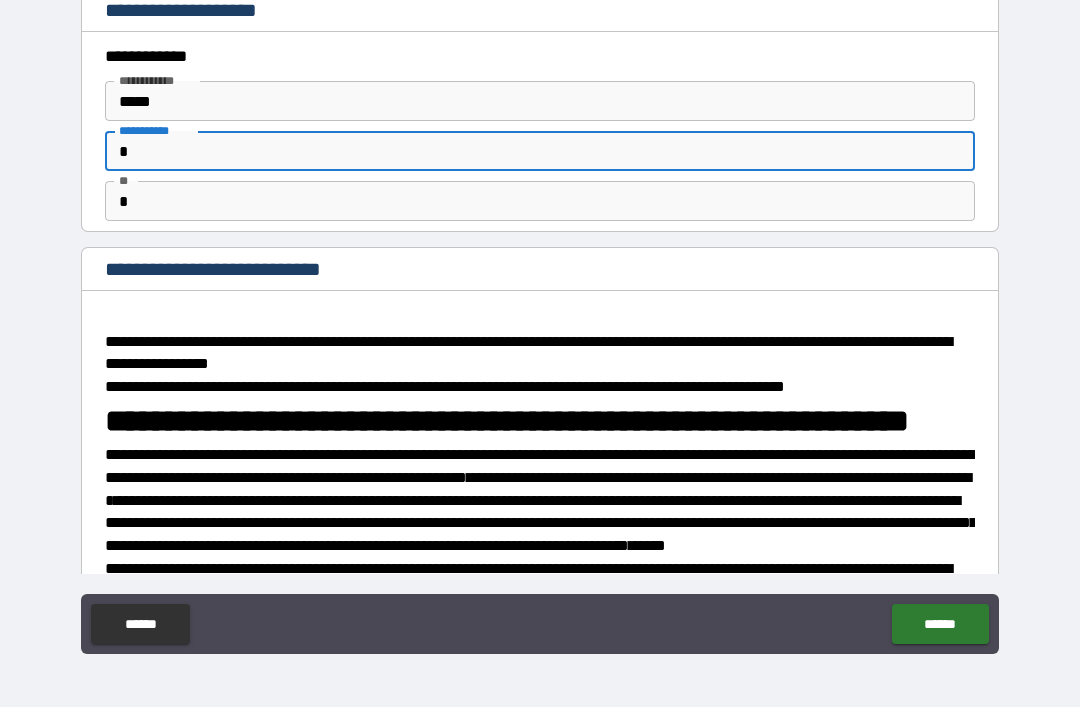 type on "*" 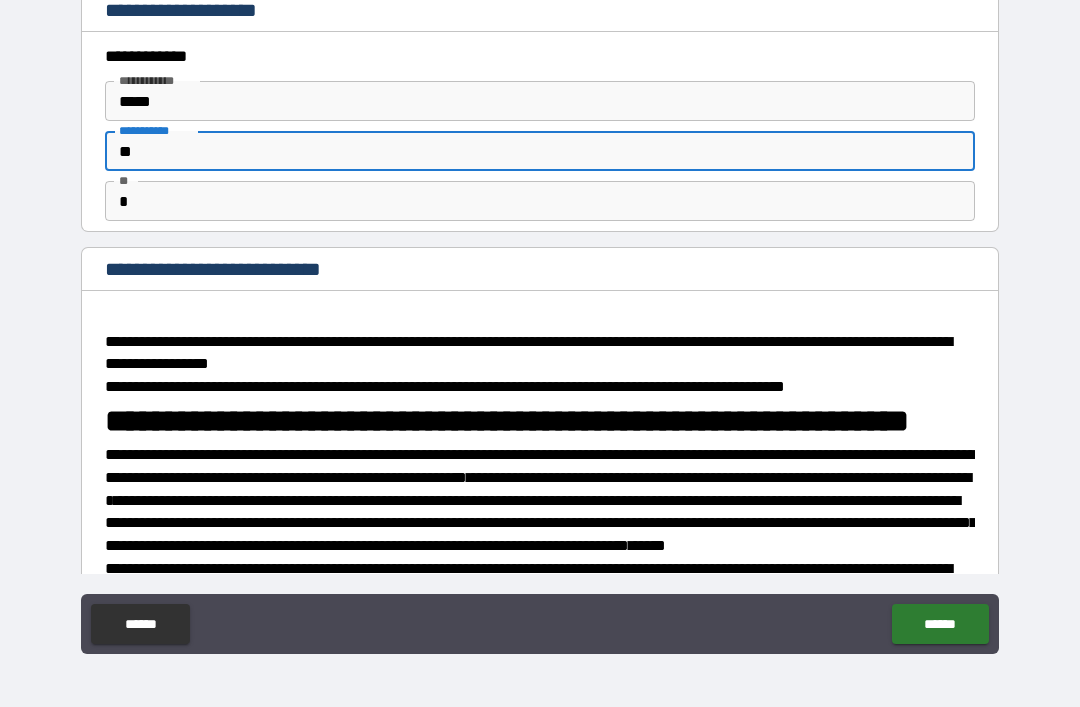 type on "*" 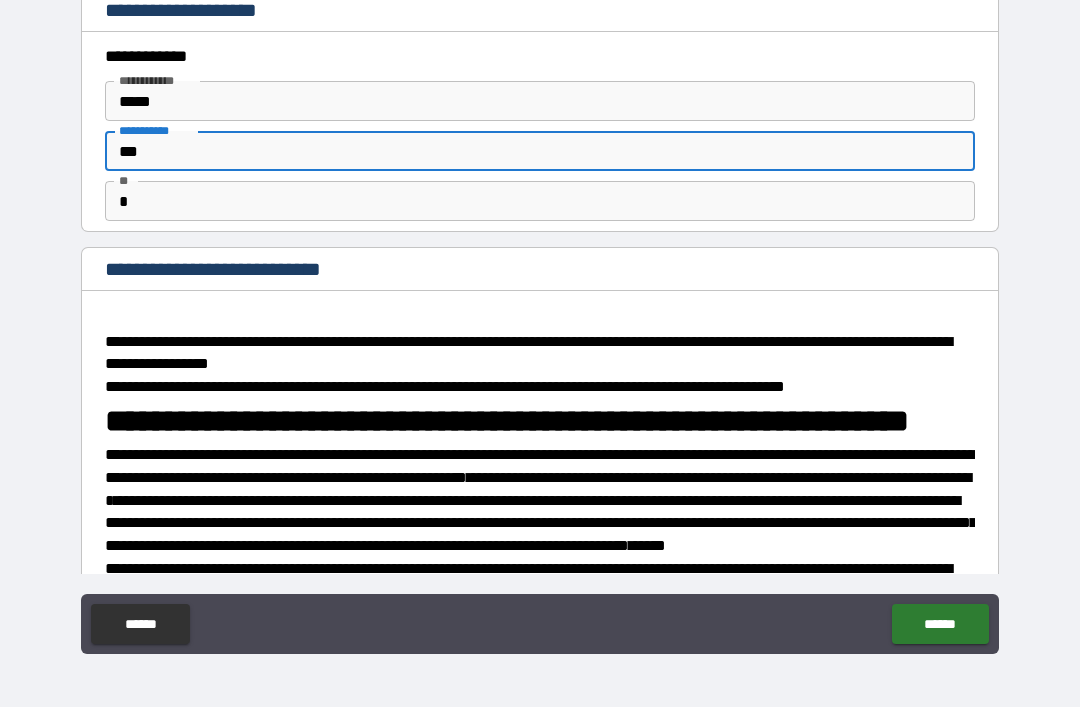 type on "*" 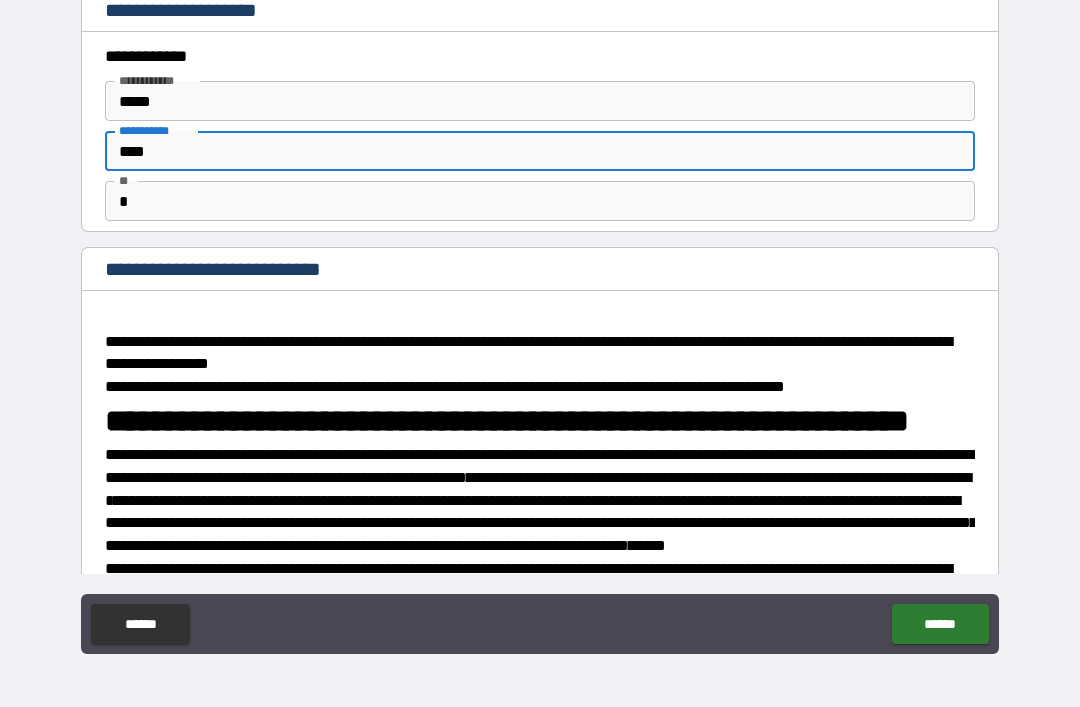 type on "*" 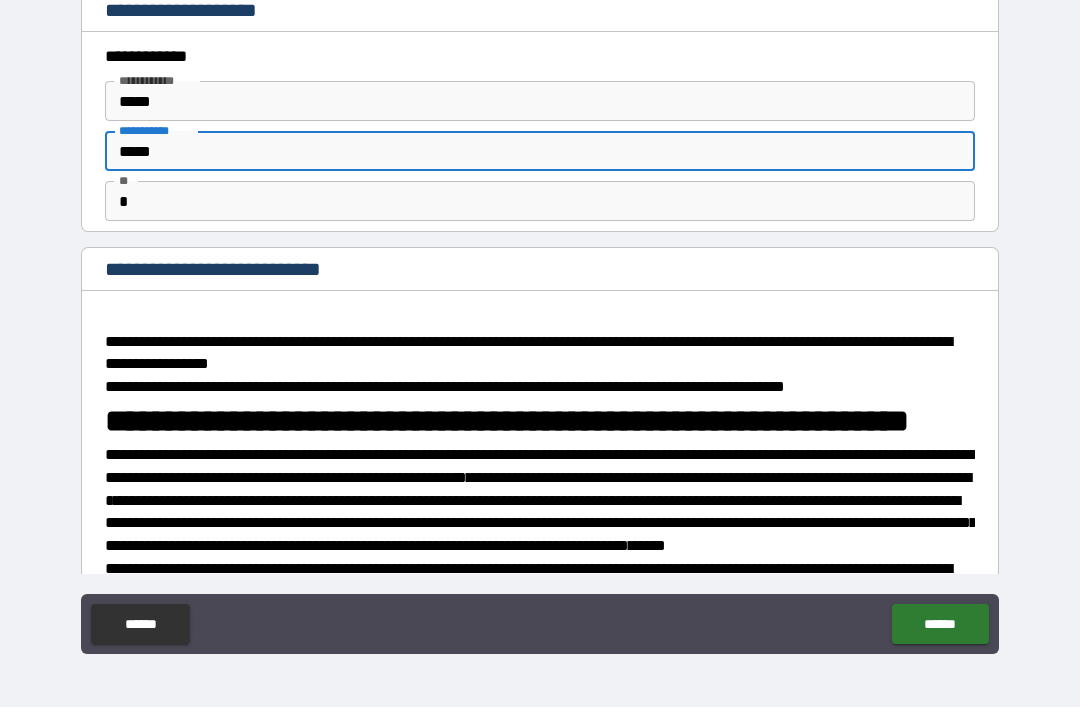 type on "*" 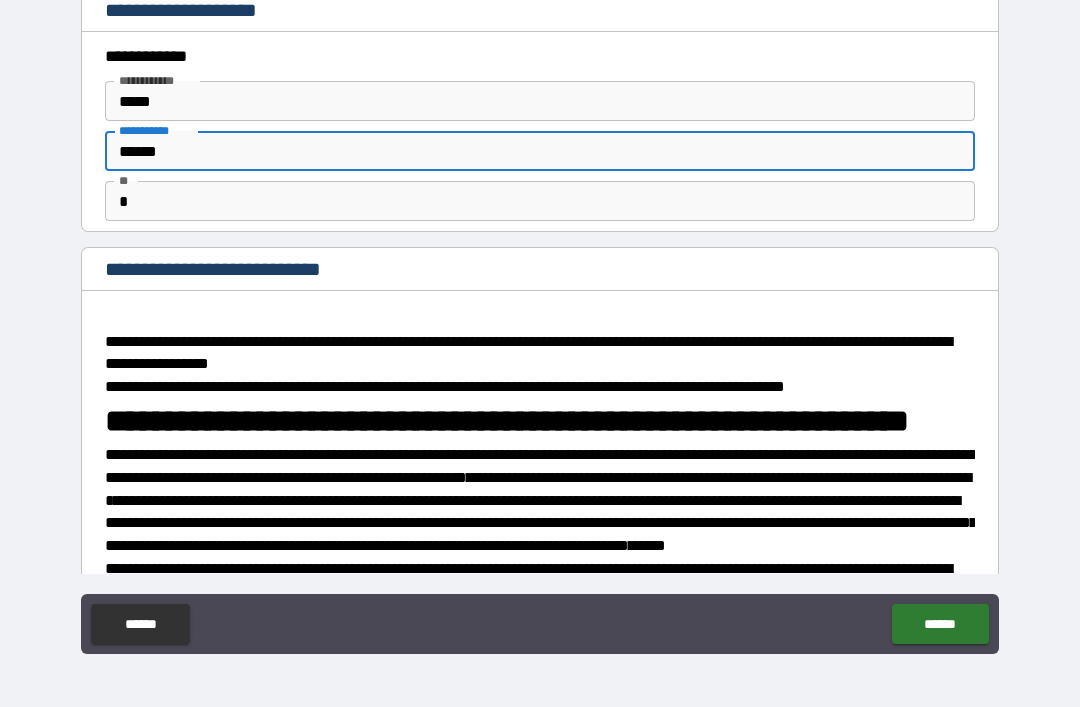 type on "*" 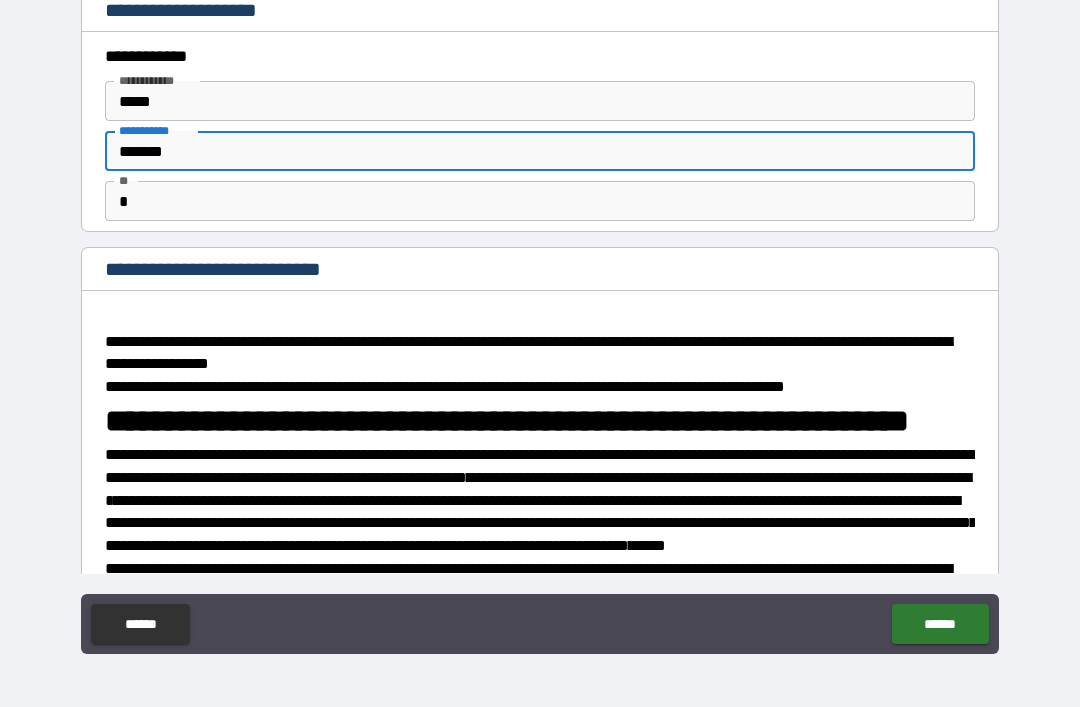 type on "*" 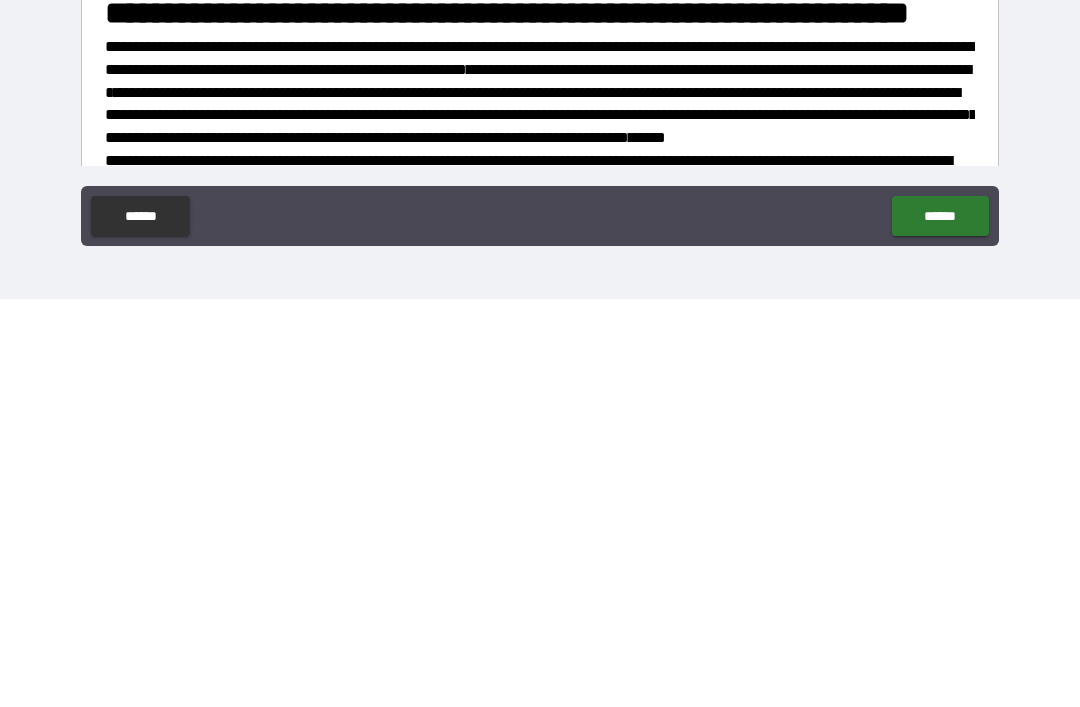click on "******" at bounding box center [940, 624] 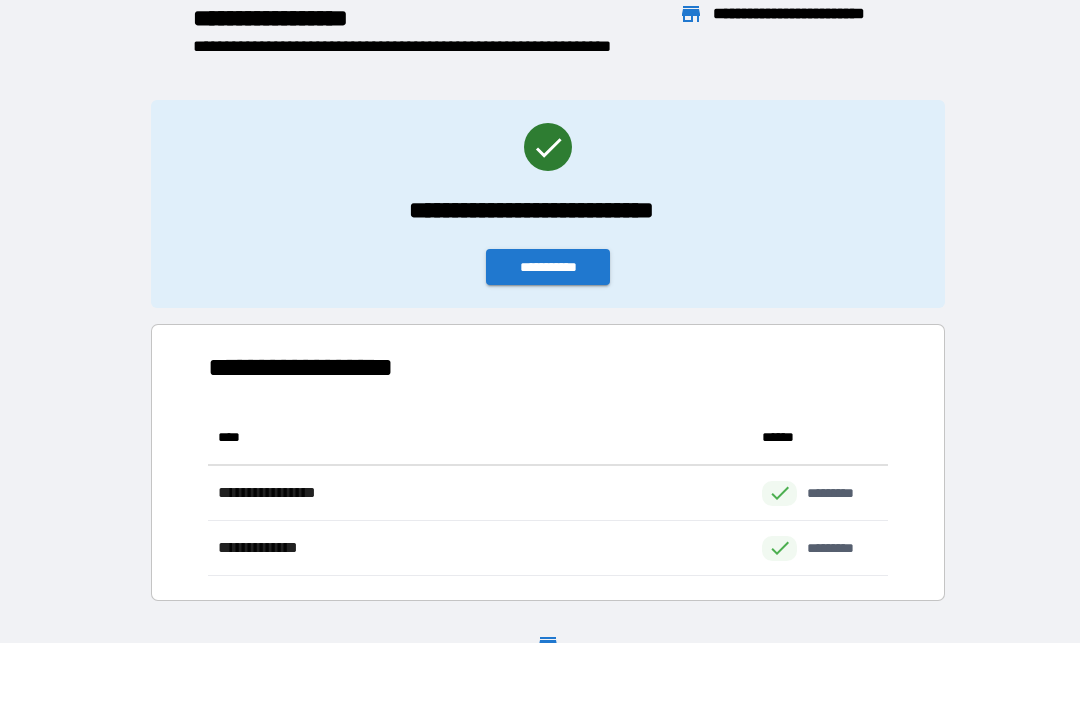 scroll, scrollTop: 1, scrollLeft: 1, axis: both 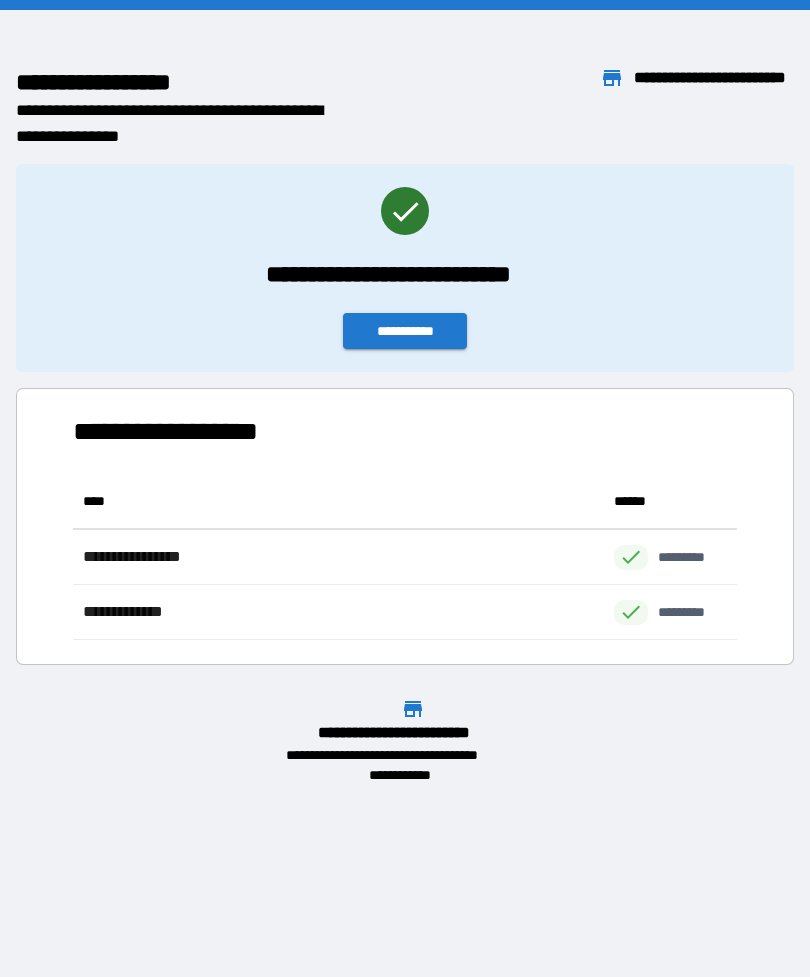 click on "**********" at bounding box center (405, 331) 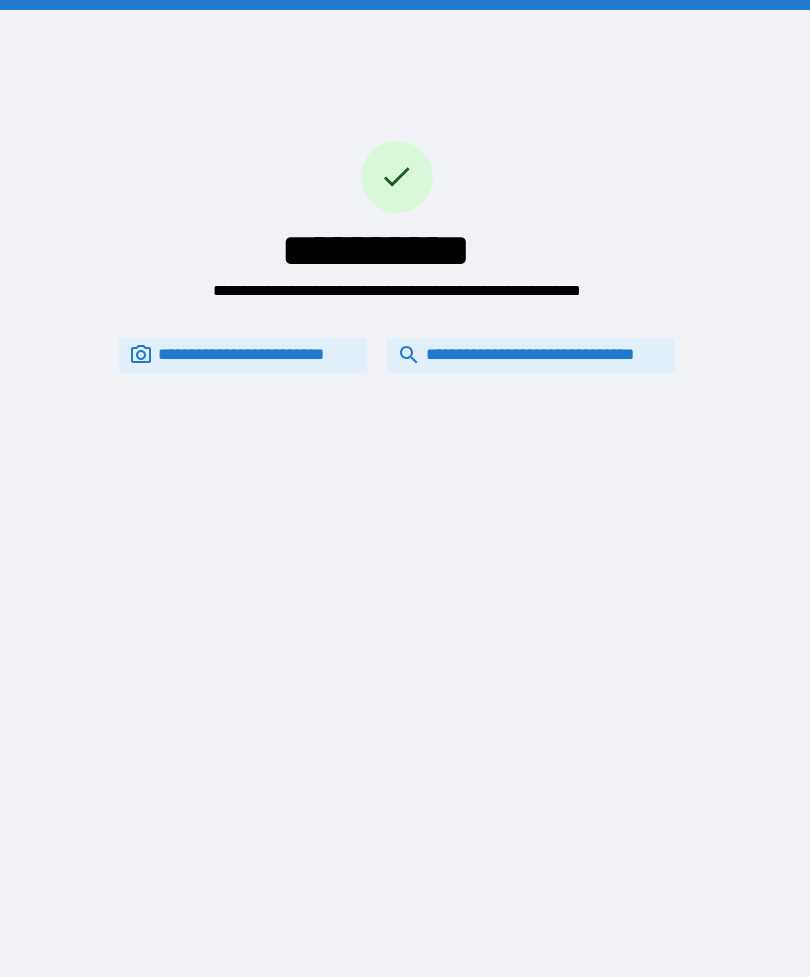 click on "**********" at bounding box center (531, 355) 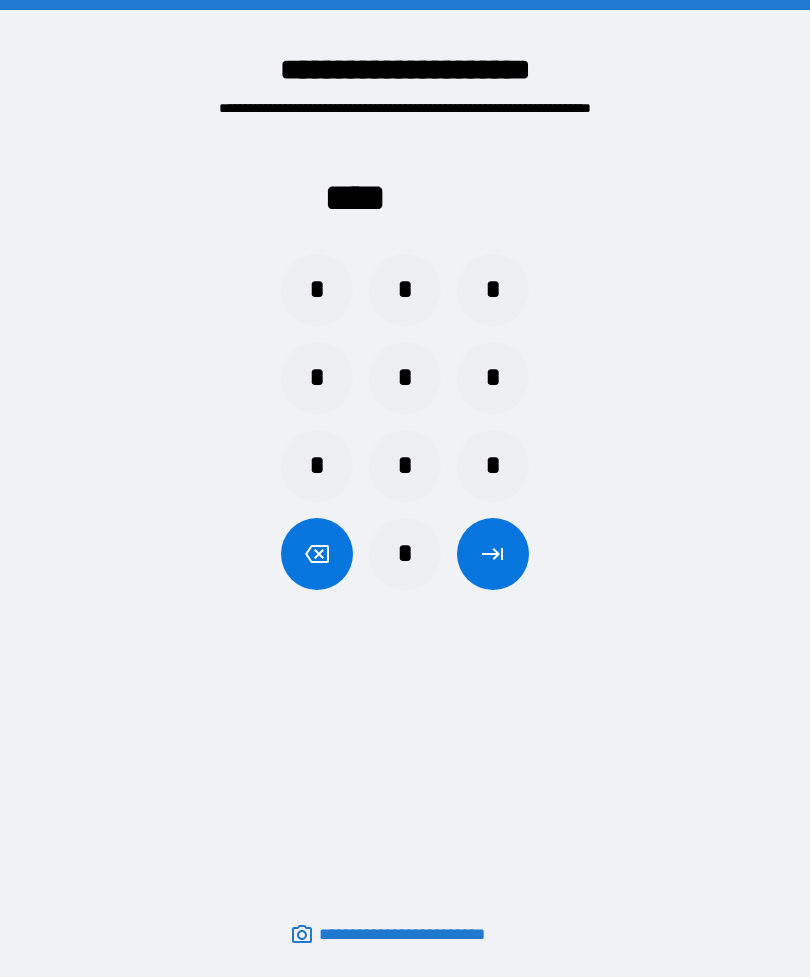 click on "*" at bounding box center [405, 466] 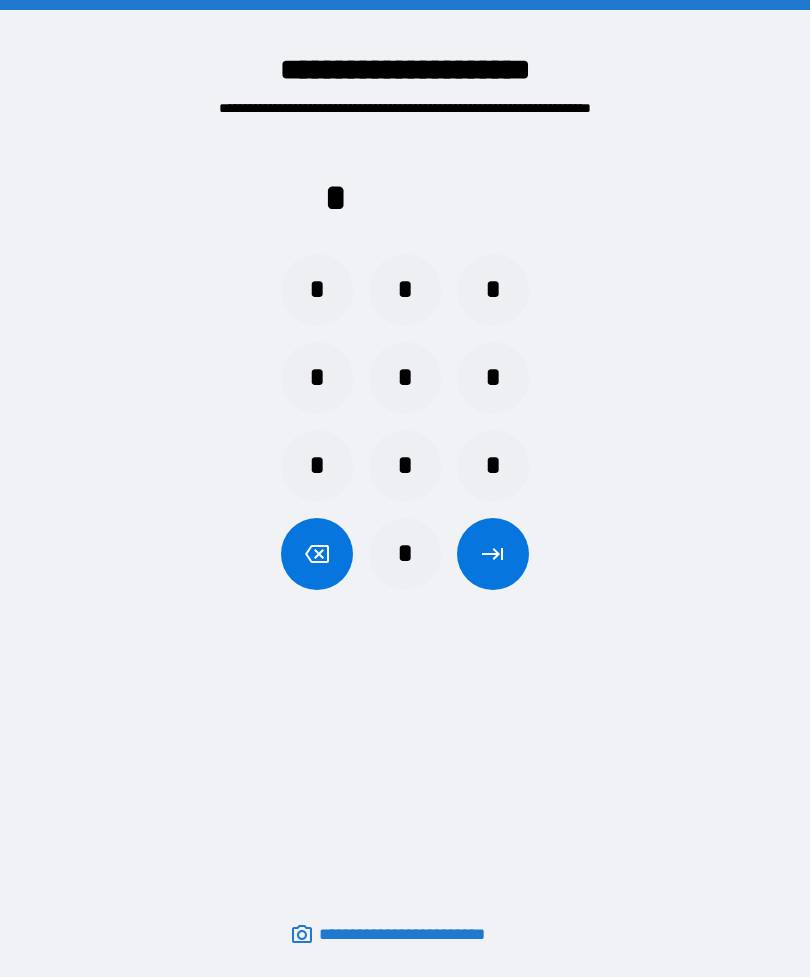click on "*" at bounding box center [405, 378] 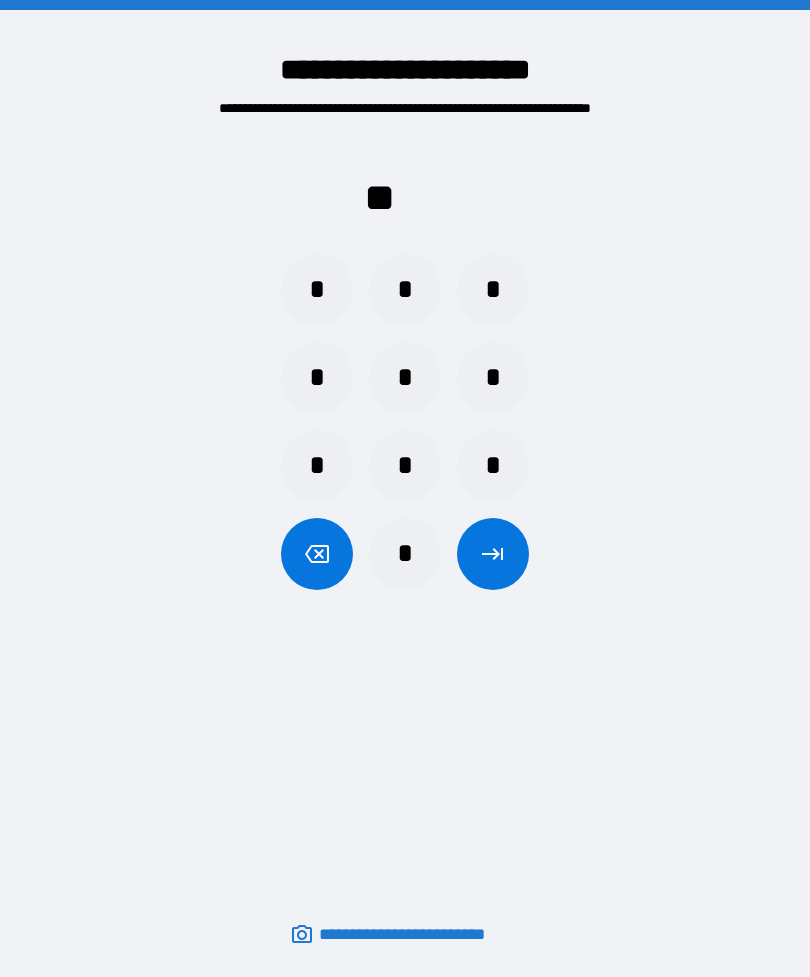 click on "*" at bounding box center [317, 466] 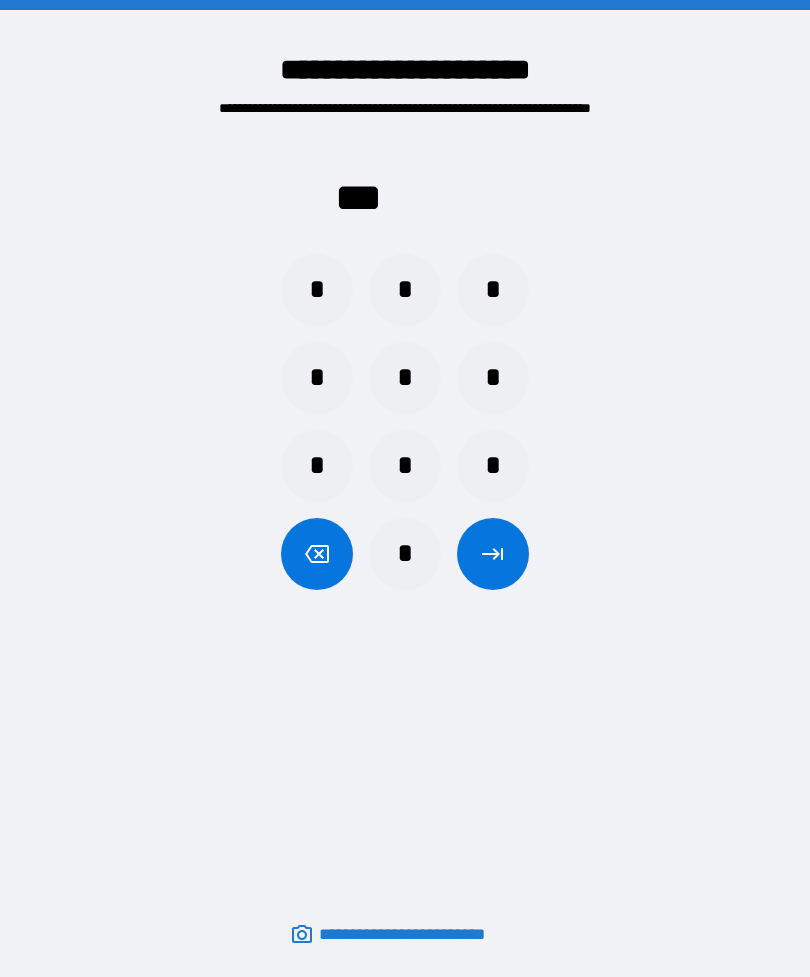click on "*" at bounding box center [493, 378] 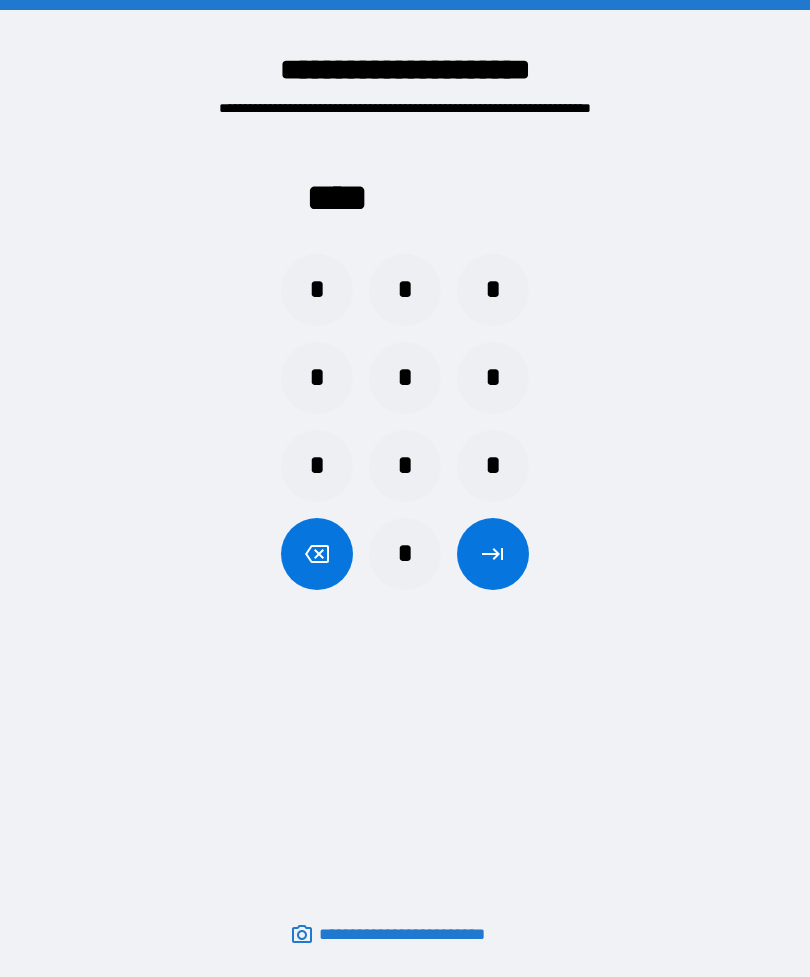 click at bounding box center (493, 554) 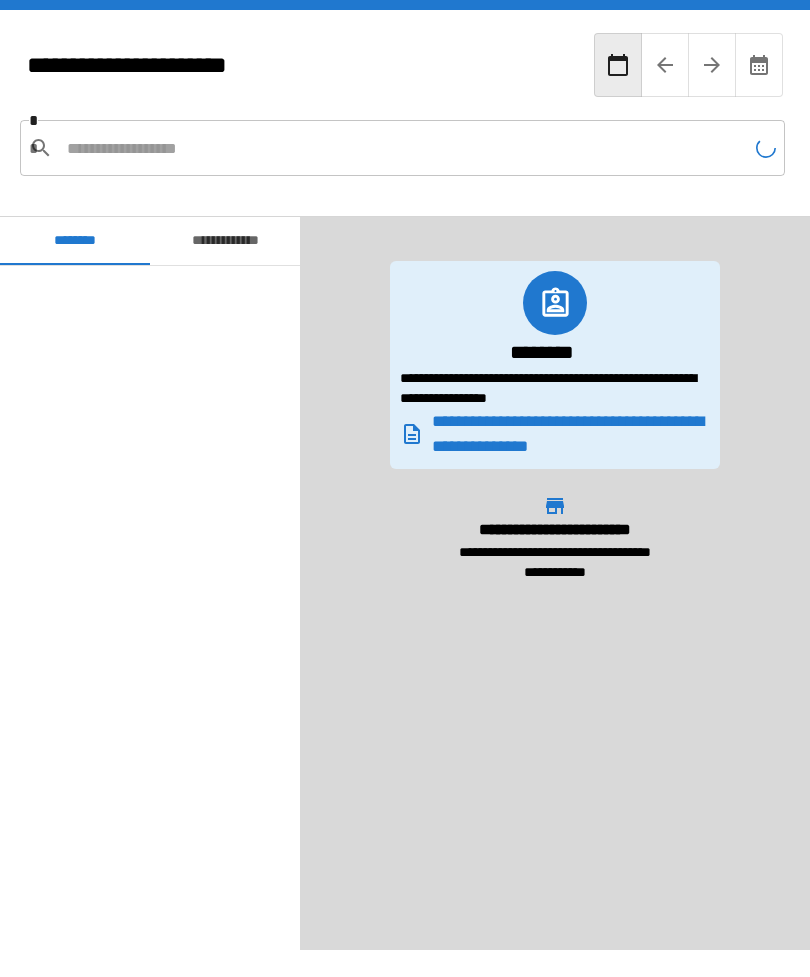 scroll, scrollTop: 60, scrollLeft: 0, axis: vertical 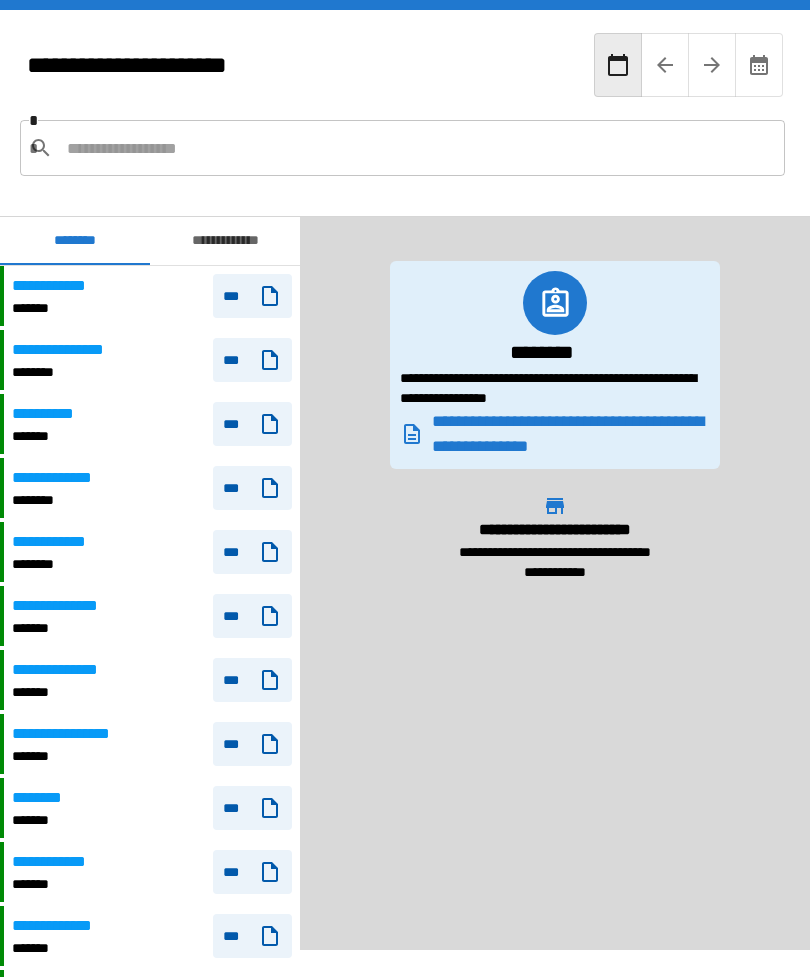 click on "**********" at bounding box center [225, 241] 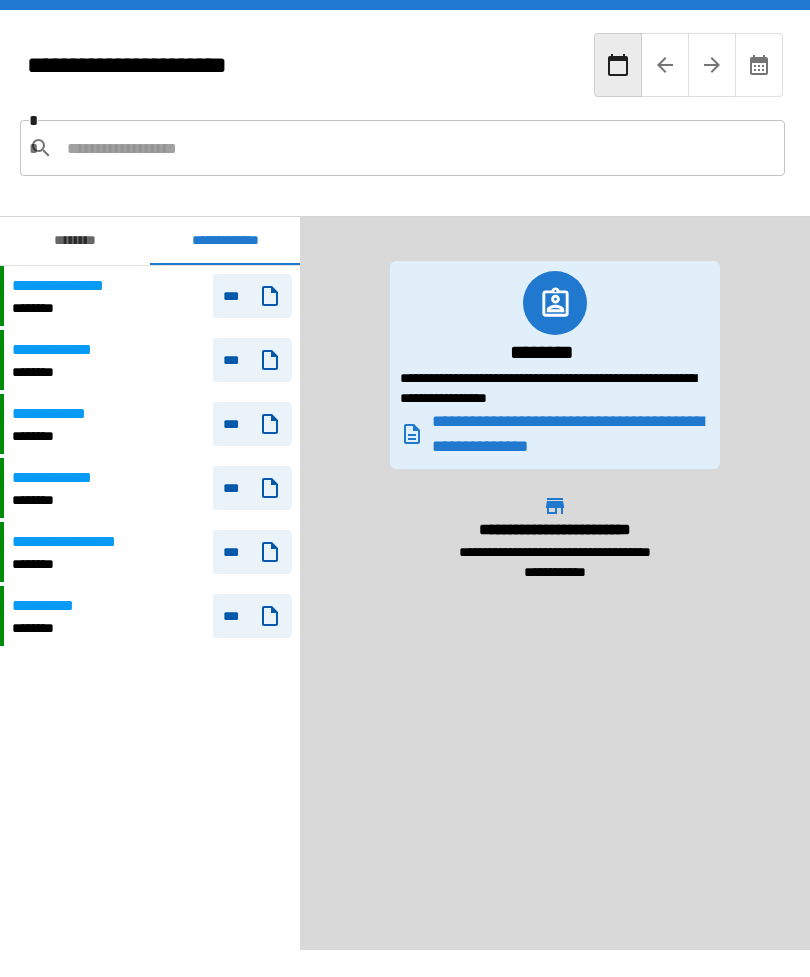 scroll, scrollTop: 0, scrollLeft: 0, axis: both 